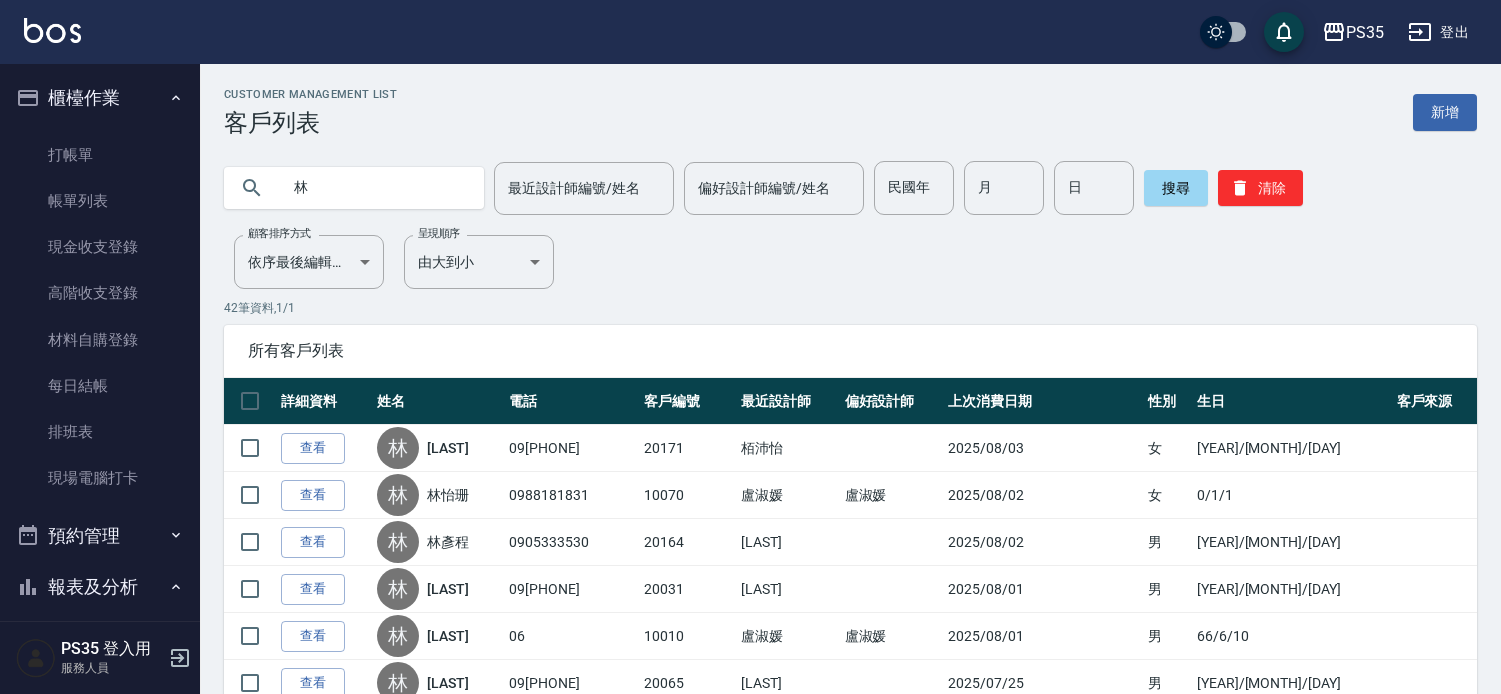 scroll, scrollTop: 777, scrollLeft: 0, axis: vertical 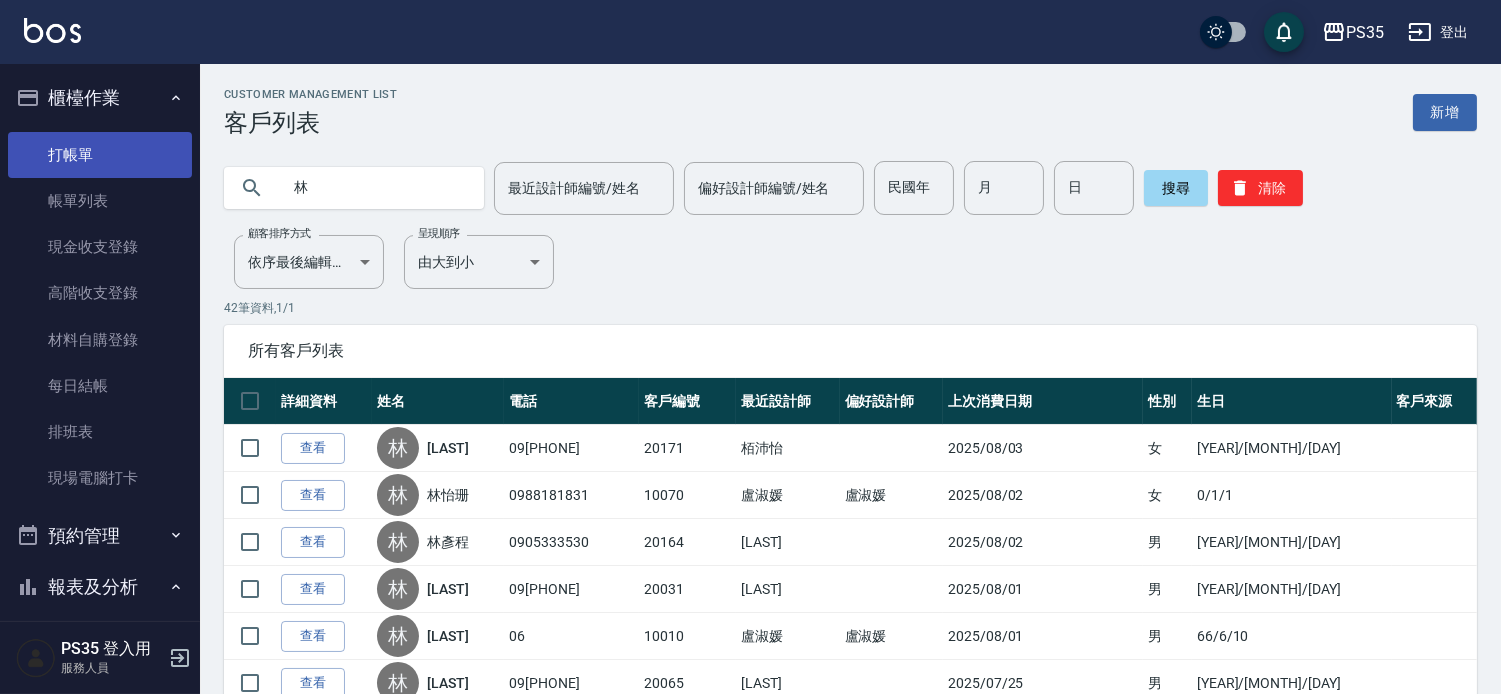 click on "打帳單" at bounding box center (100, 155) 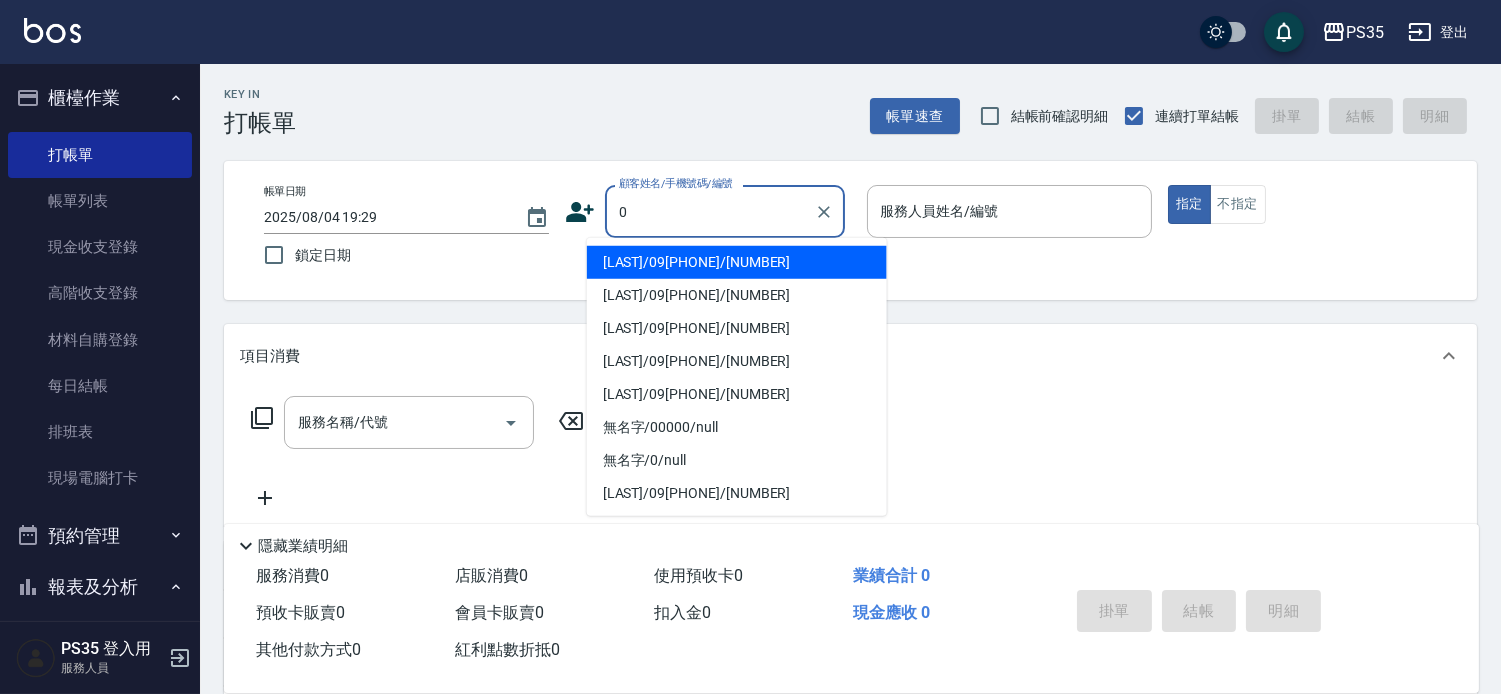 type on "0" 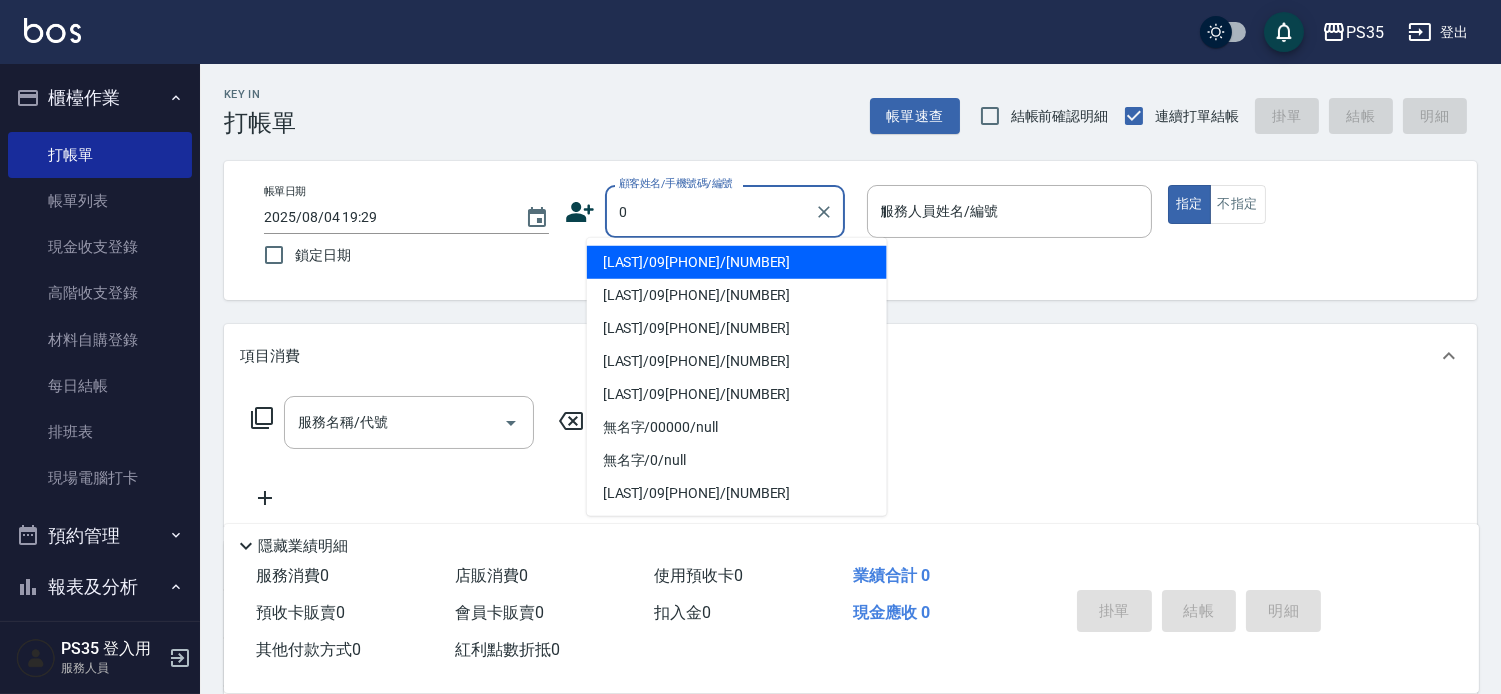 type on "[LAST]/09[PHONE]/[NUMBER]" 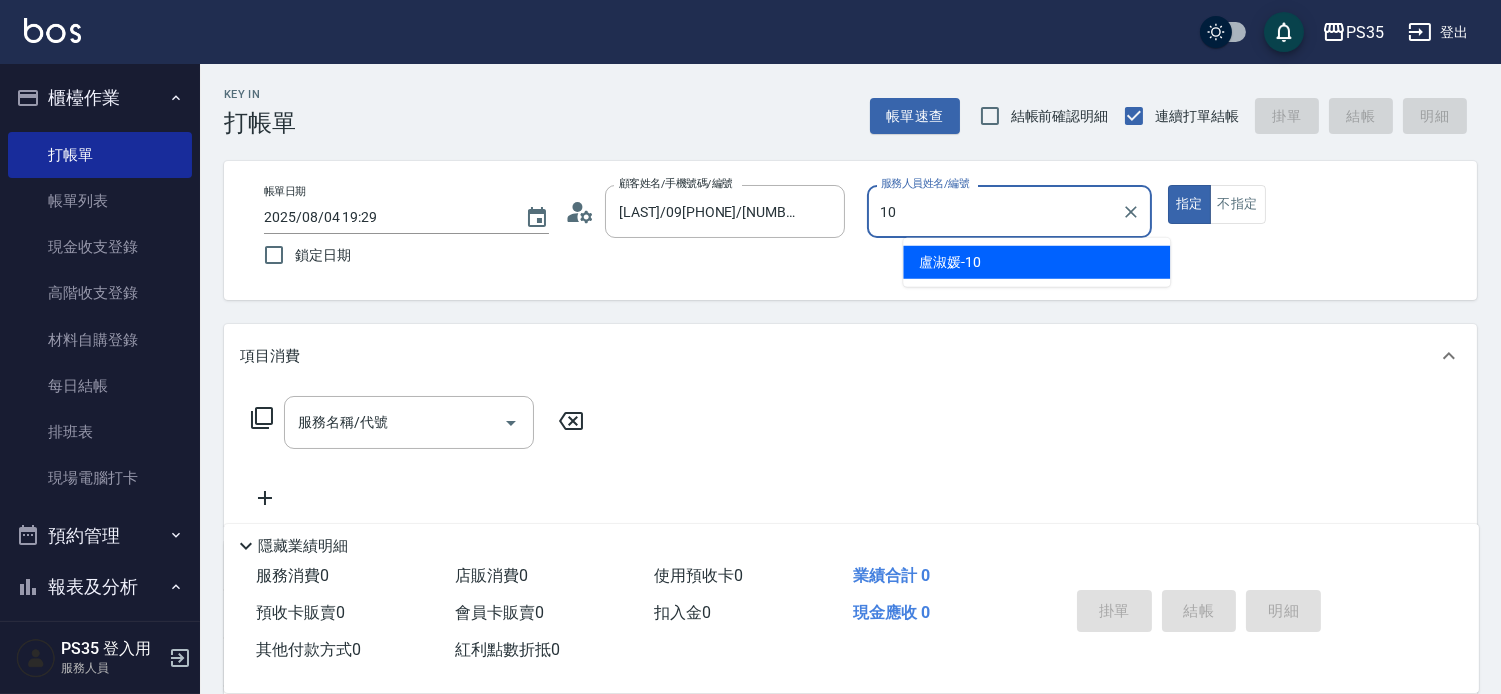 type on "10" 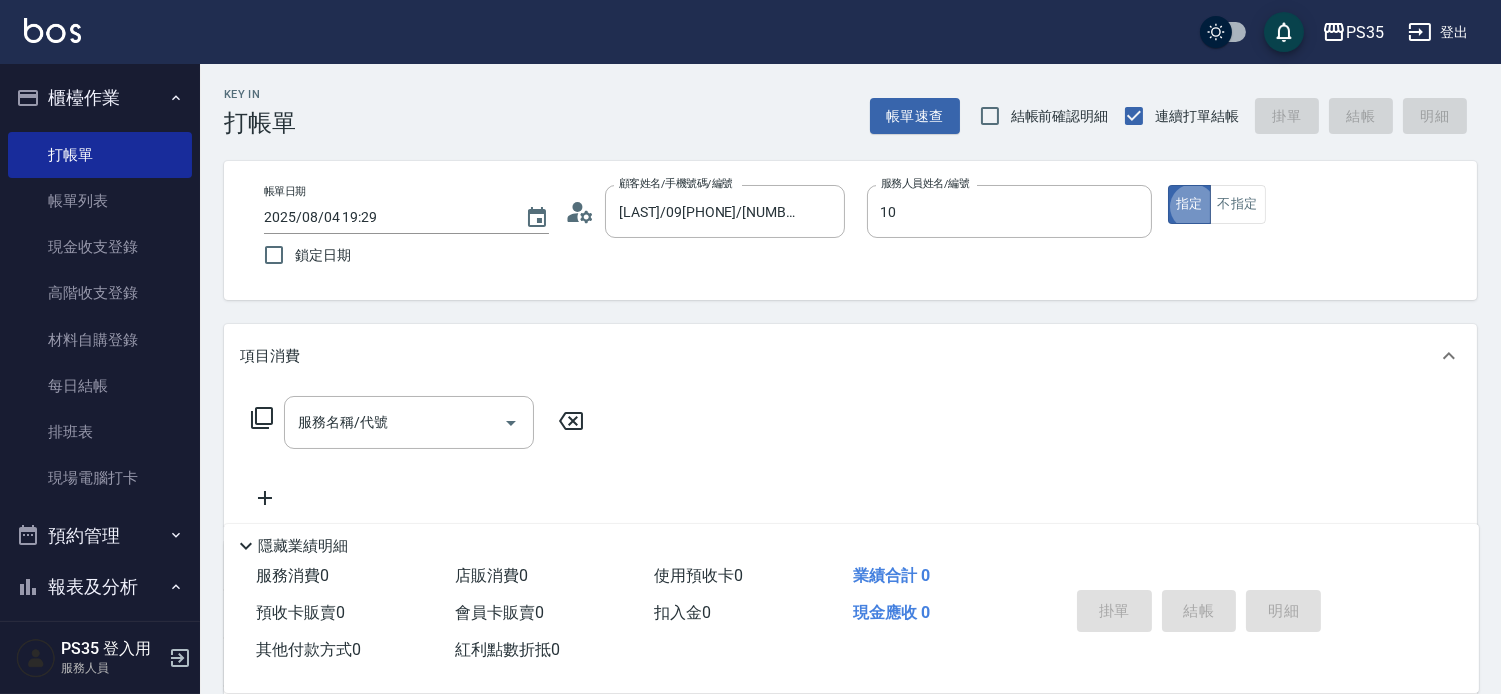 type on "無名字/0/null" 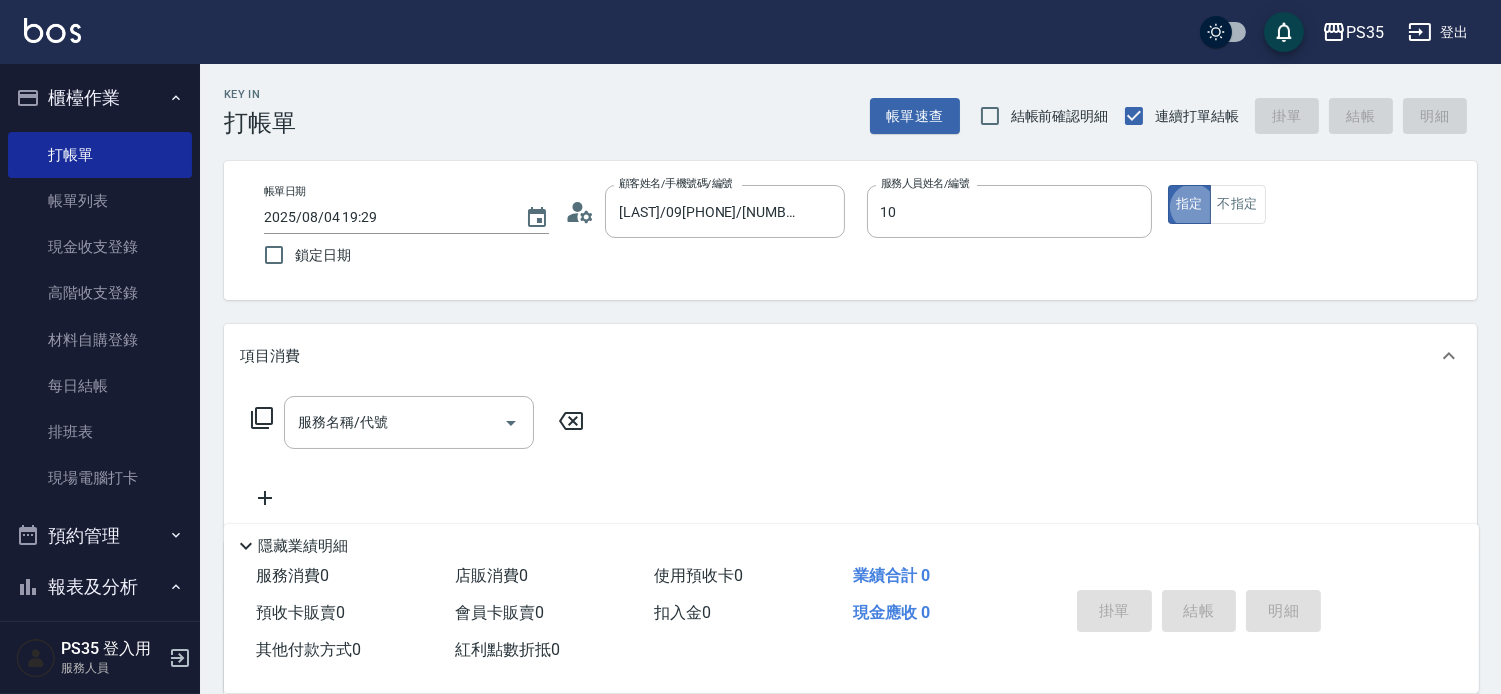 type on "盧淑媛-10" 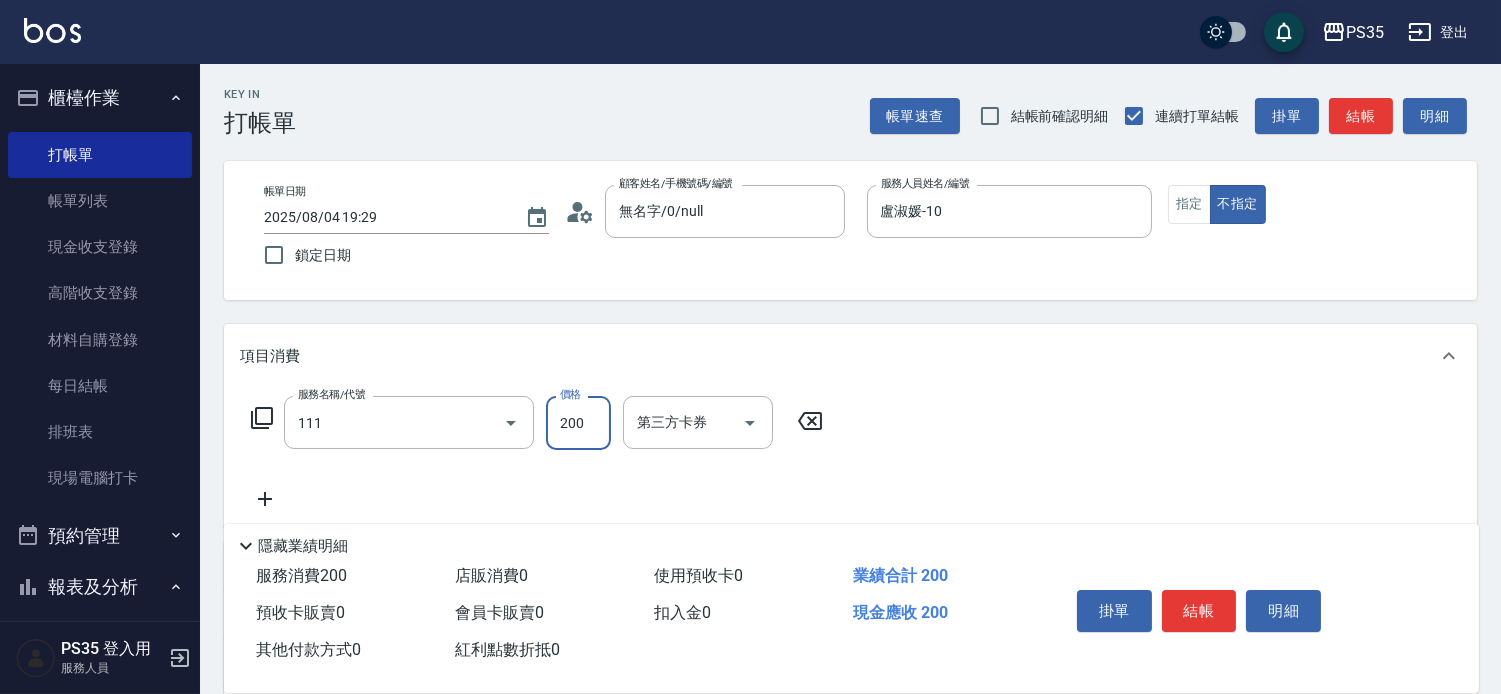 type on "200(111)" 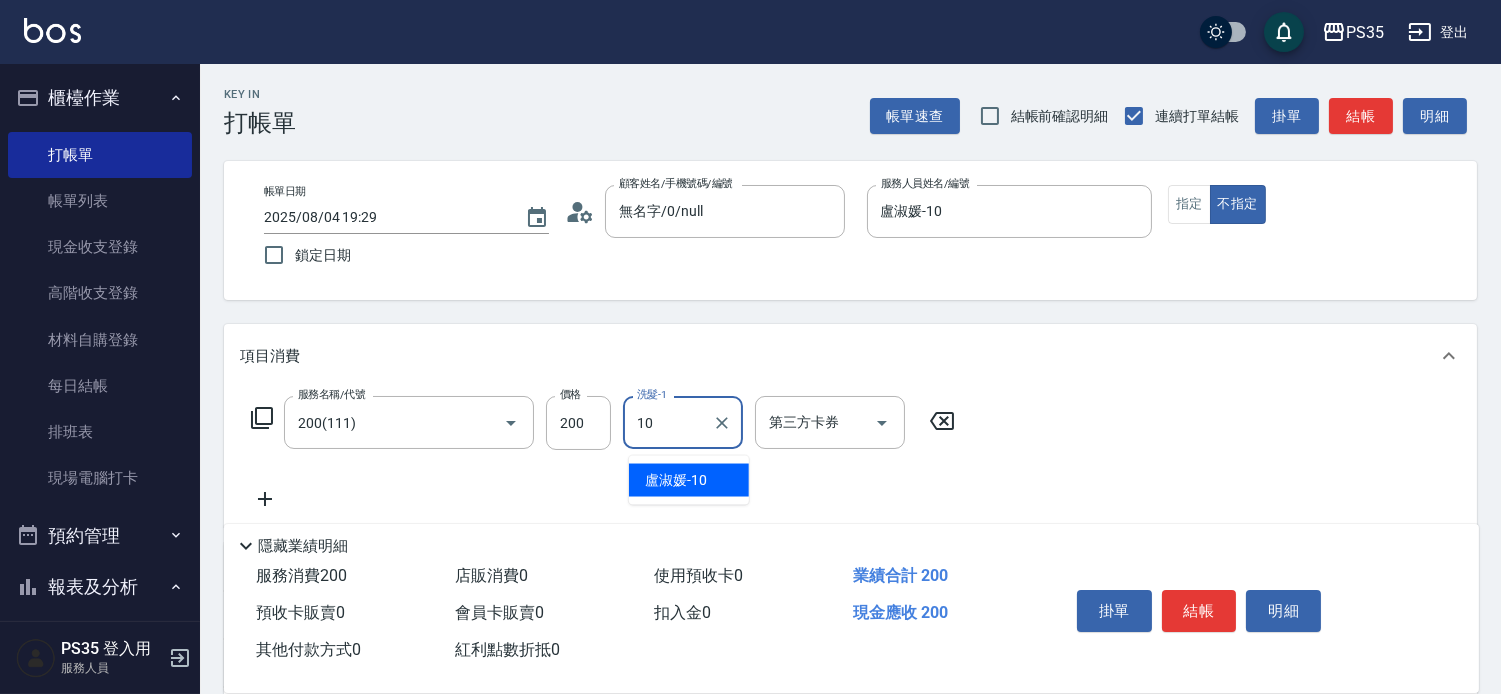 type on "盧淑媛-10" 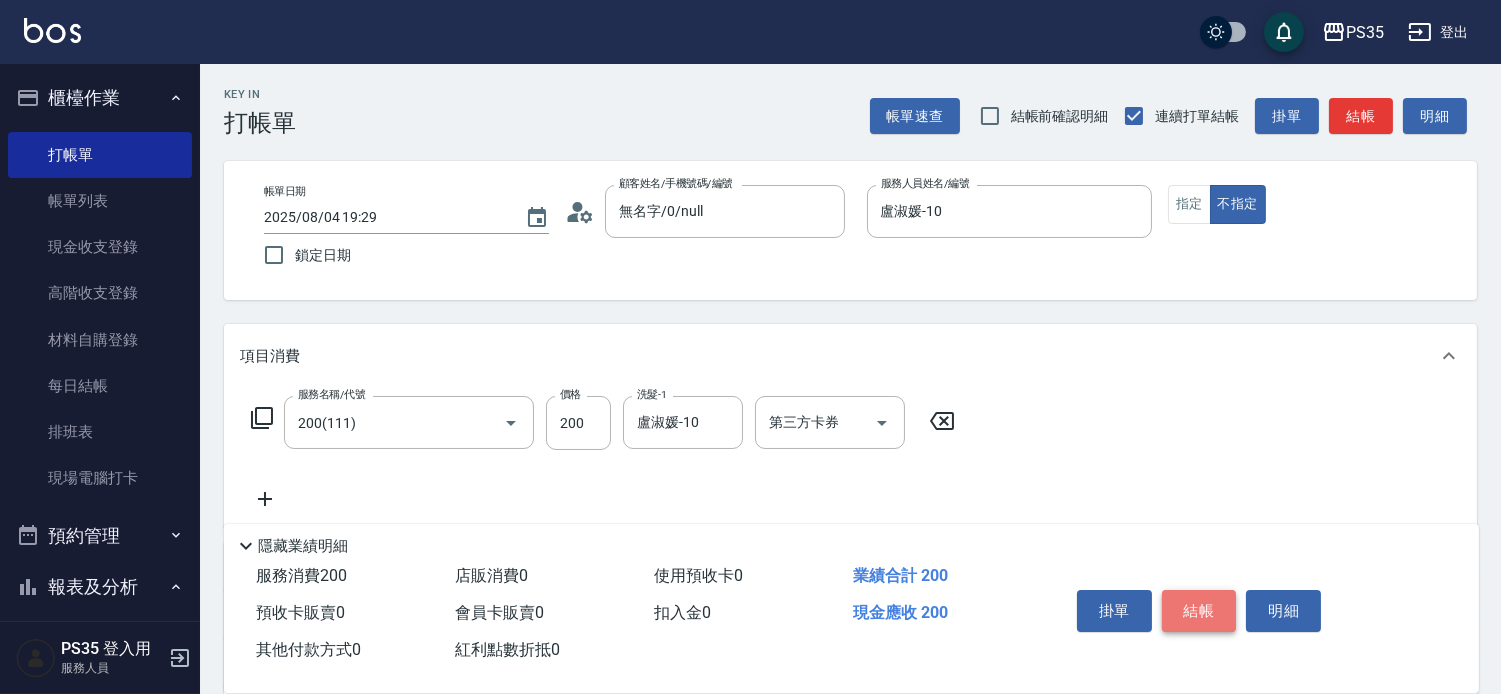 click on "結帳" at bounding box center [1199, 611] 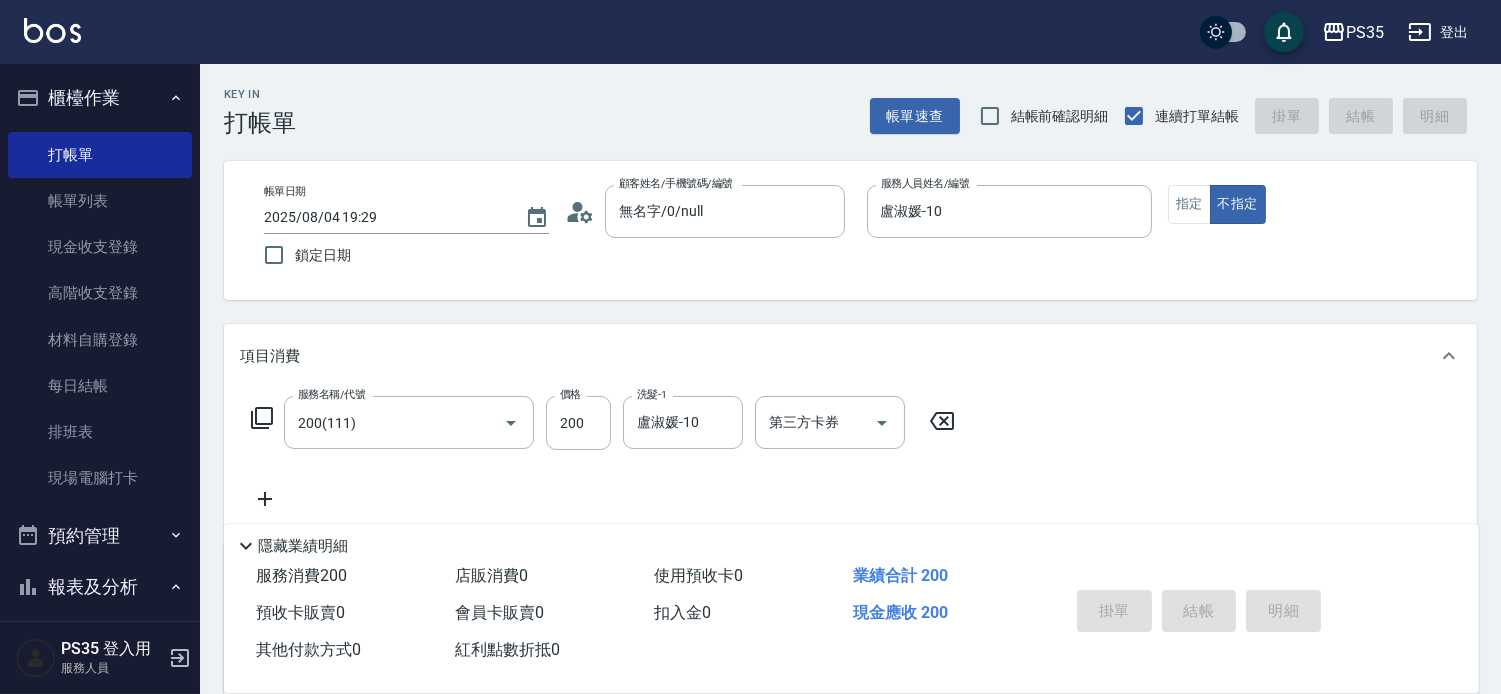 type 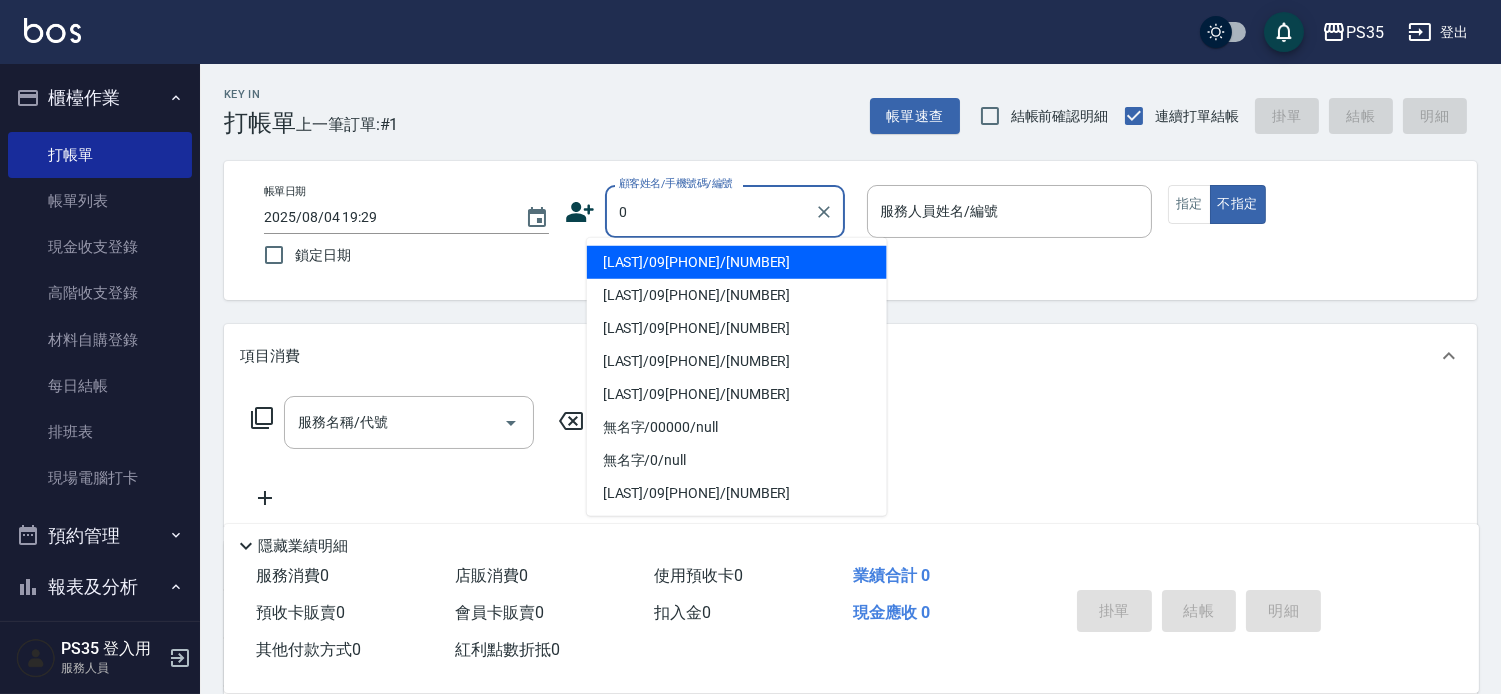 type on "0" 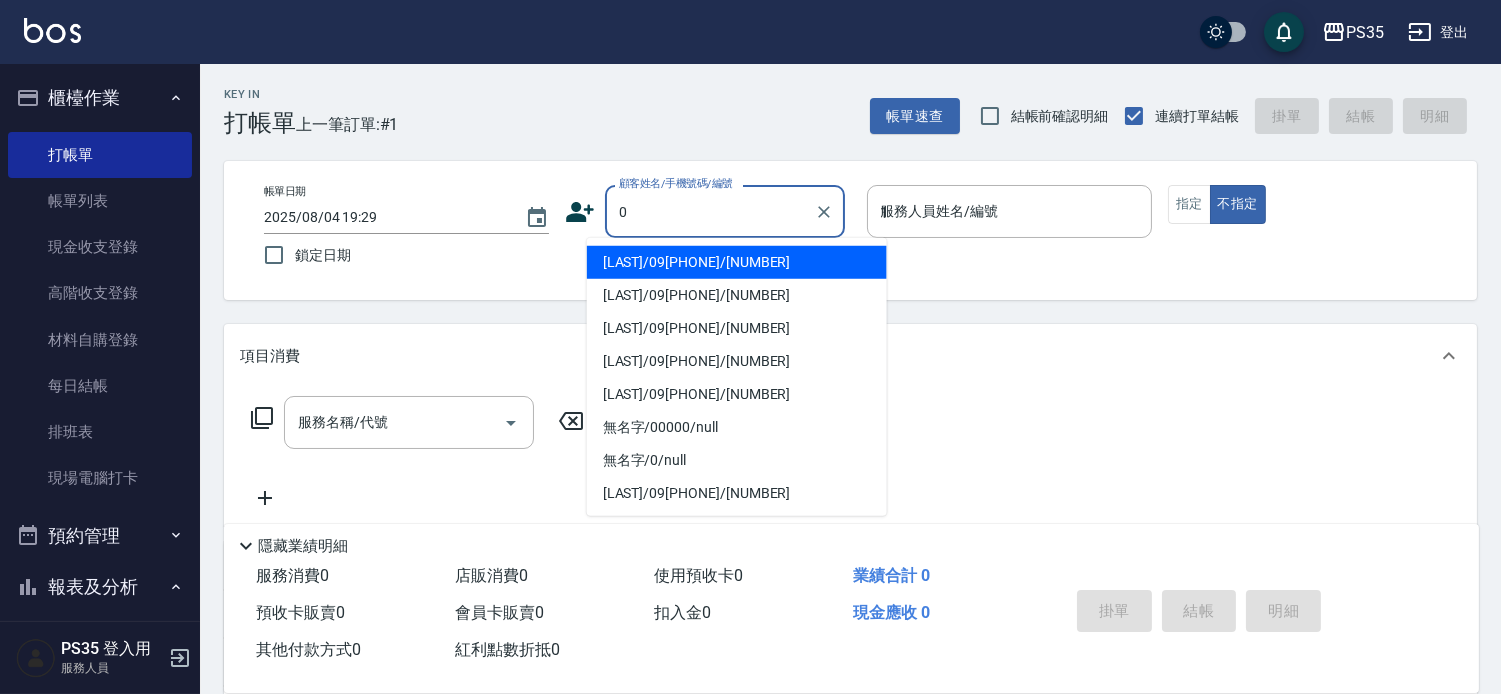 type on "[LAST]/09[PHONE]/[NUMBER]" 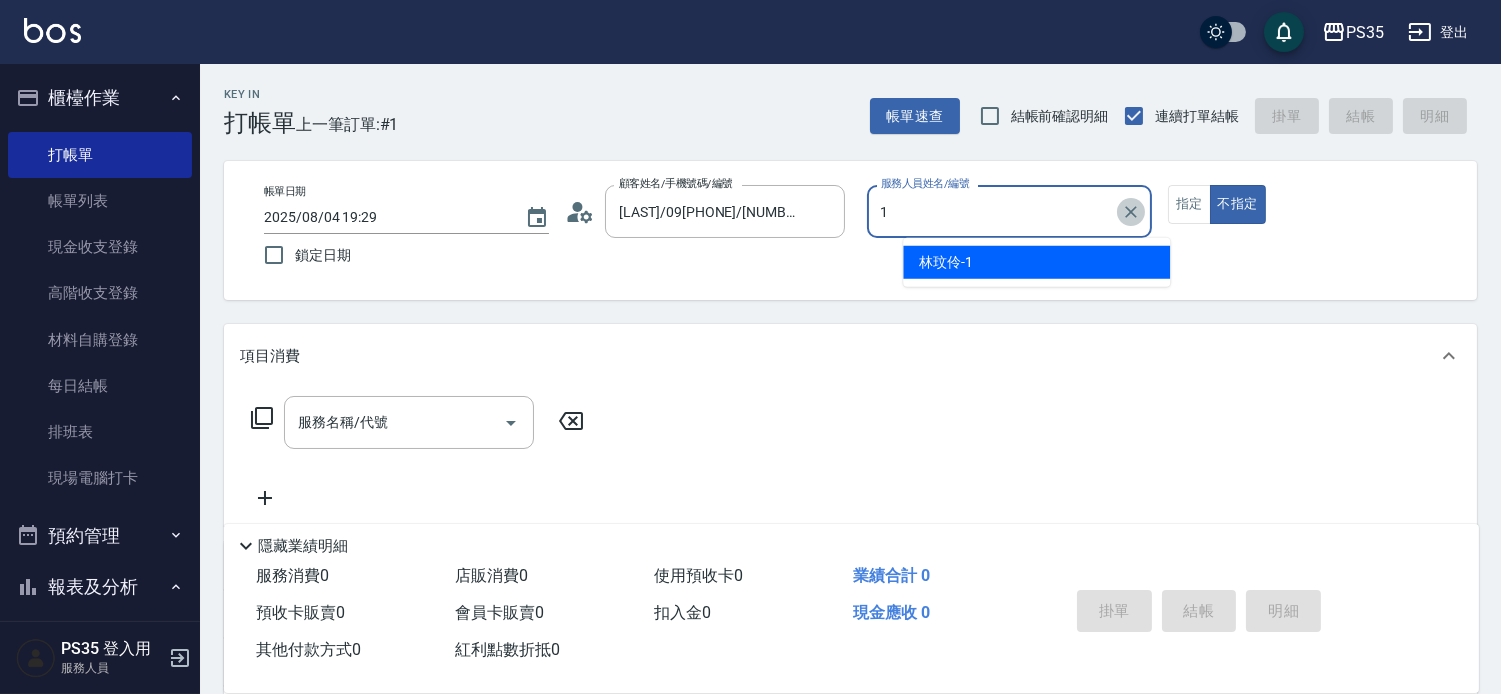 click 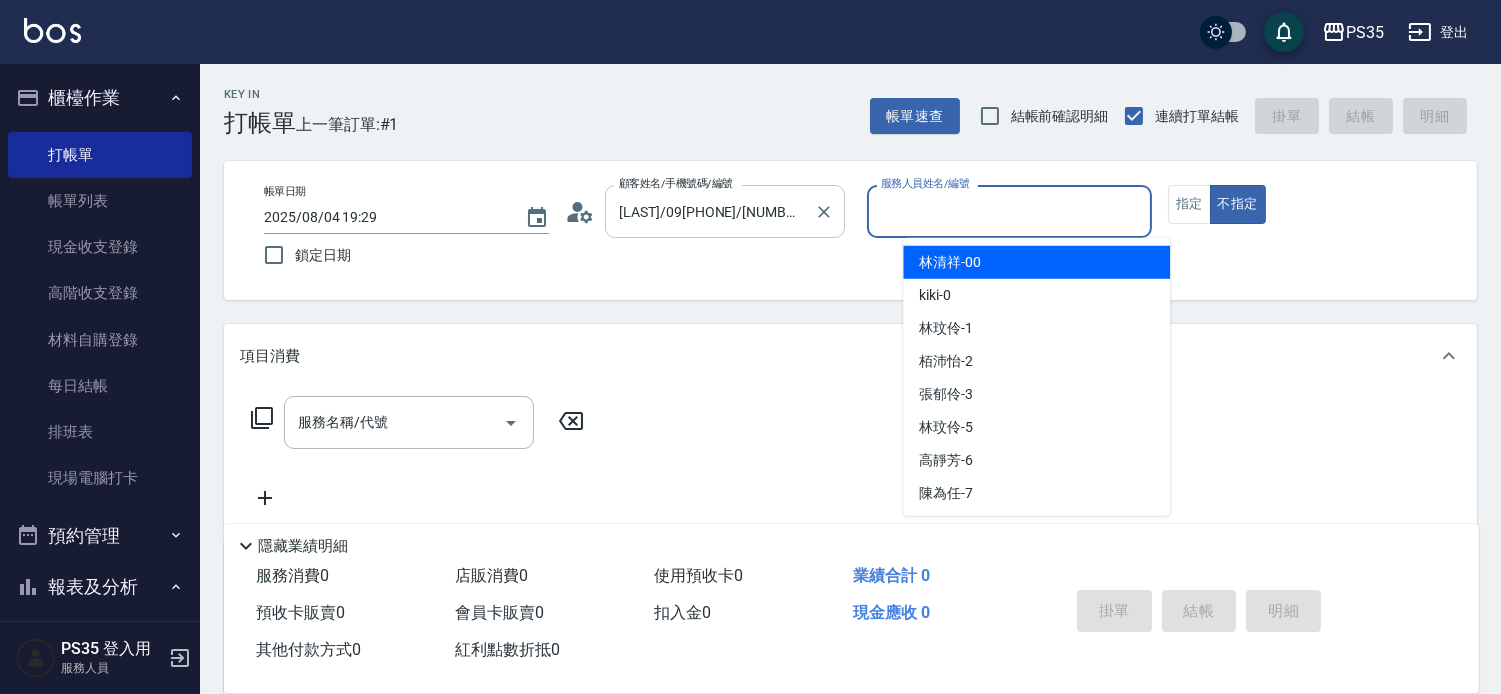 click on "[LAST]/09[PHONE]/[NUMBER]" at bounding box center [710, 211] 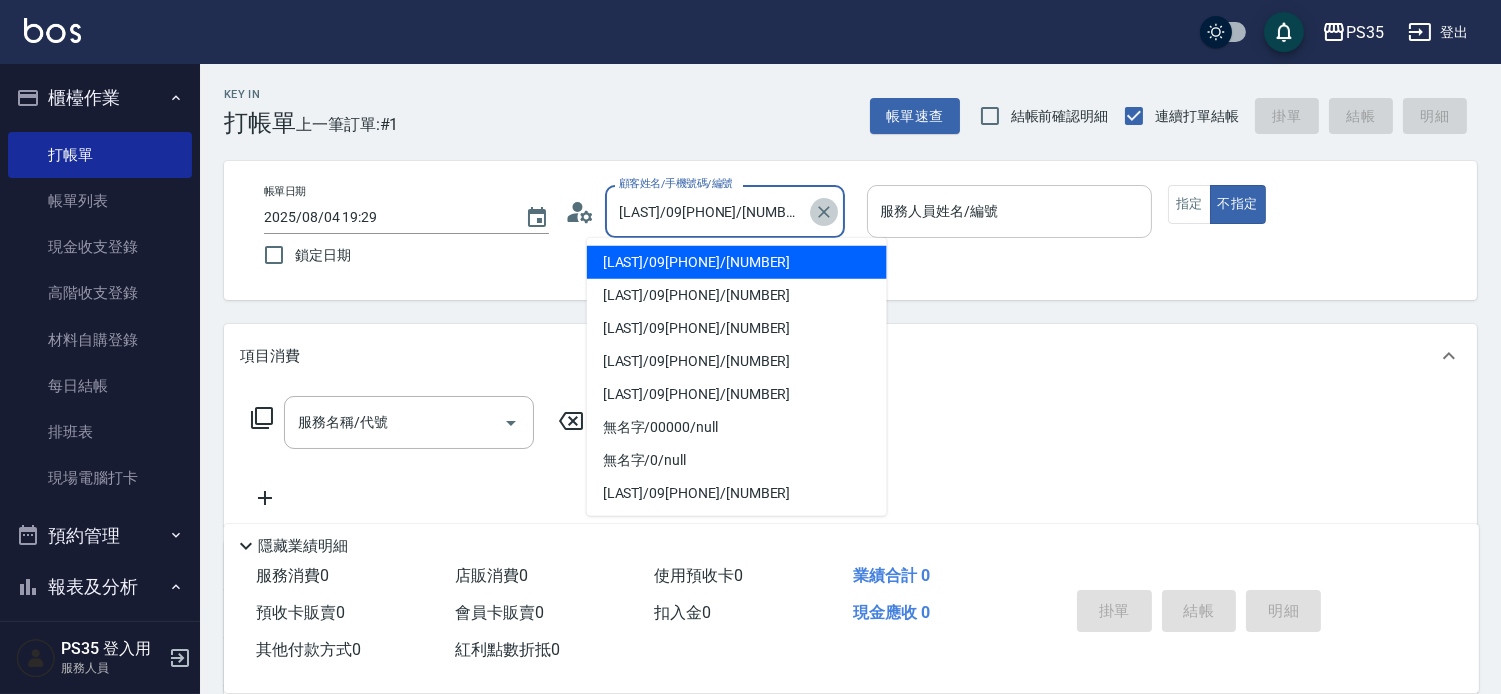 click 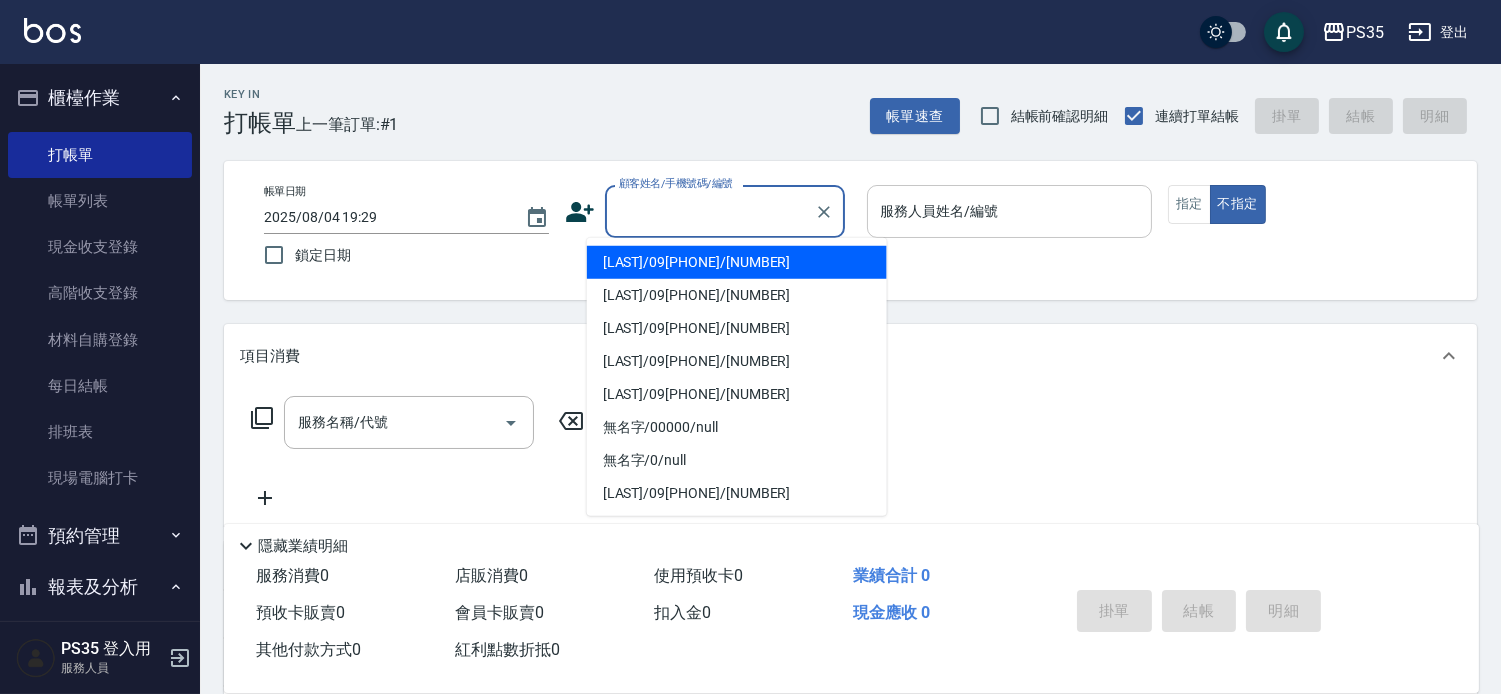 click on "顧客姓名/手機號碼/編號" at bounding box center (710, 211) 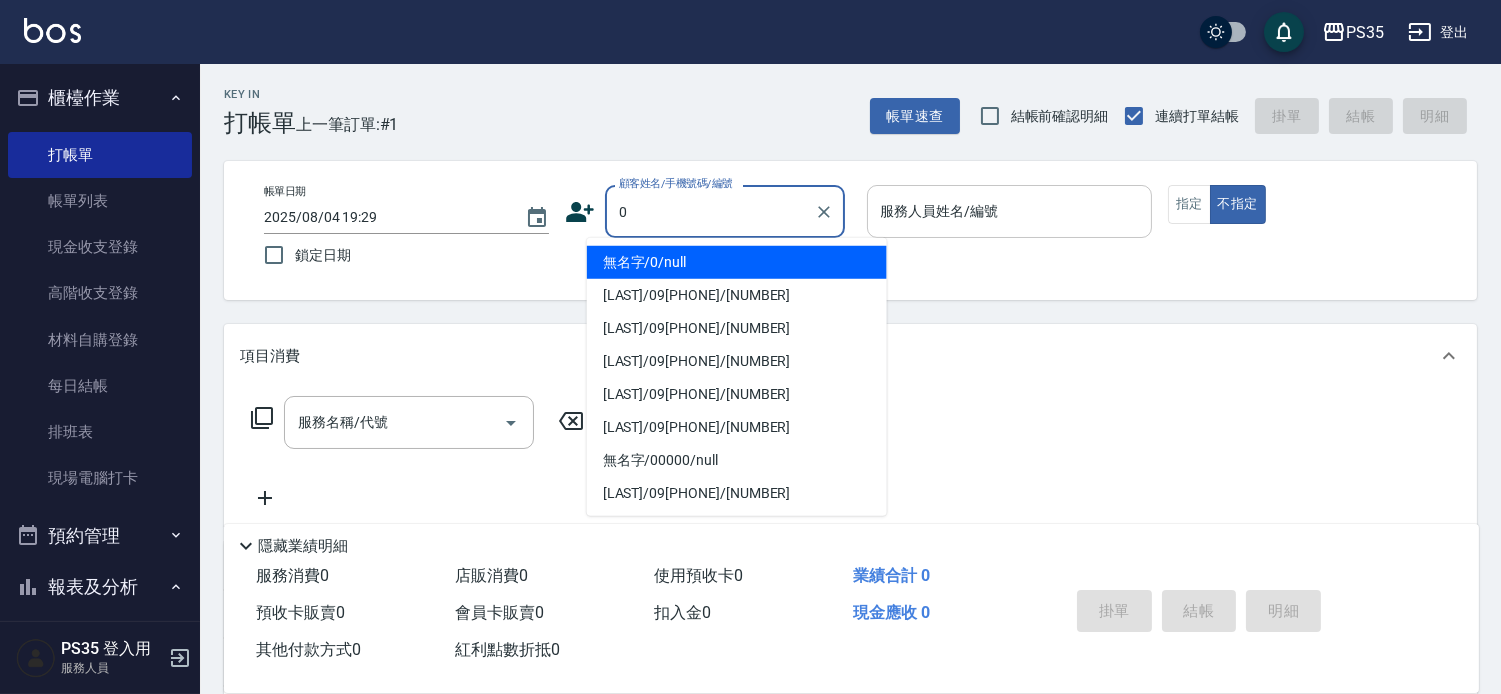 type on "無名字/0/null" 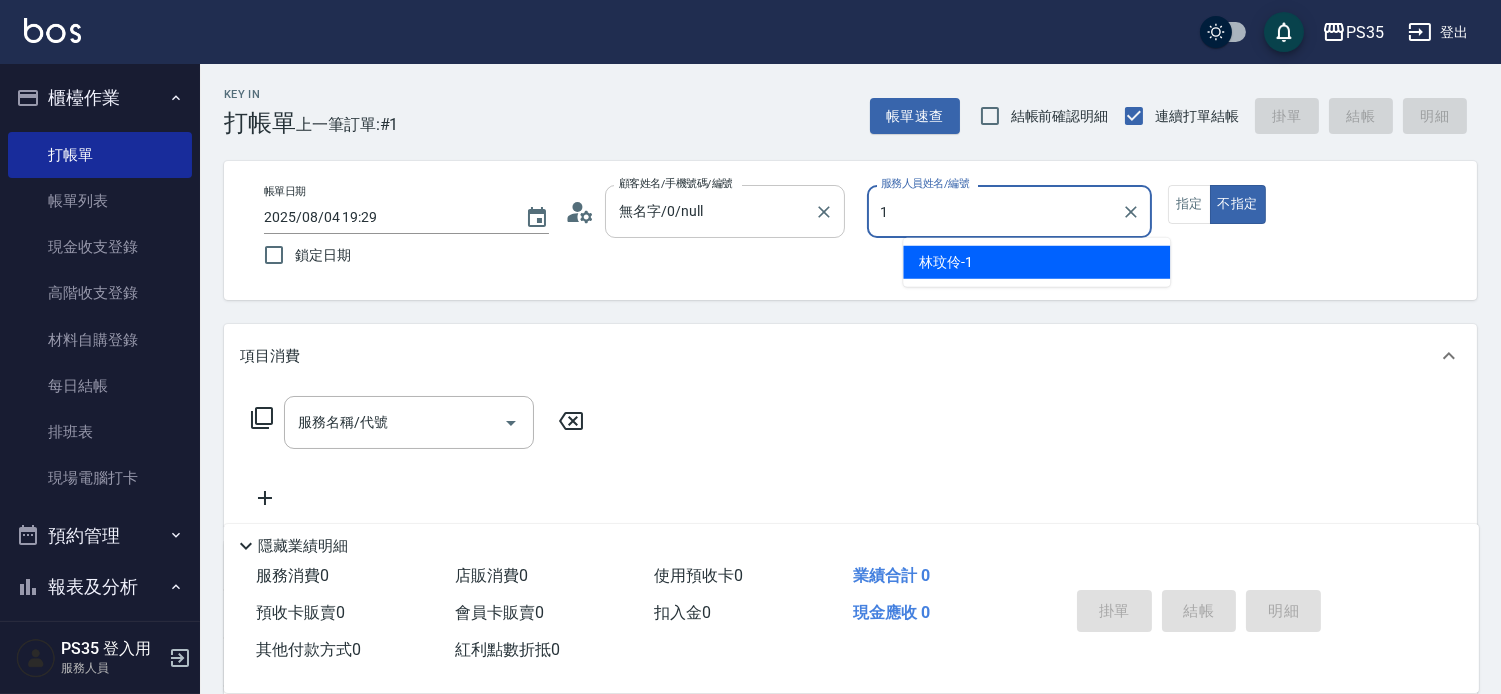 type on "[LAST]-1" 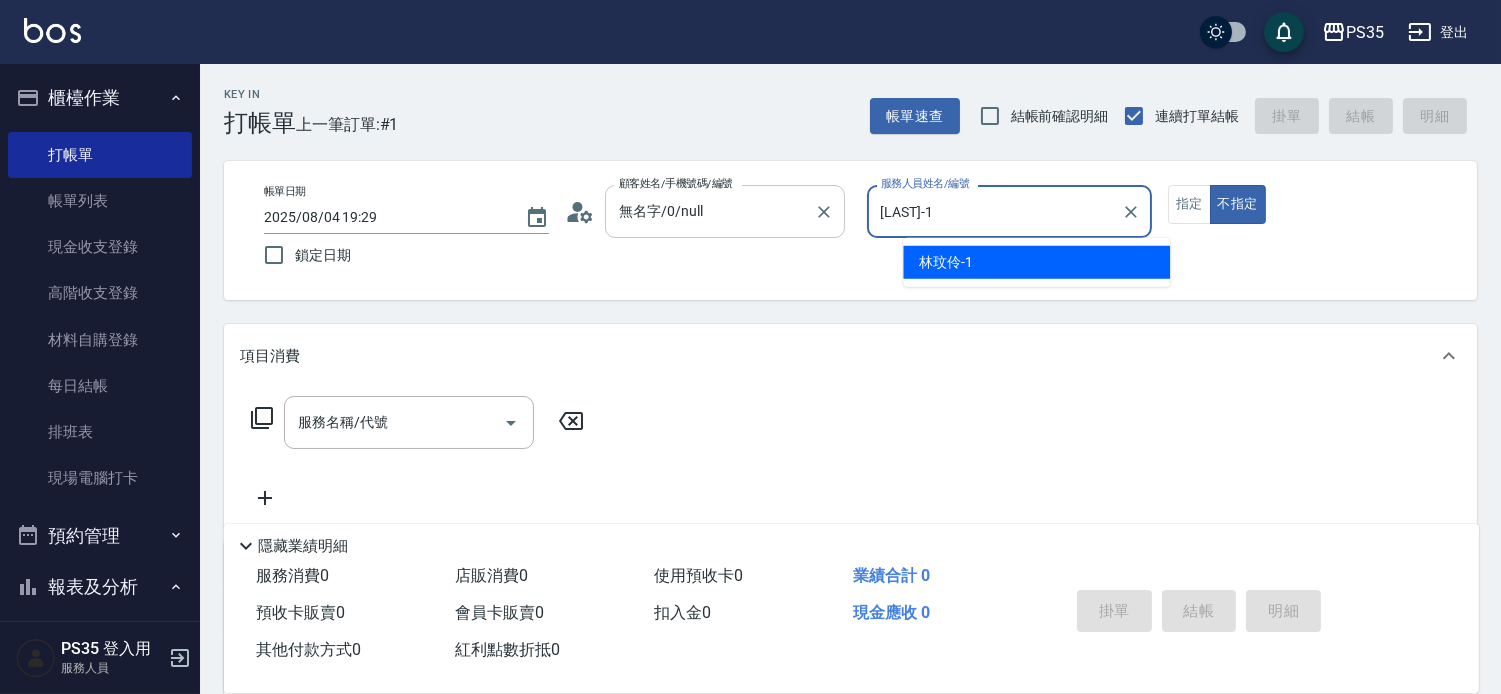 type on "false" 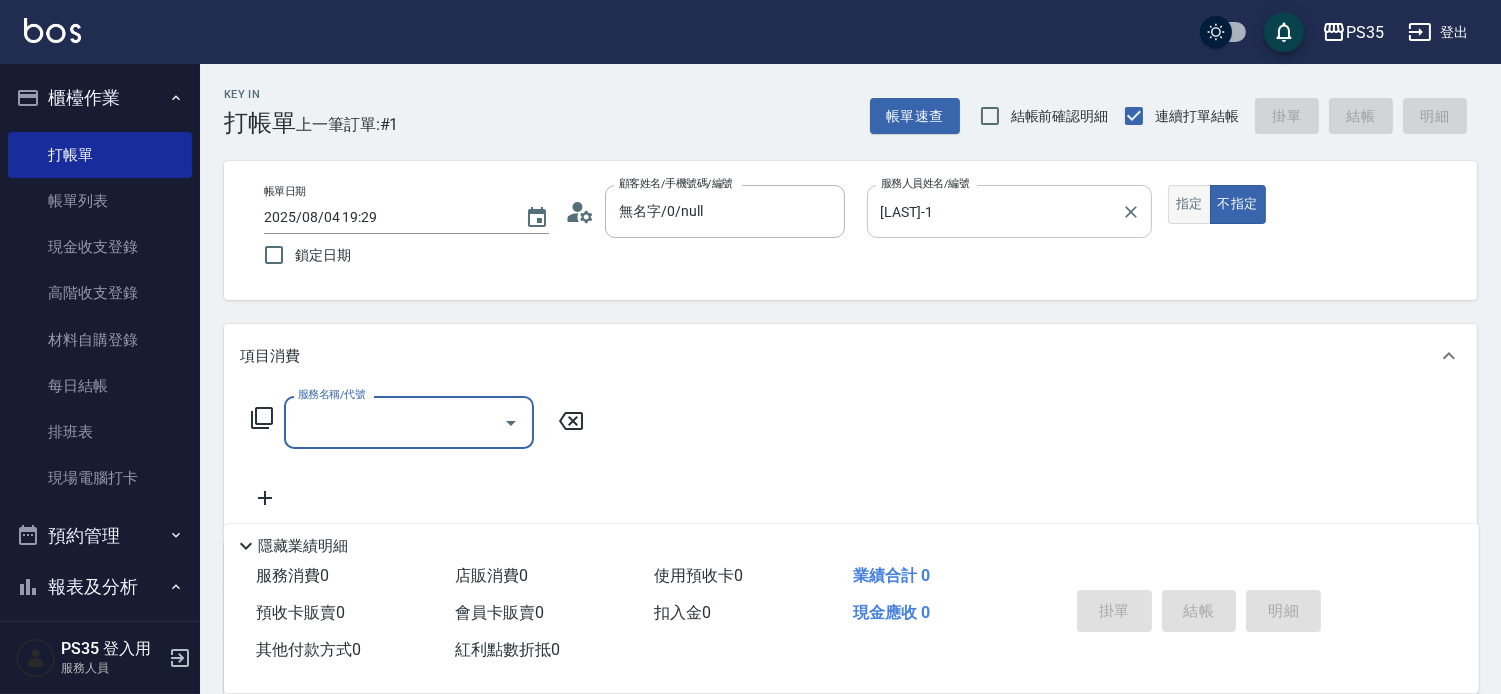 click on "指定" at bounding box center [1189, 204] 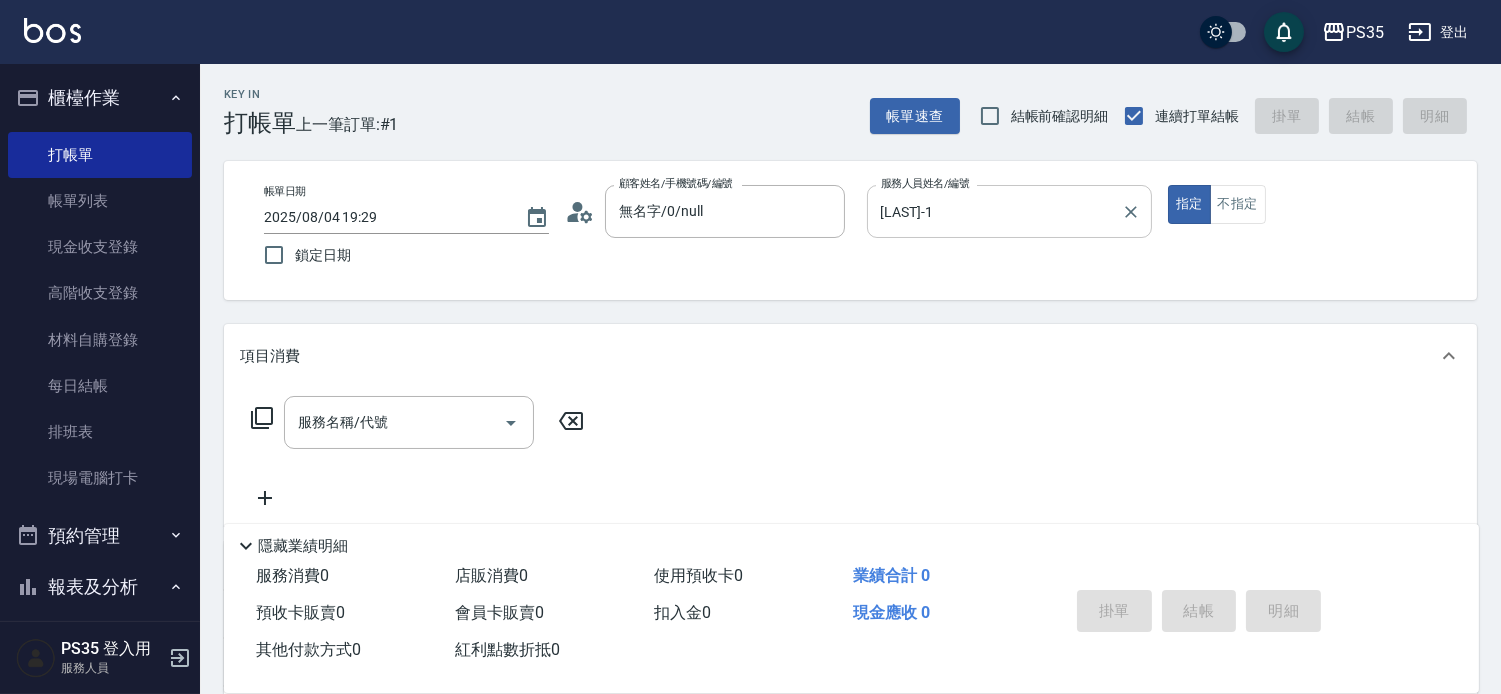 click on "服務名稱/代號 服務名稱/代號" at bounding box center [409, 422] 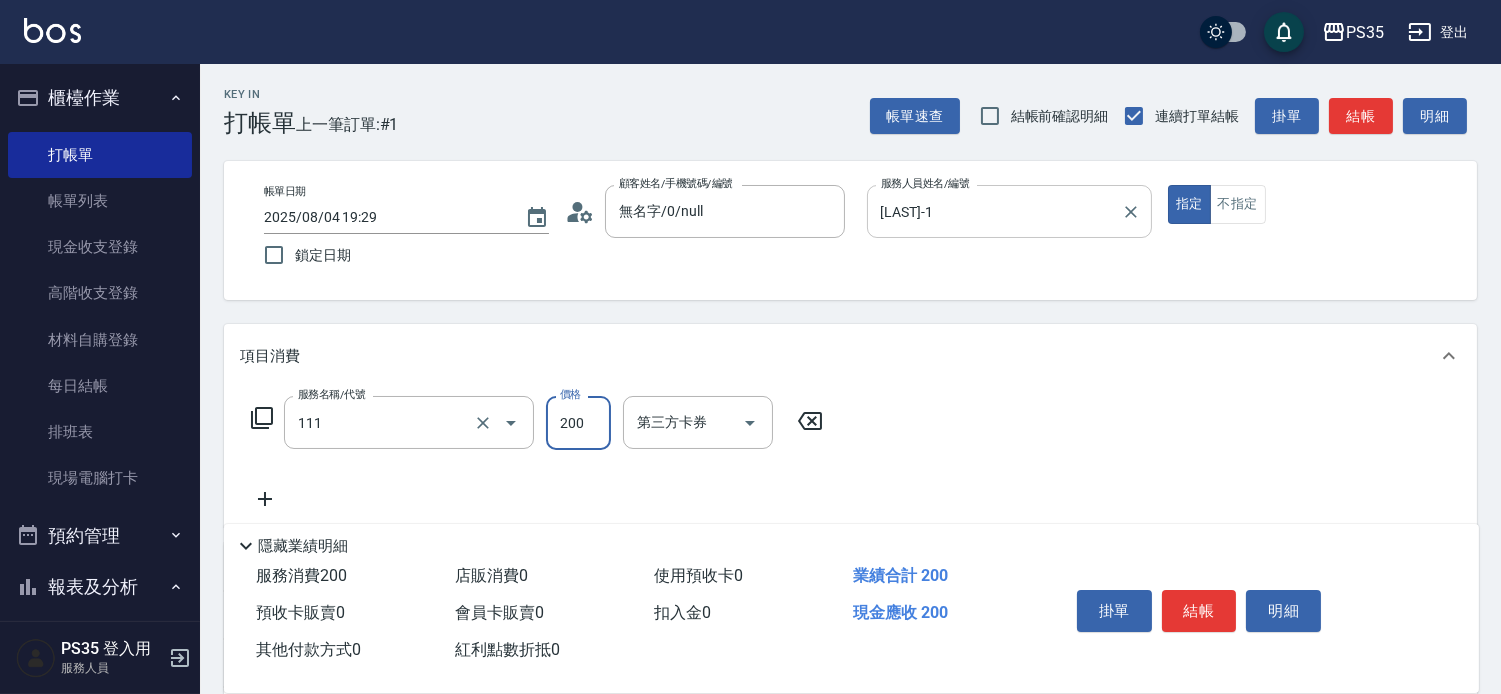 type on "200(111)" 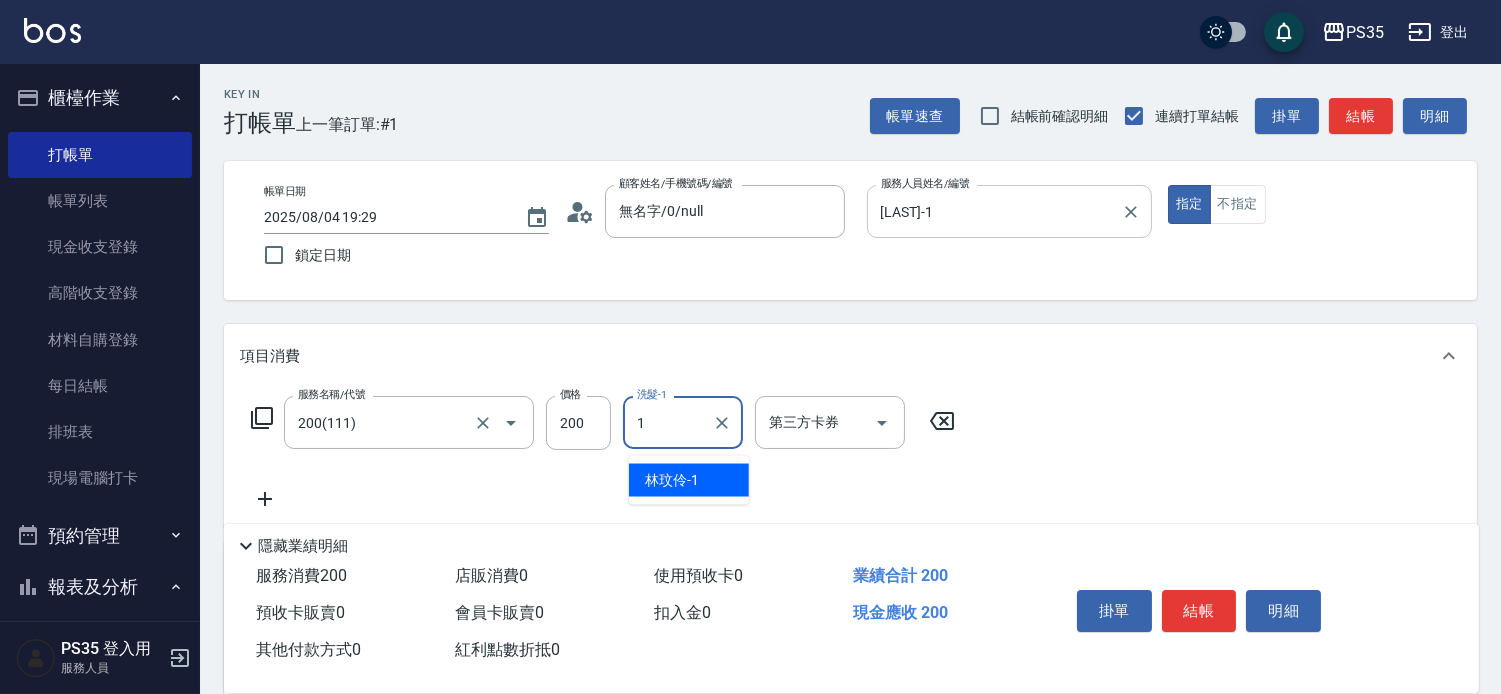 type on "[LAST]-1" 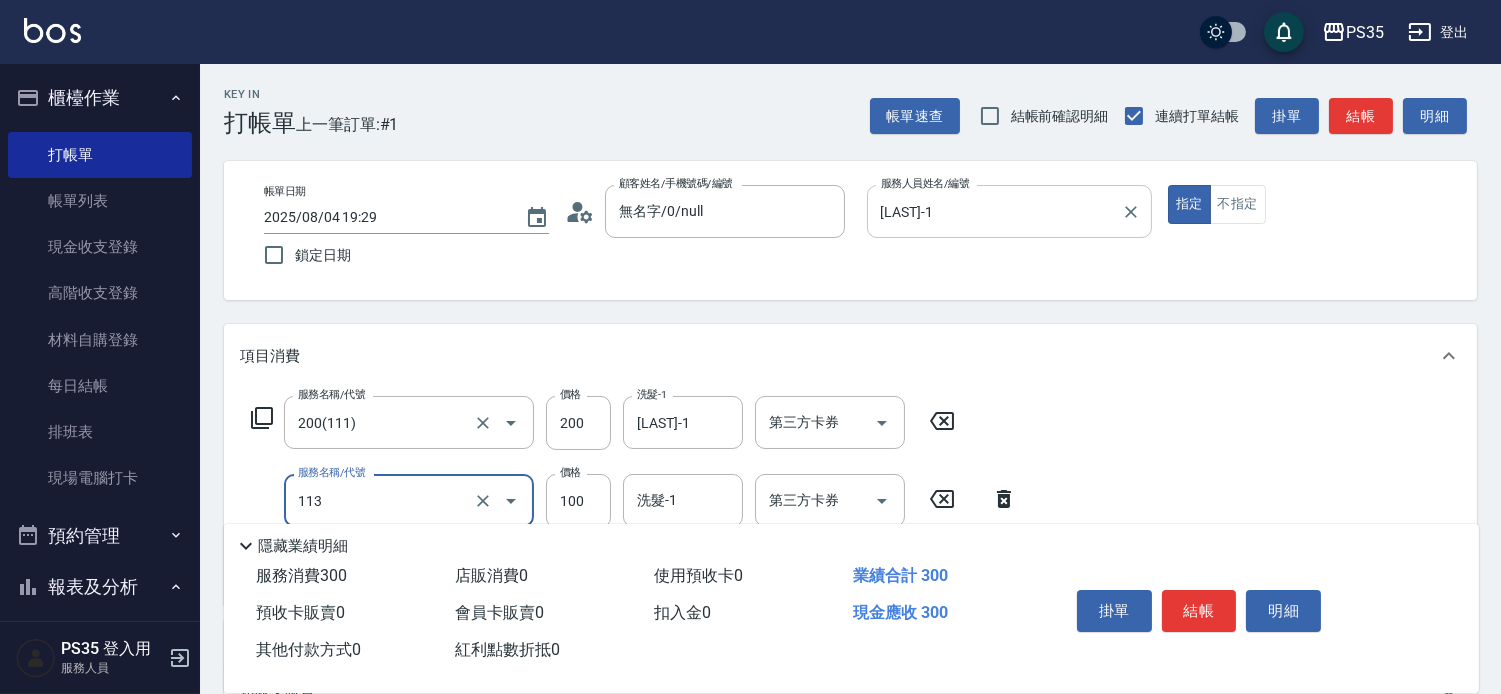 scroll, scrollTop: 111, scrollLeft: 0, axis: vertical 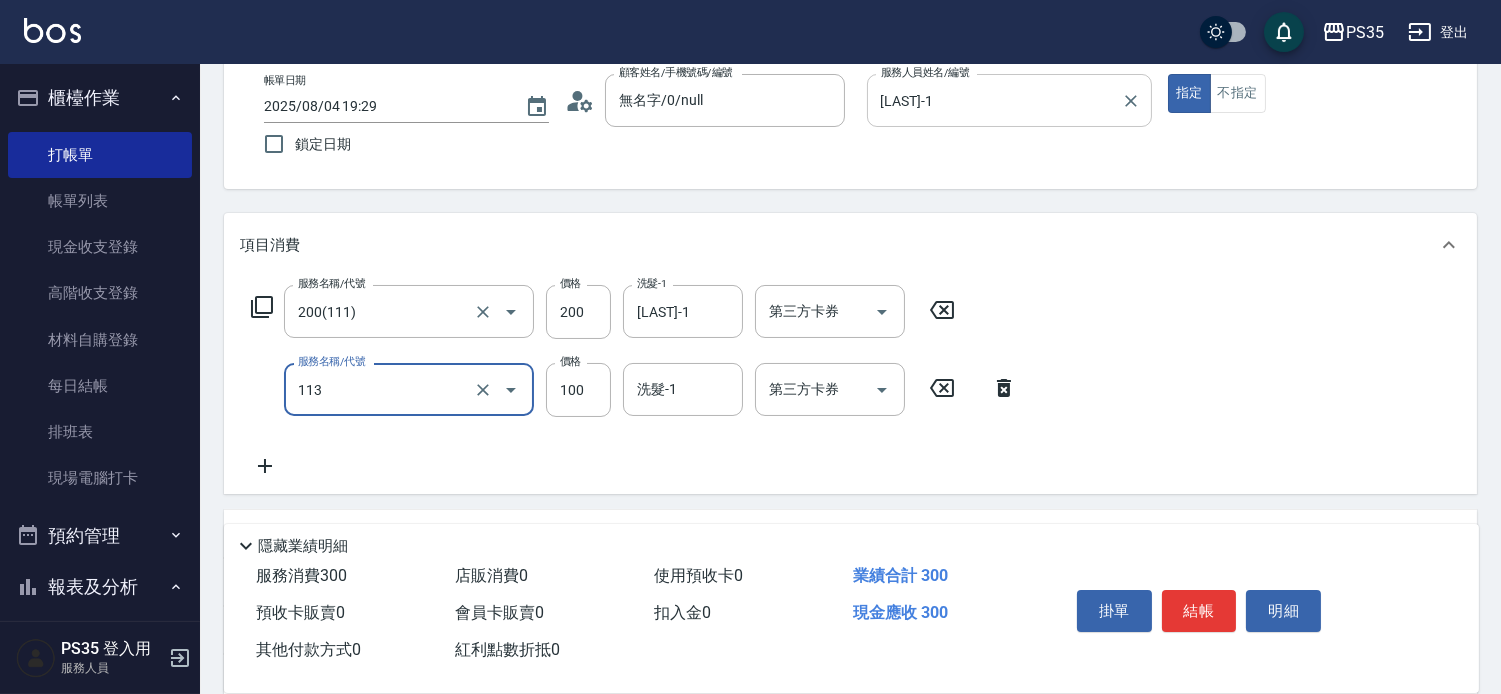 type on "瞬護100(113)" 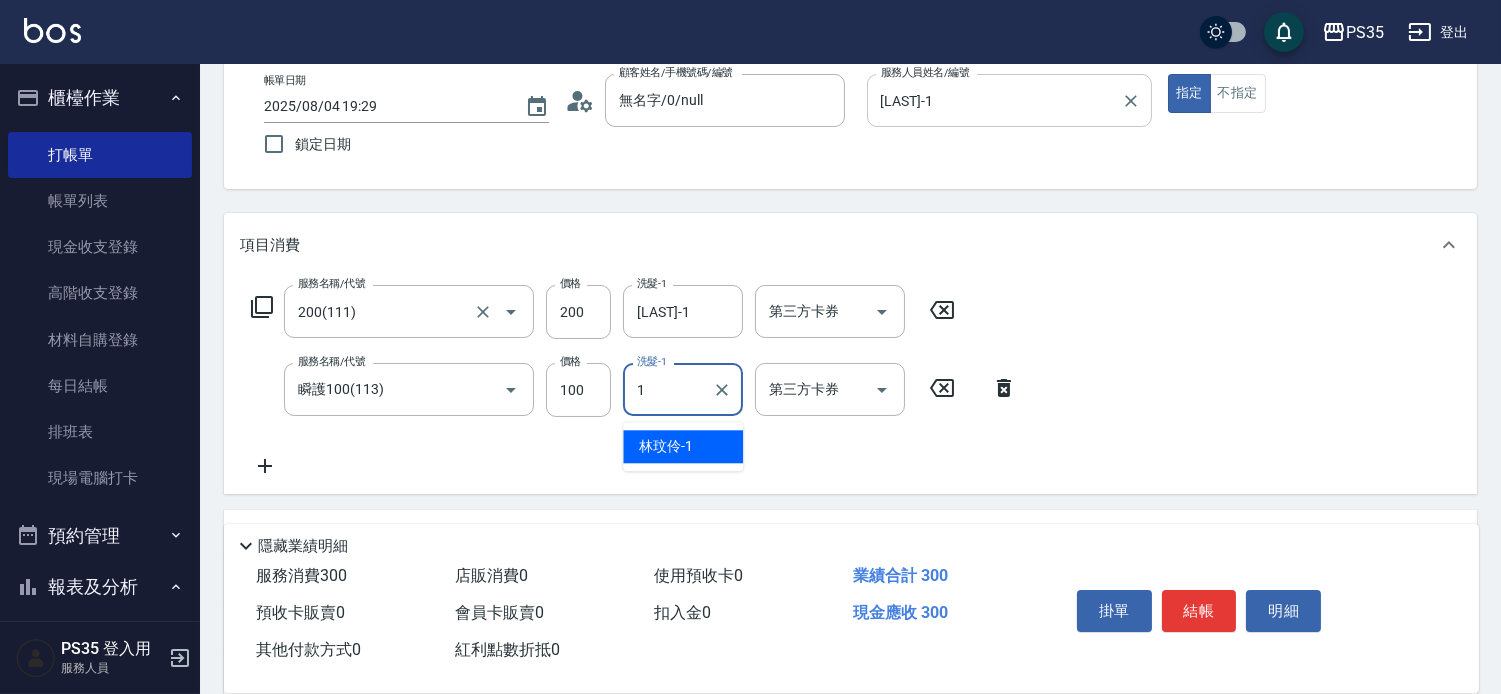 type on "[LAST]-1" 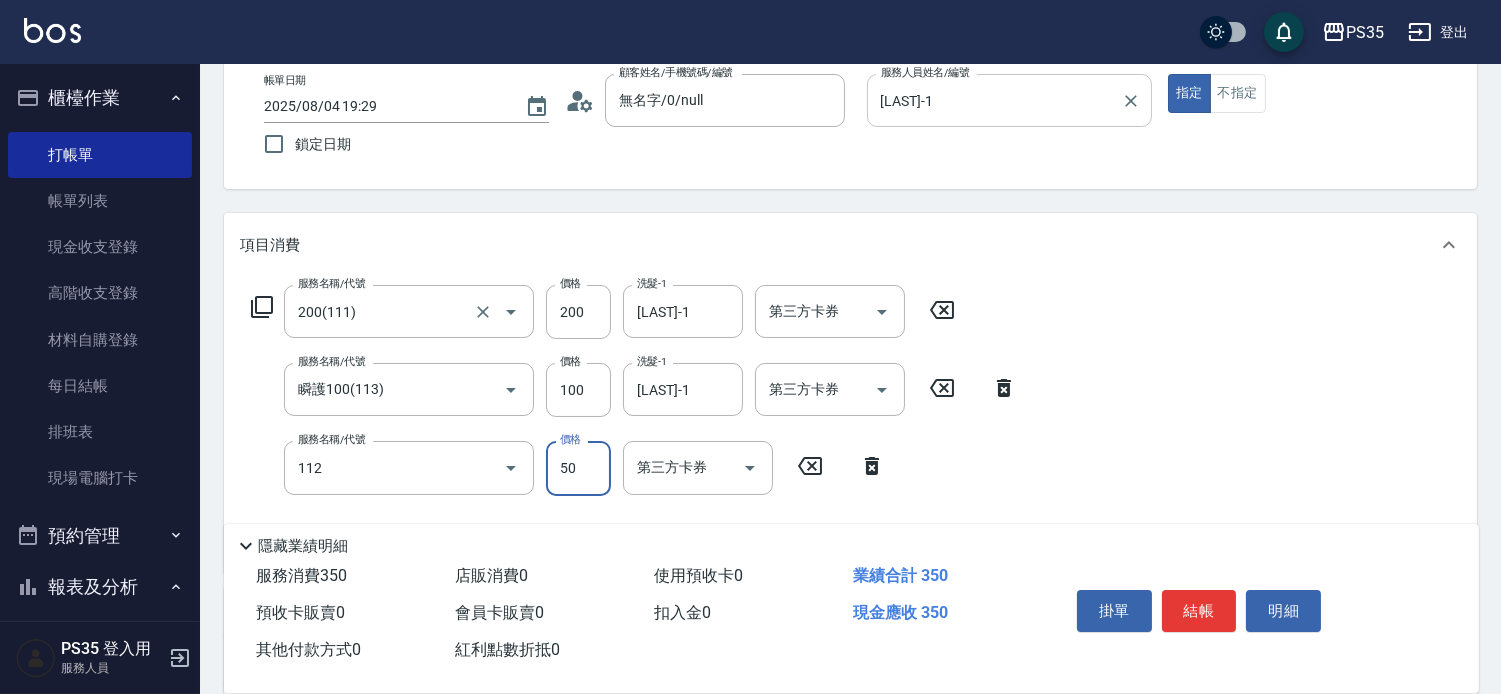 type on "精油50(112)" 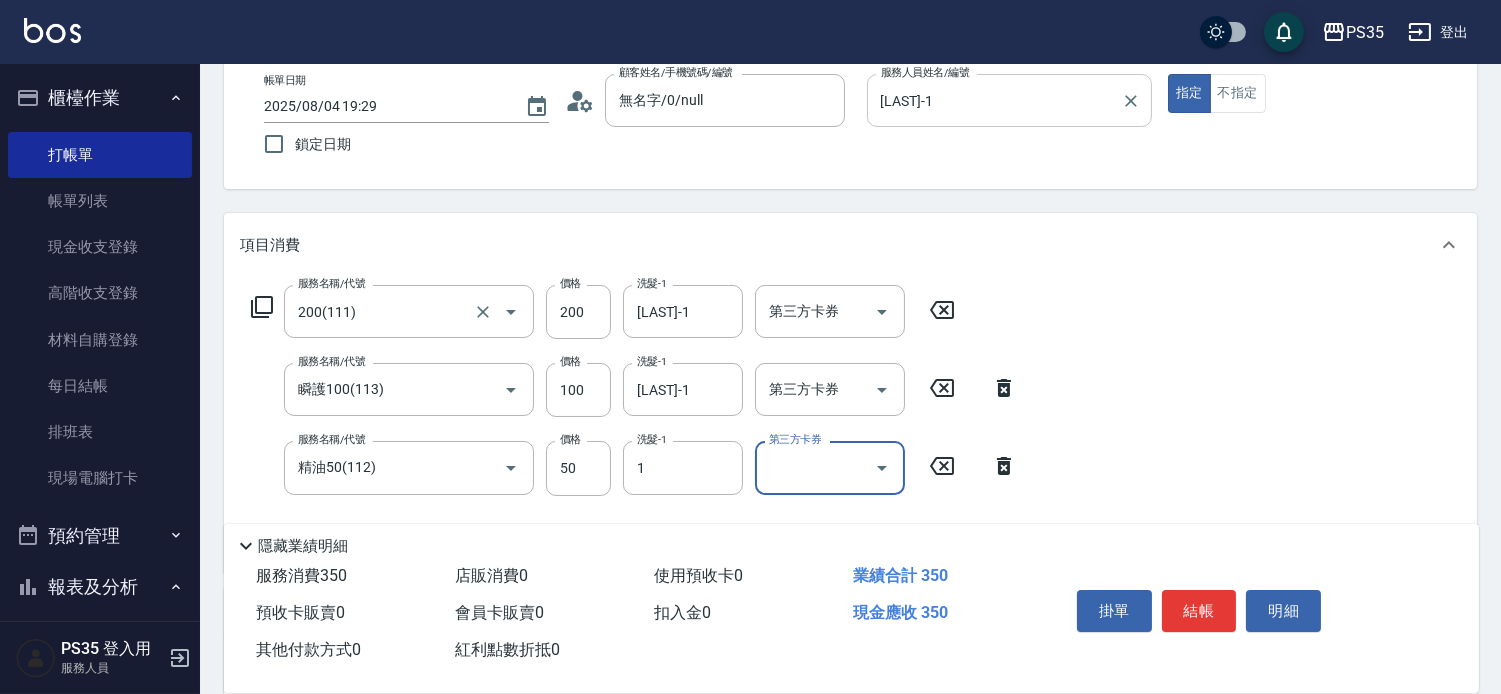 type on "[LAST]-1" 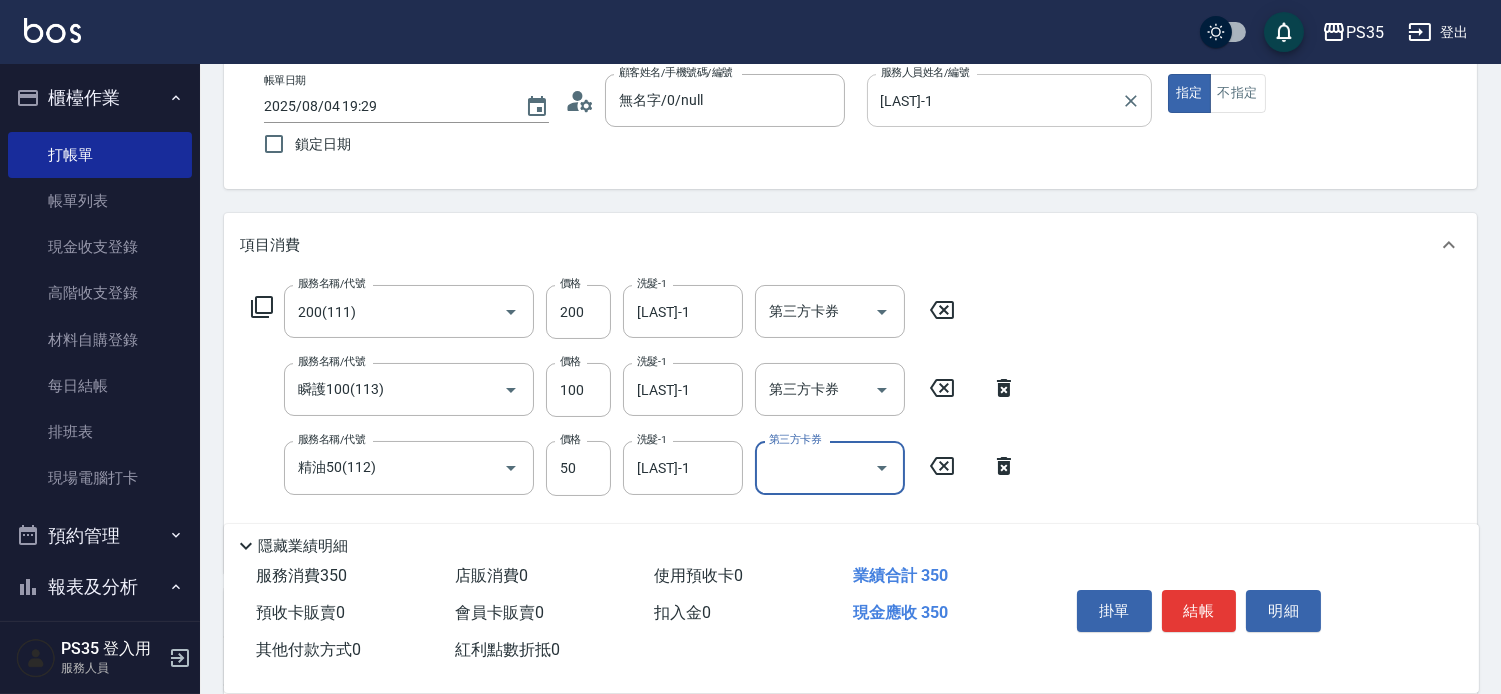 click on "結帳" at bounding box center [1199, 611] 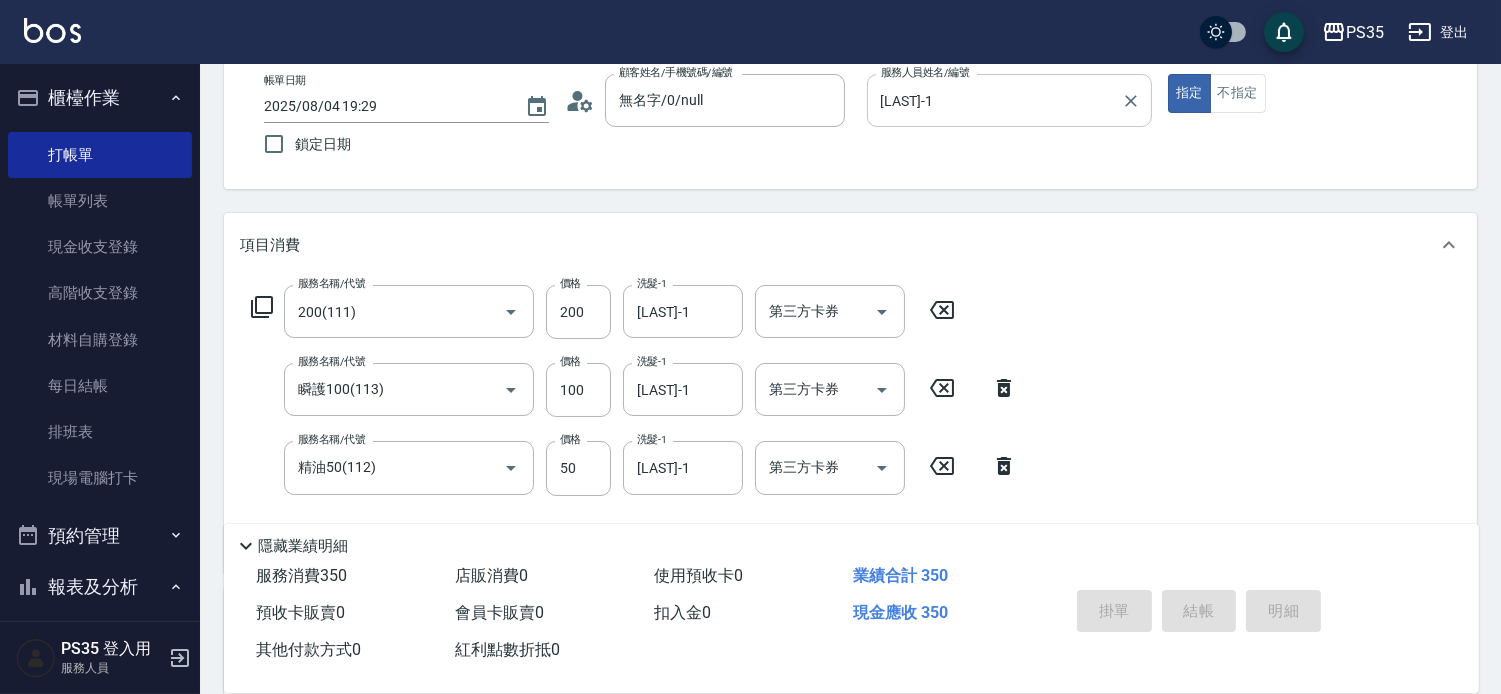 type on "2025/08/04 19:30" 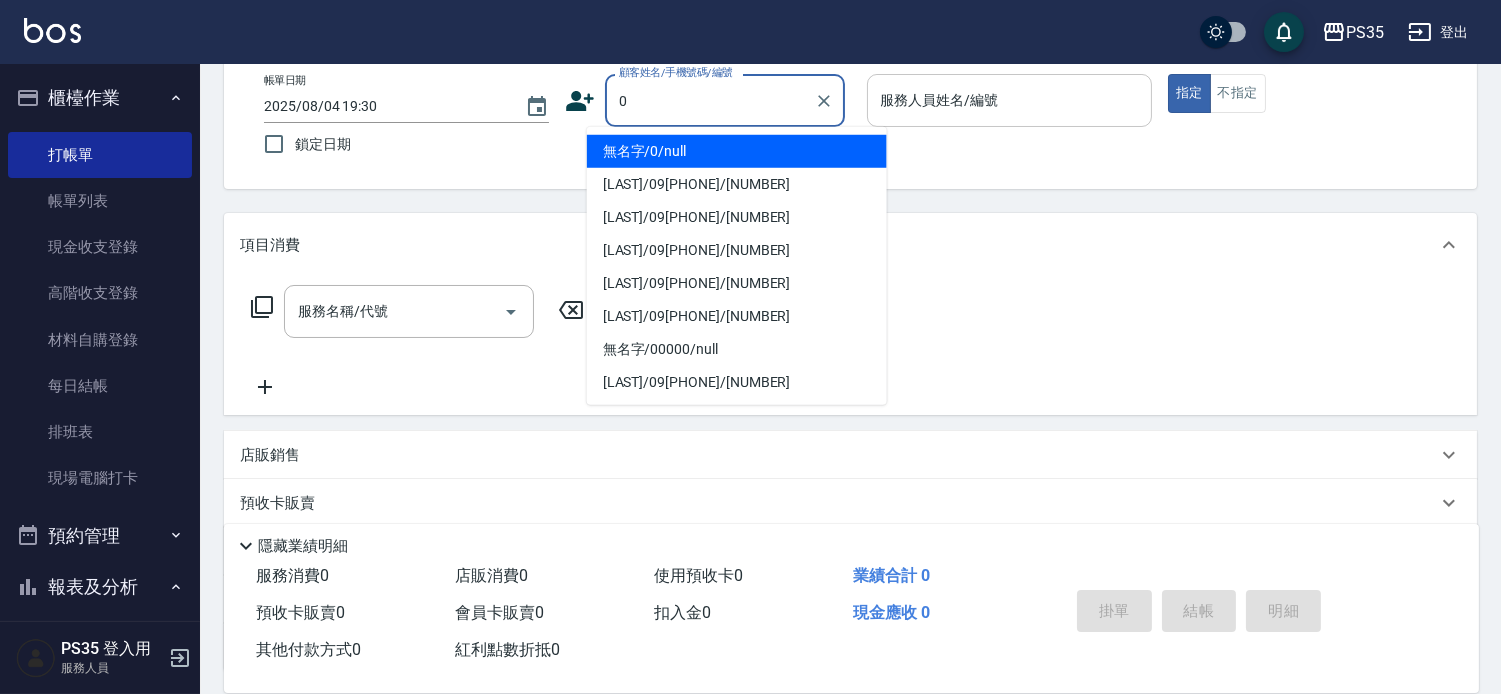 type on "無名字/0/null" 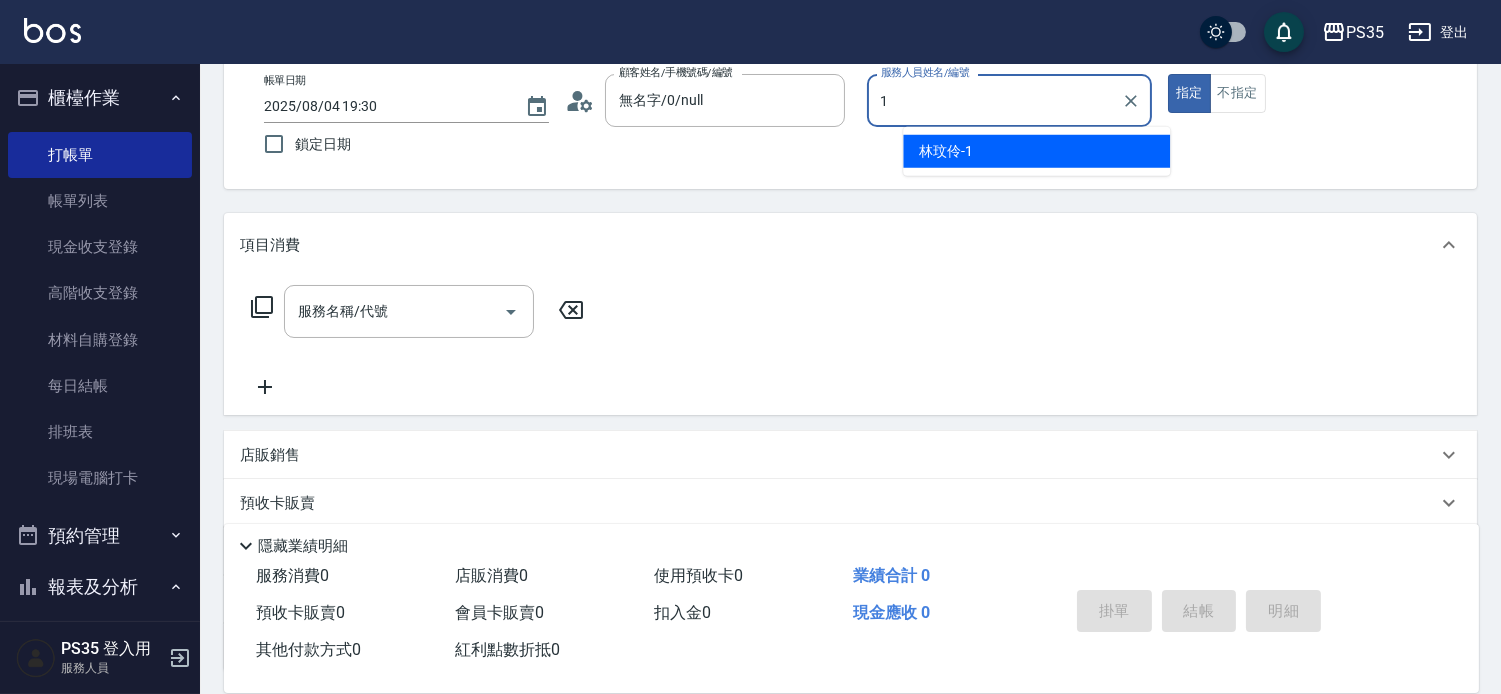 type on "[LAST]-1" 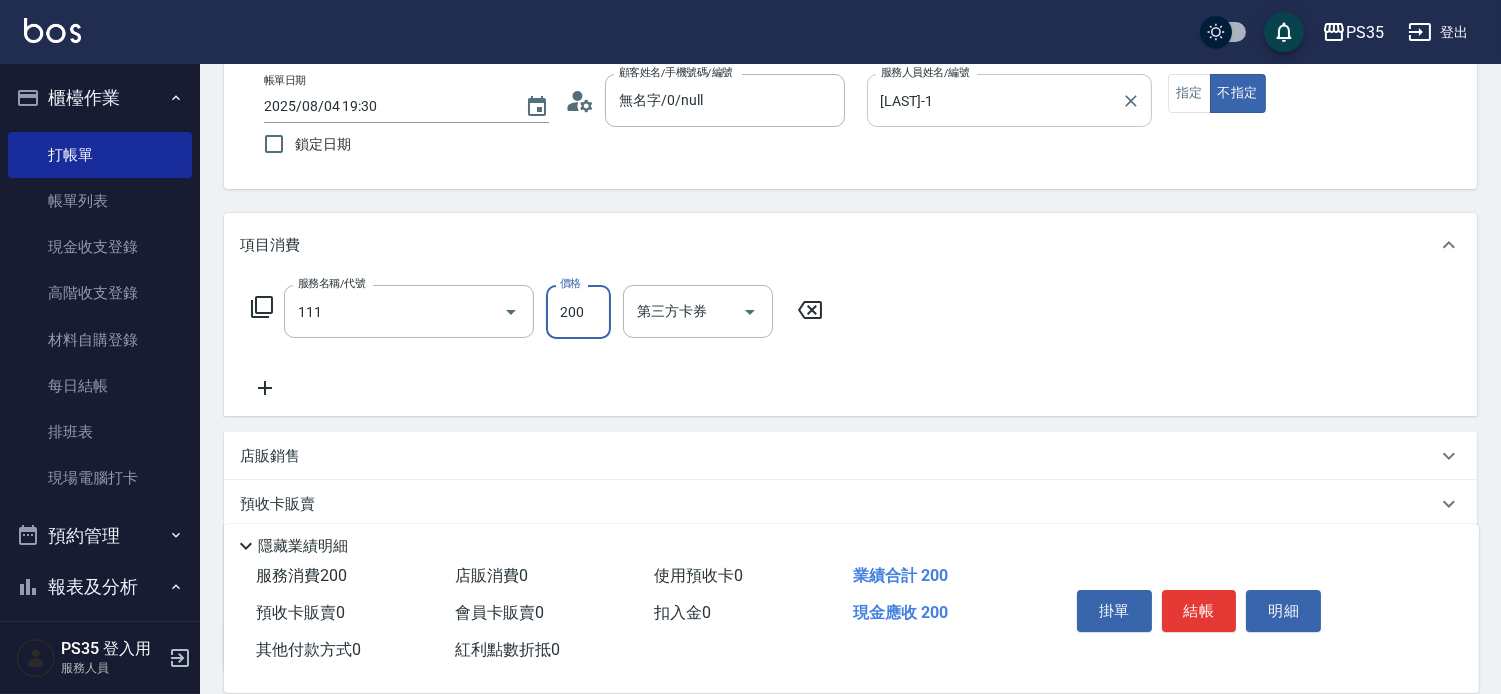 type on "200(111)" 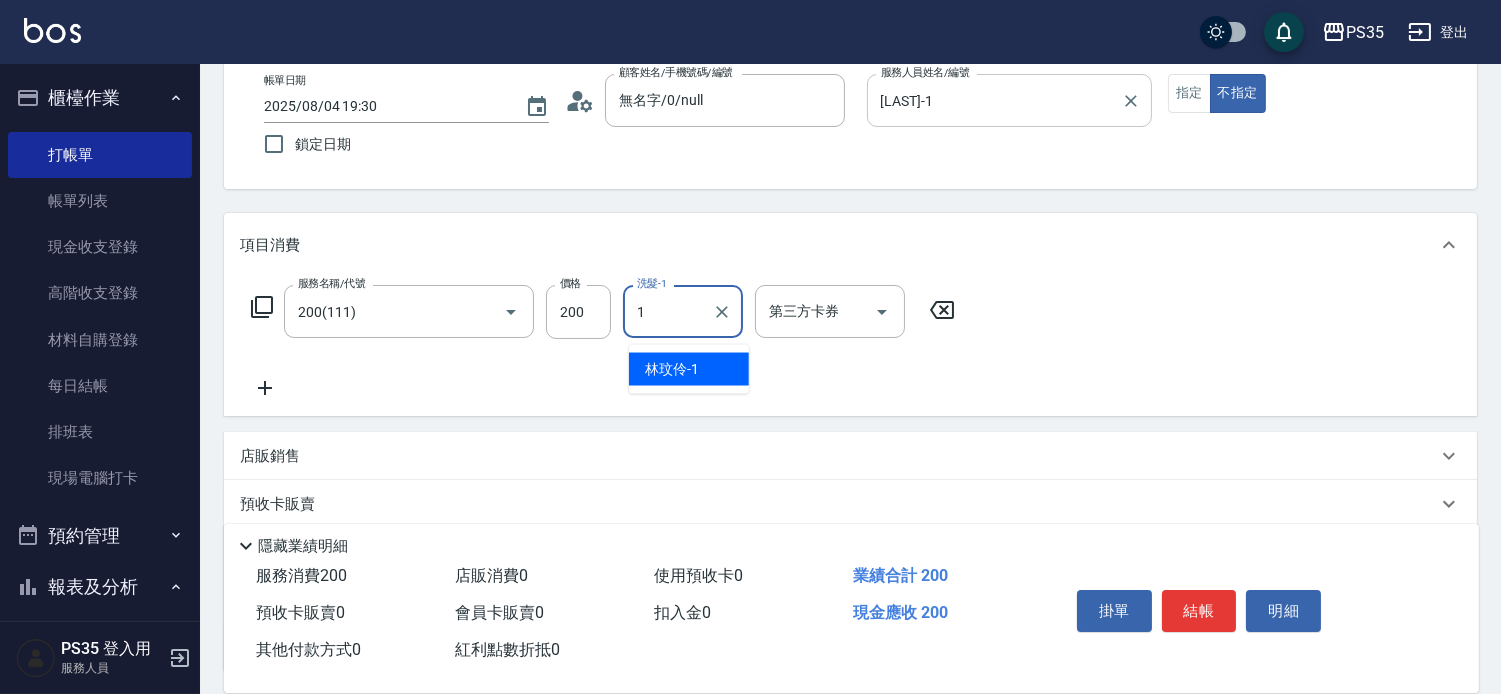 type on "[LAST]-1" 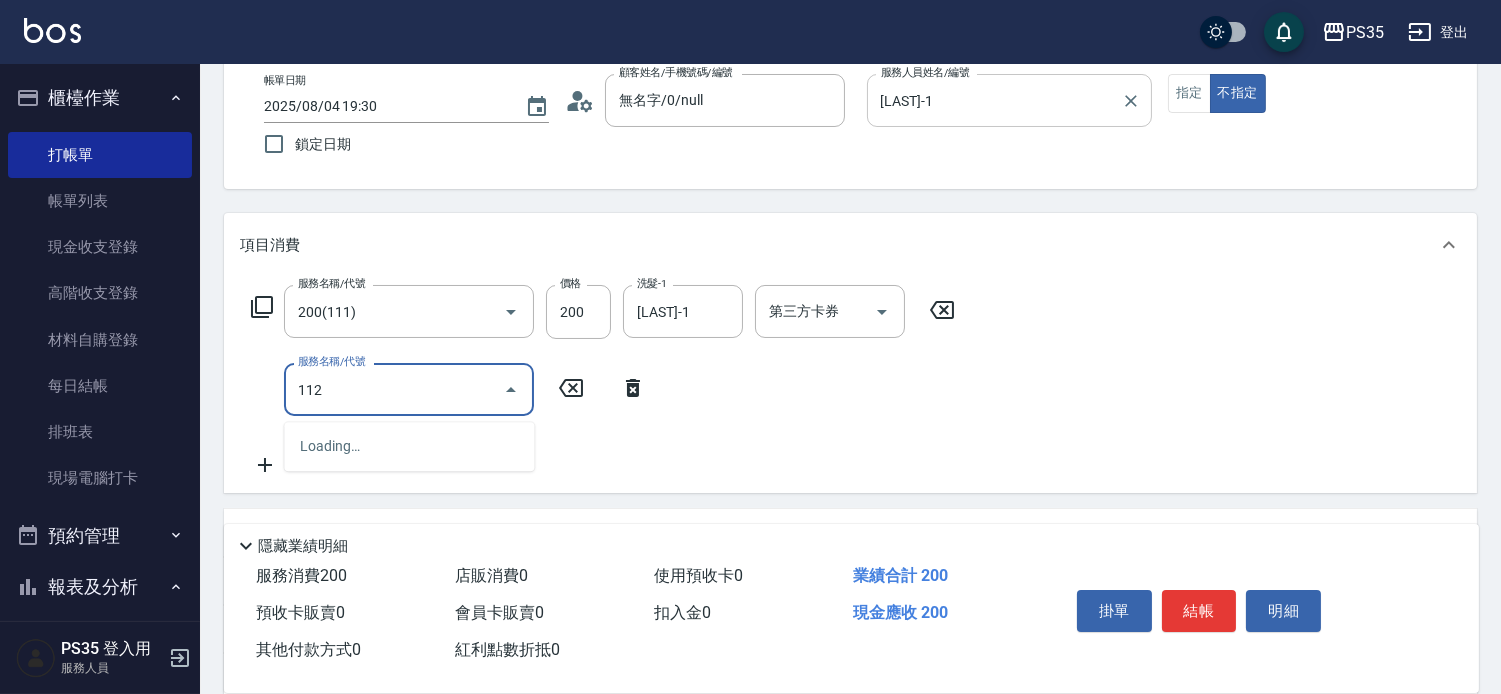 type on "精油50(112)" 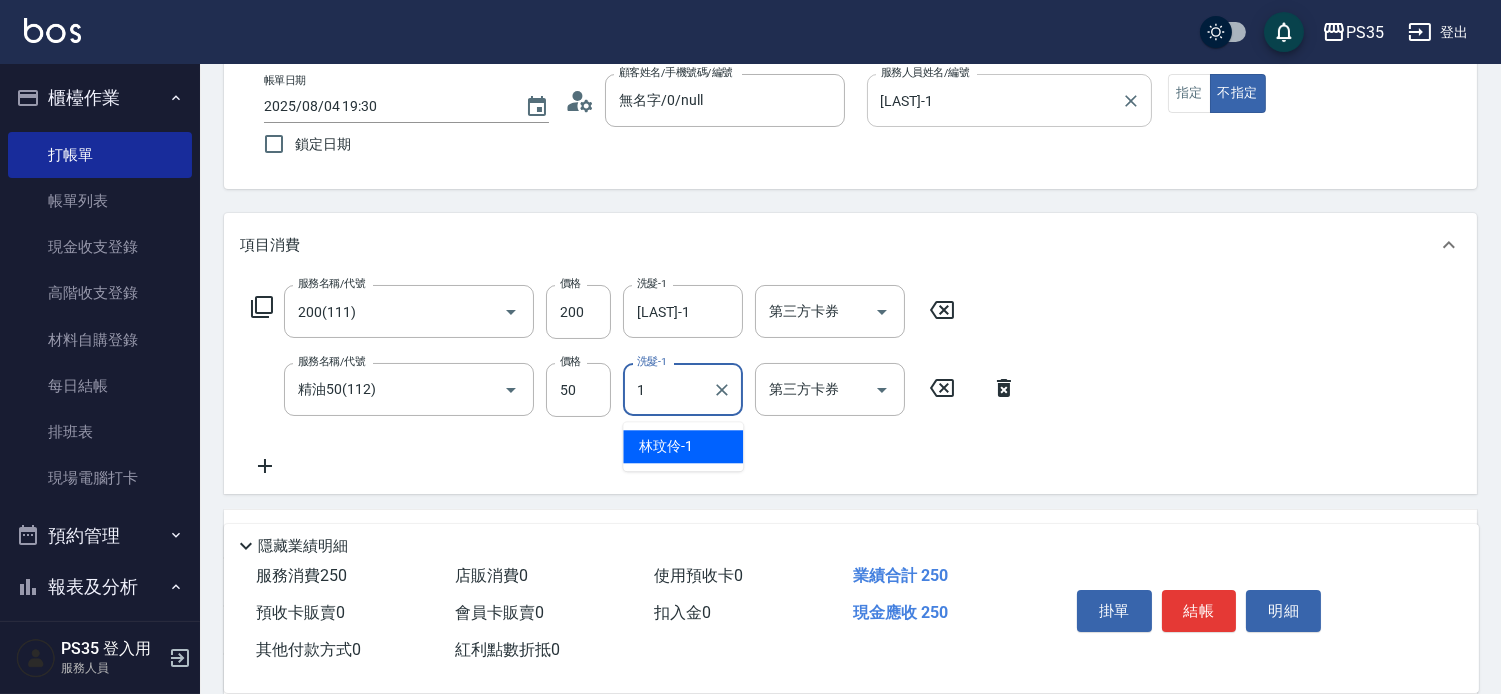 type on "[LAST]-1" 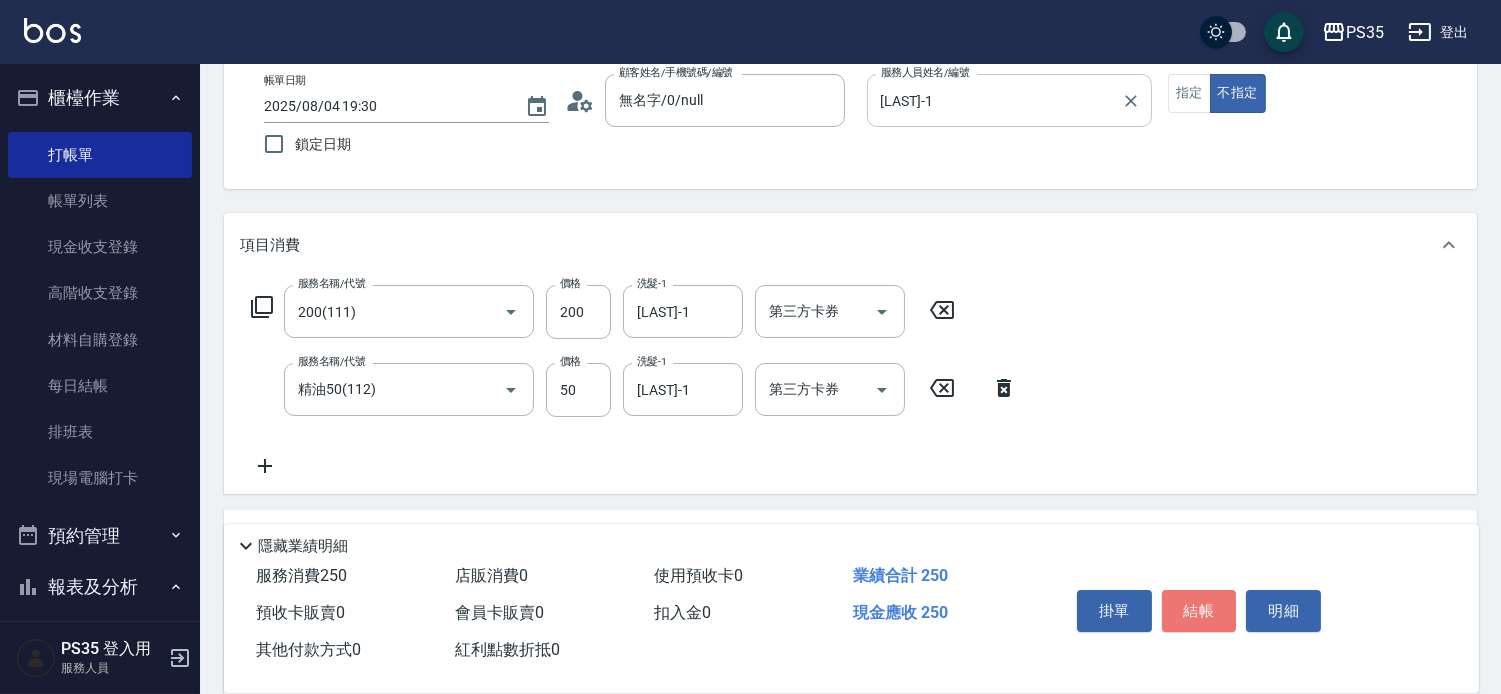 click on "結帳" at bounding box center (1199, 611) 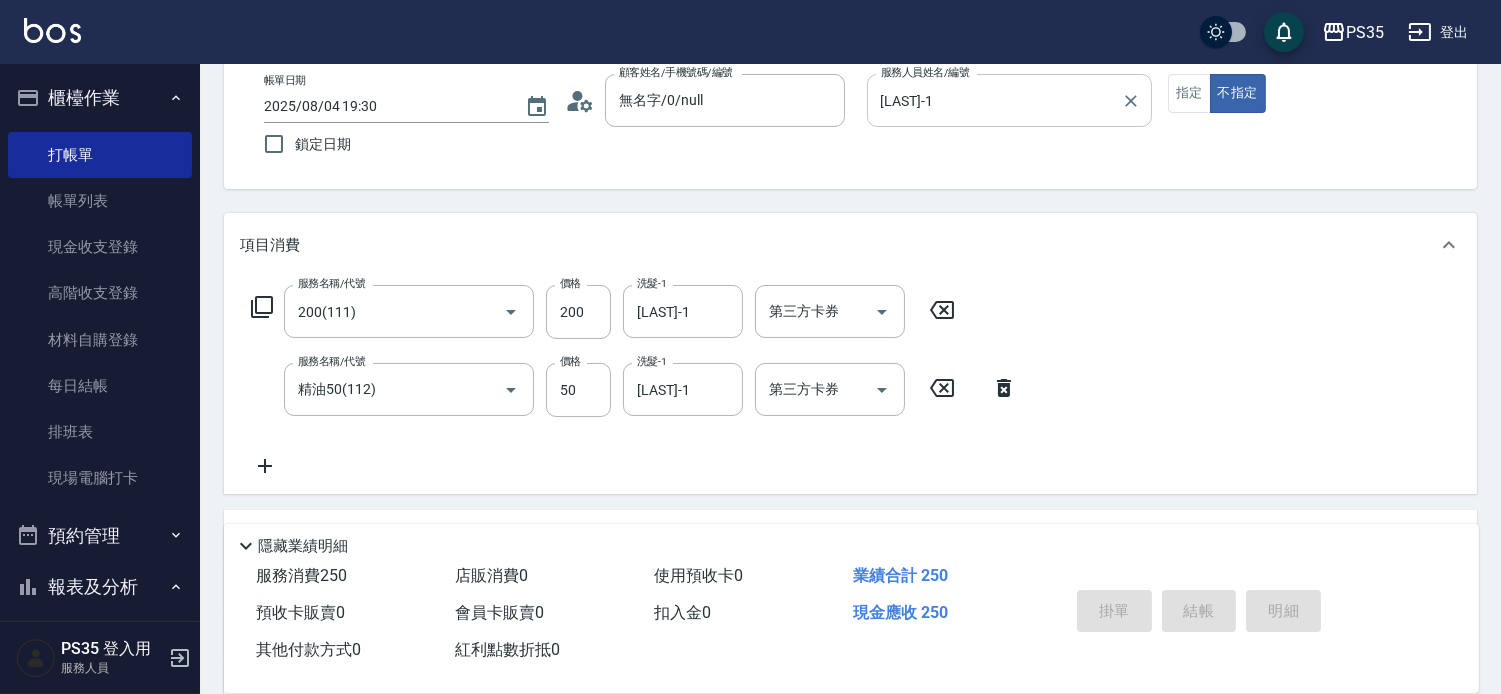 type 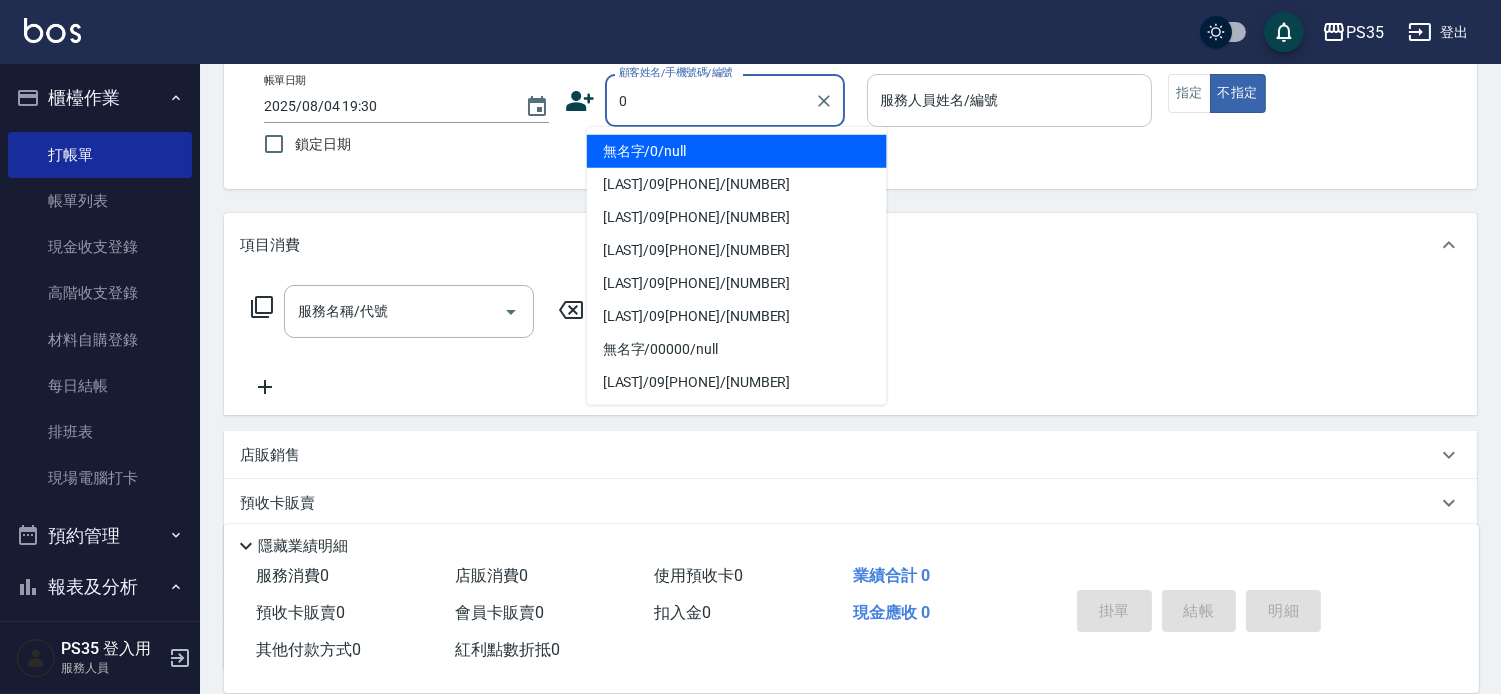 type on "0" 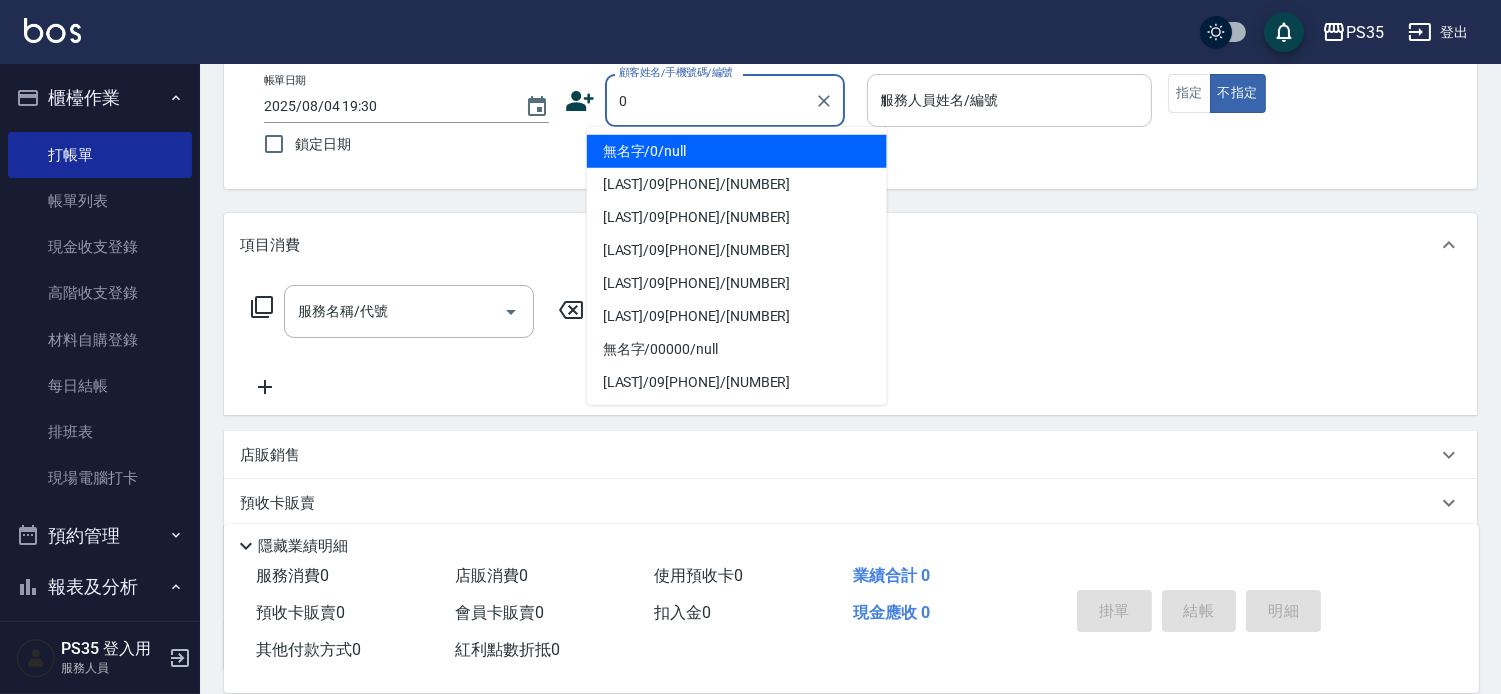 type on "無名字/0/null" 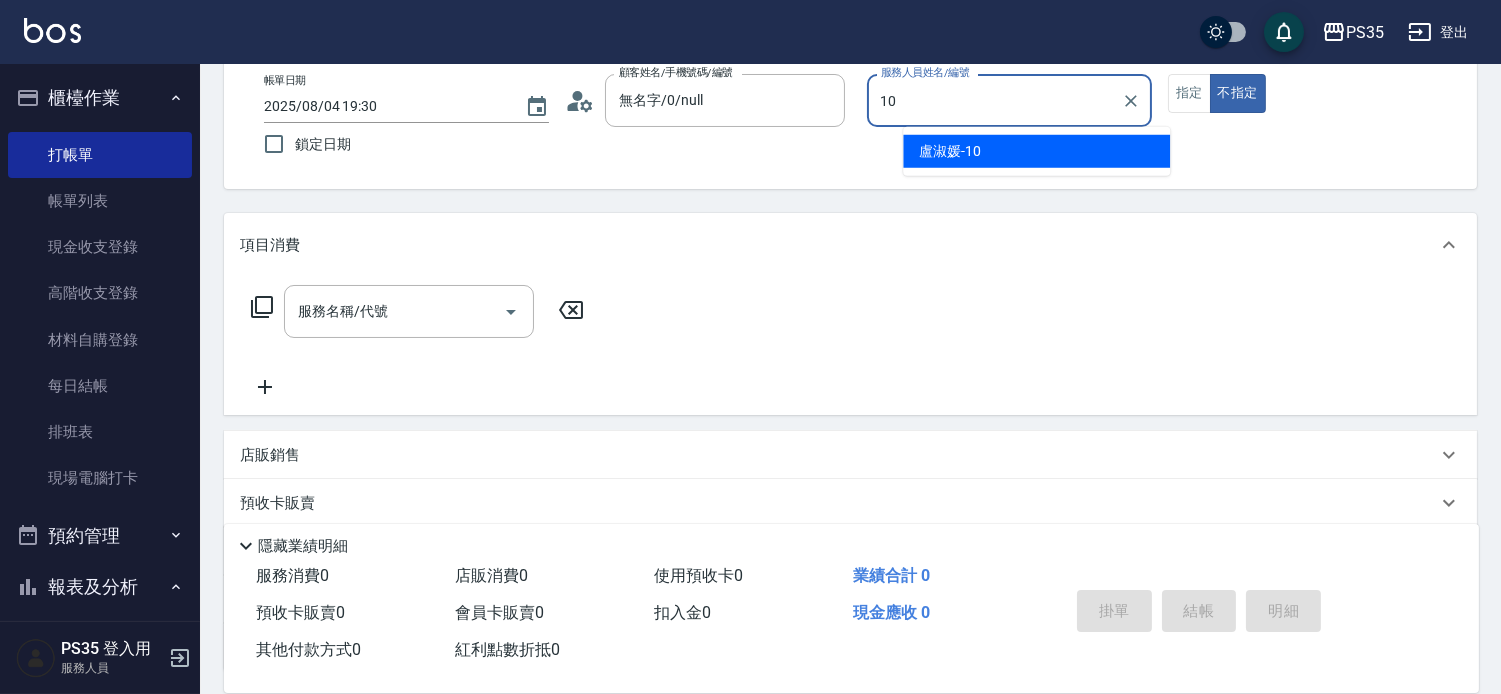 type on "盧淑媛-10" 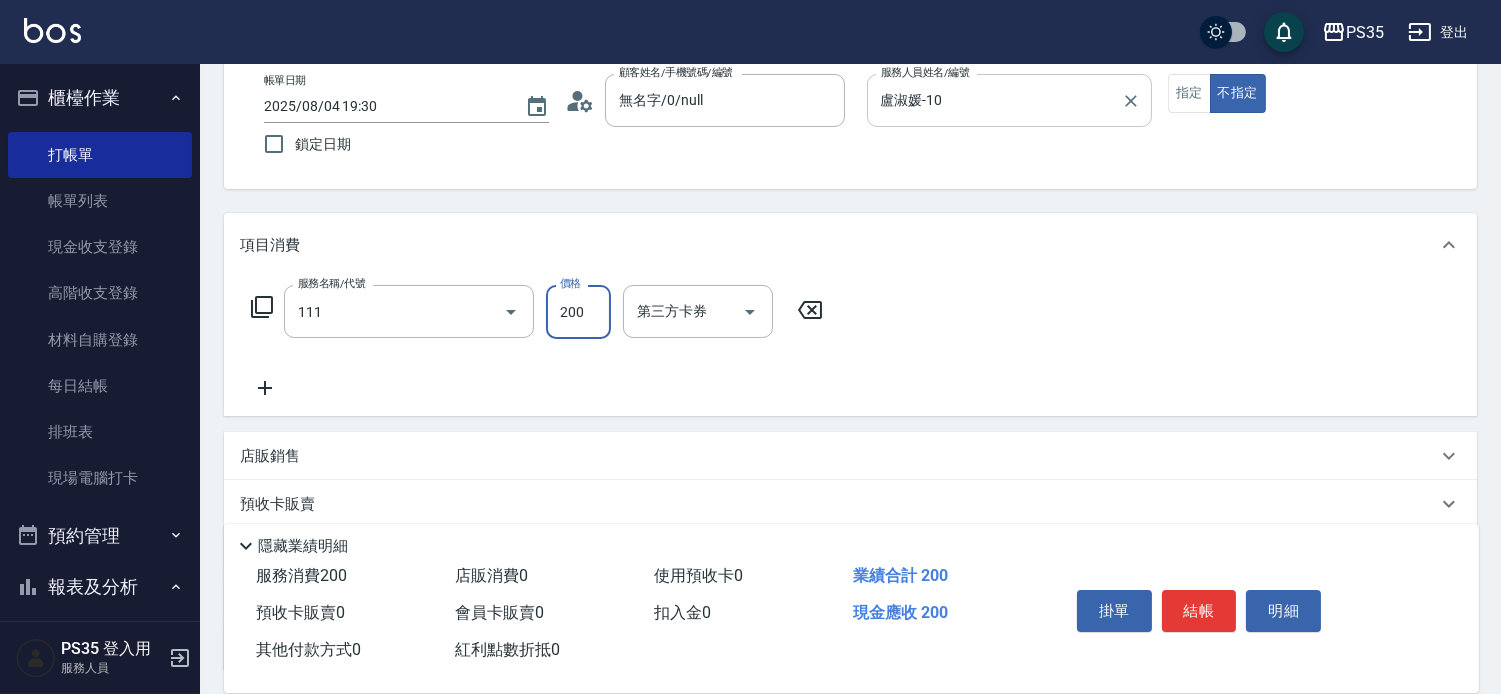 type on "200(111)" 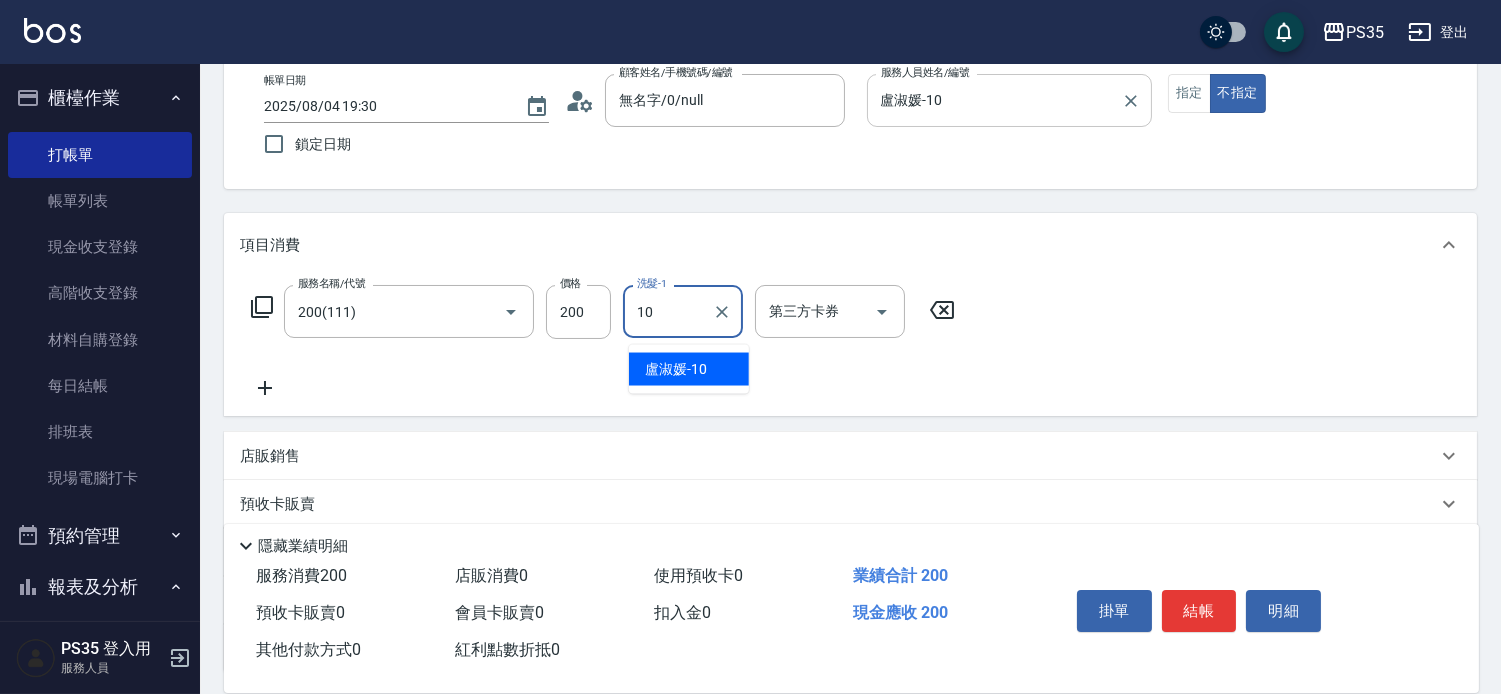 type on "盧淑媛-10" 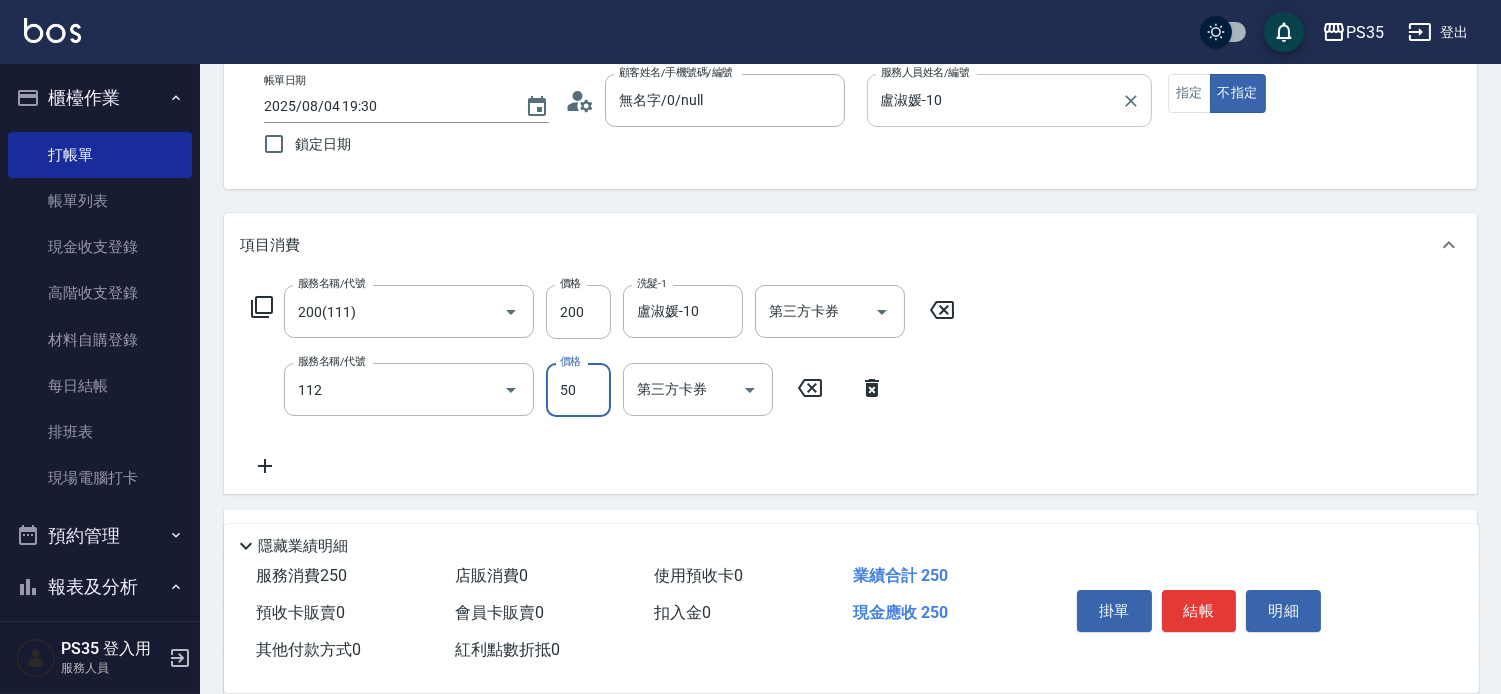type on "精油50(112)" 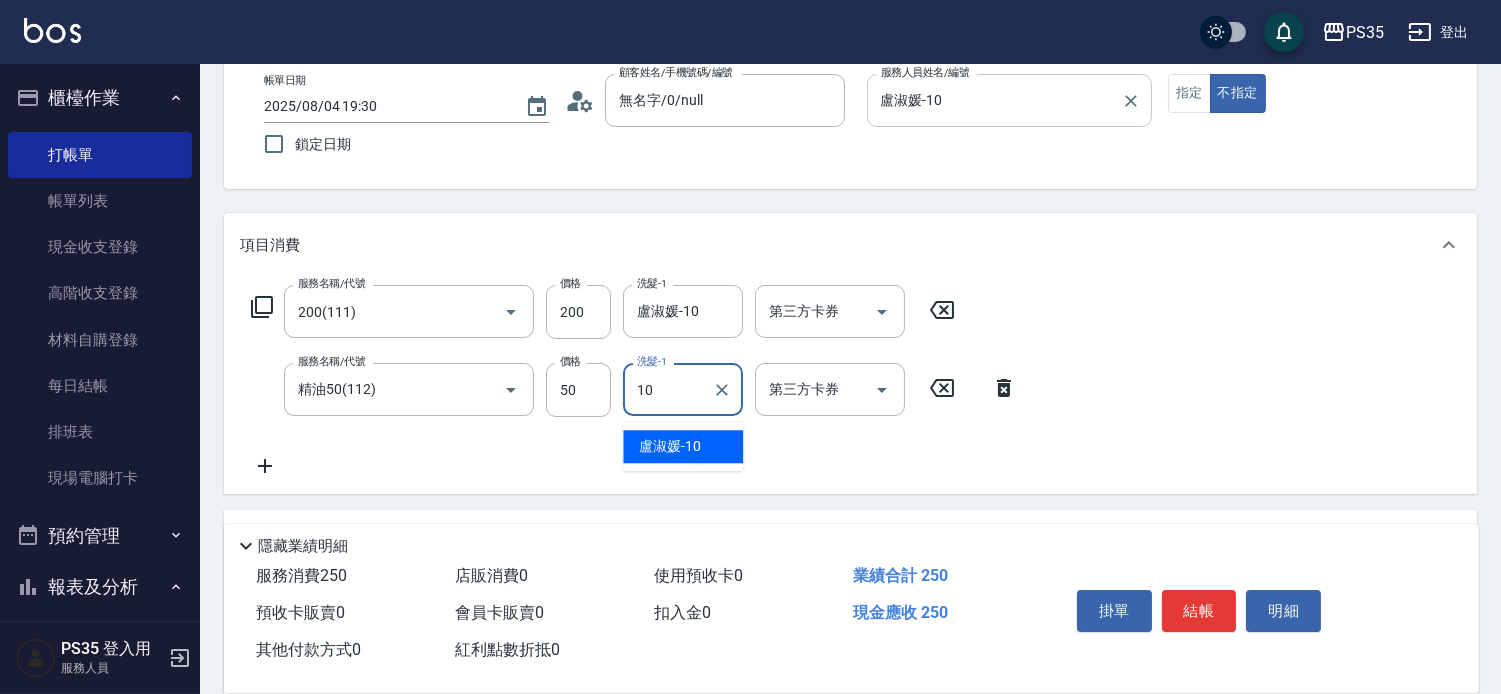 type on "盧淑媛-10" 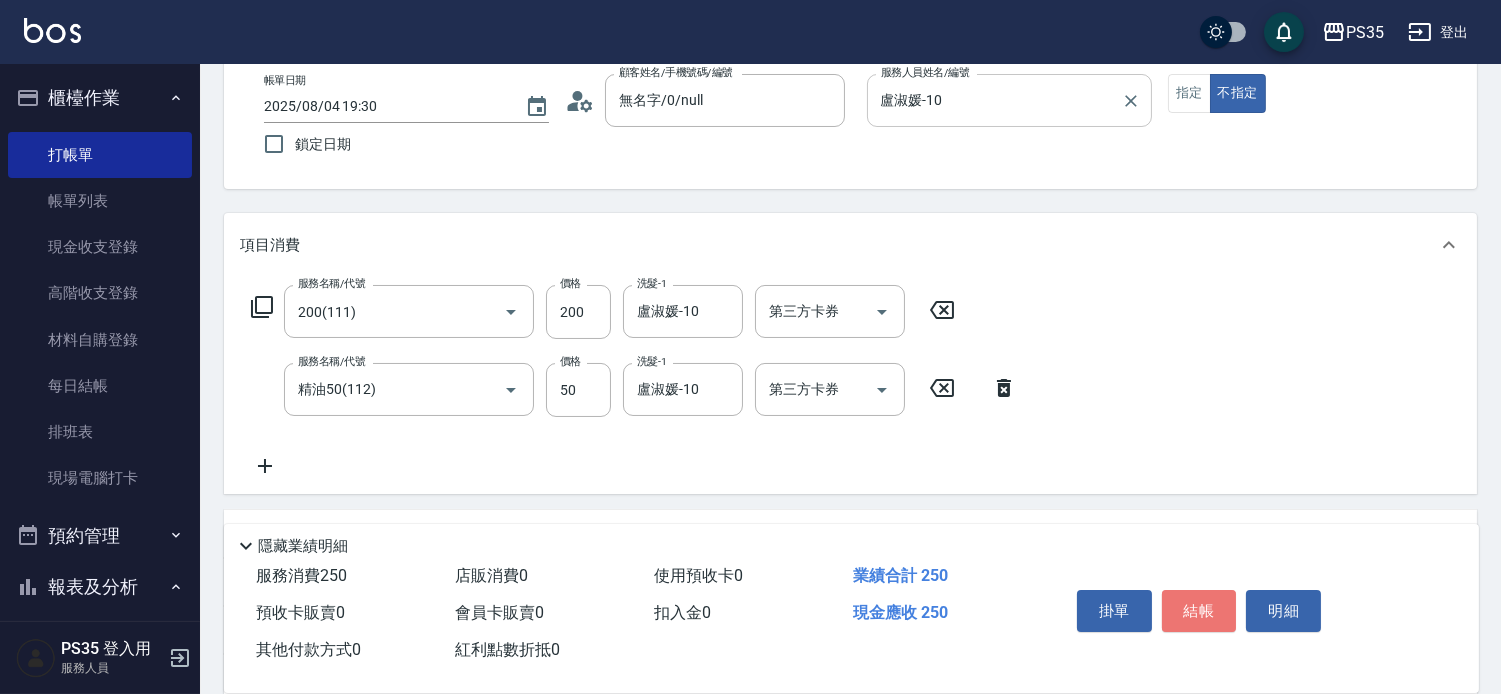 click on "結帳" at bounding box center (1199, 611) 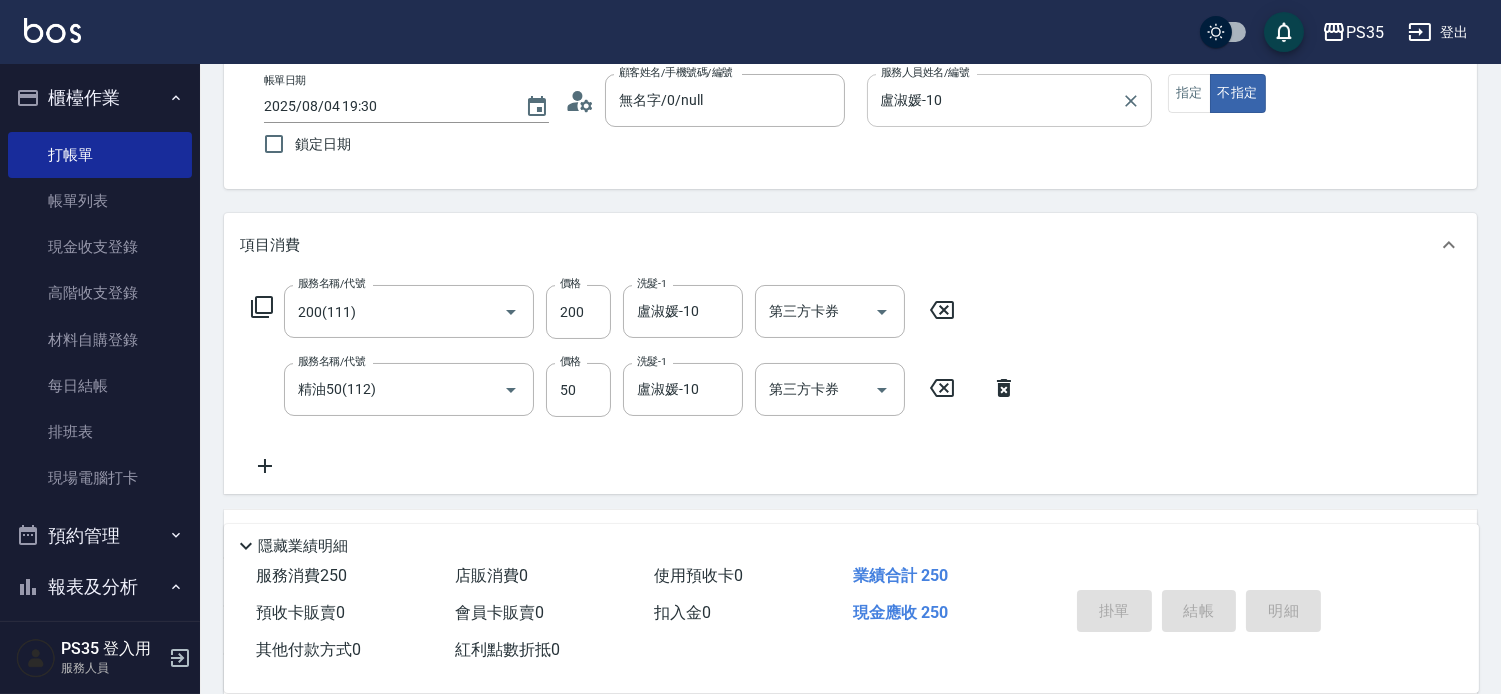 type 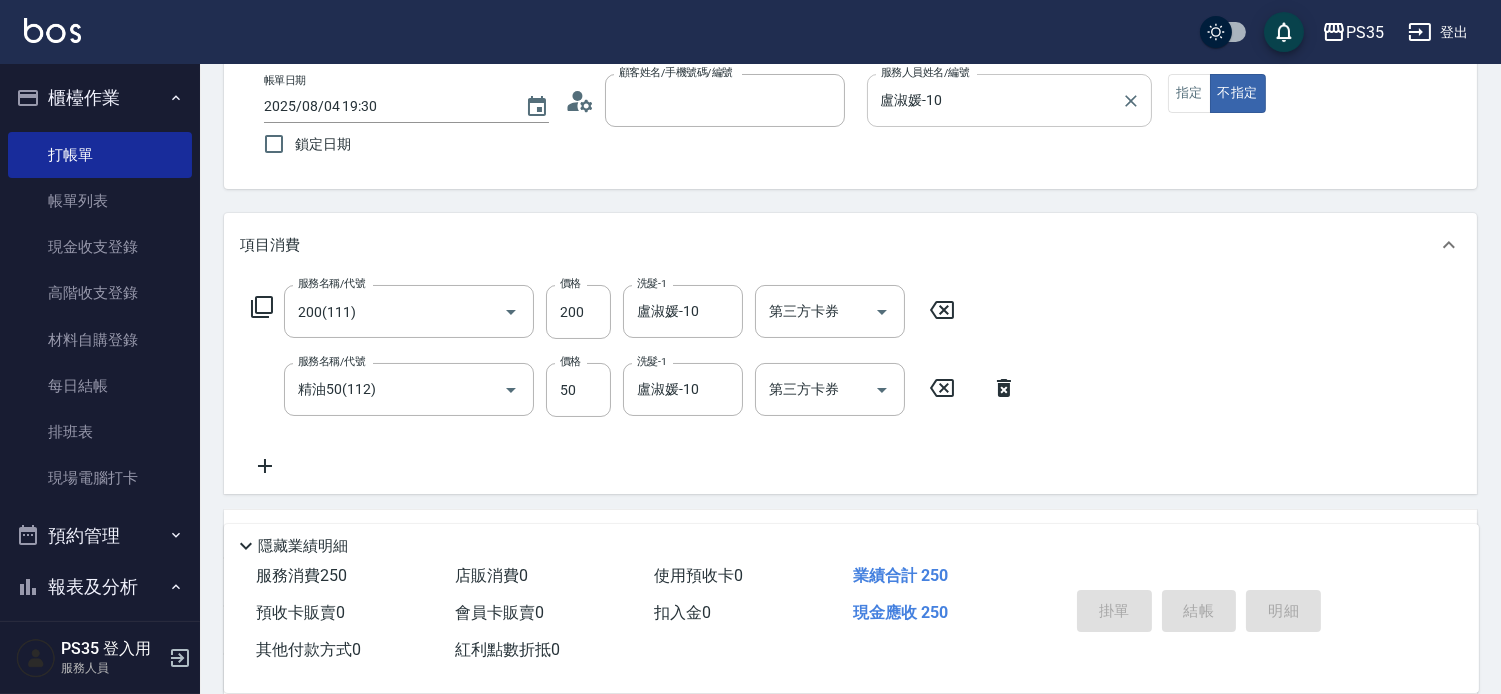 type 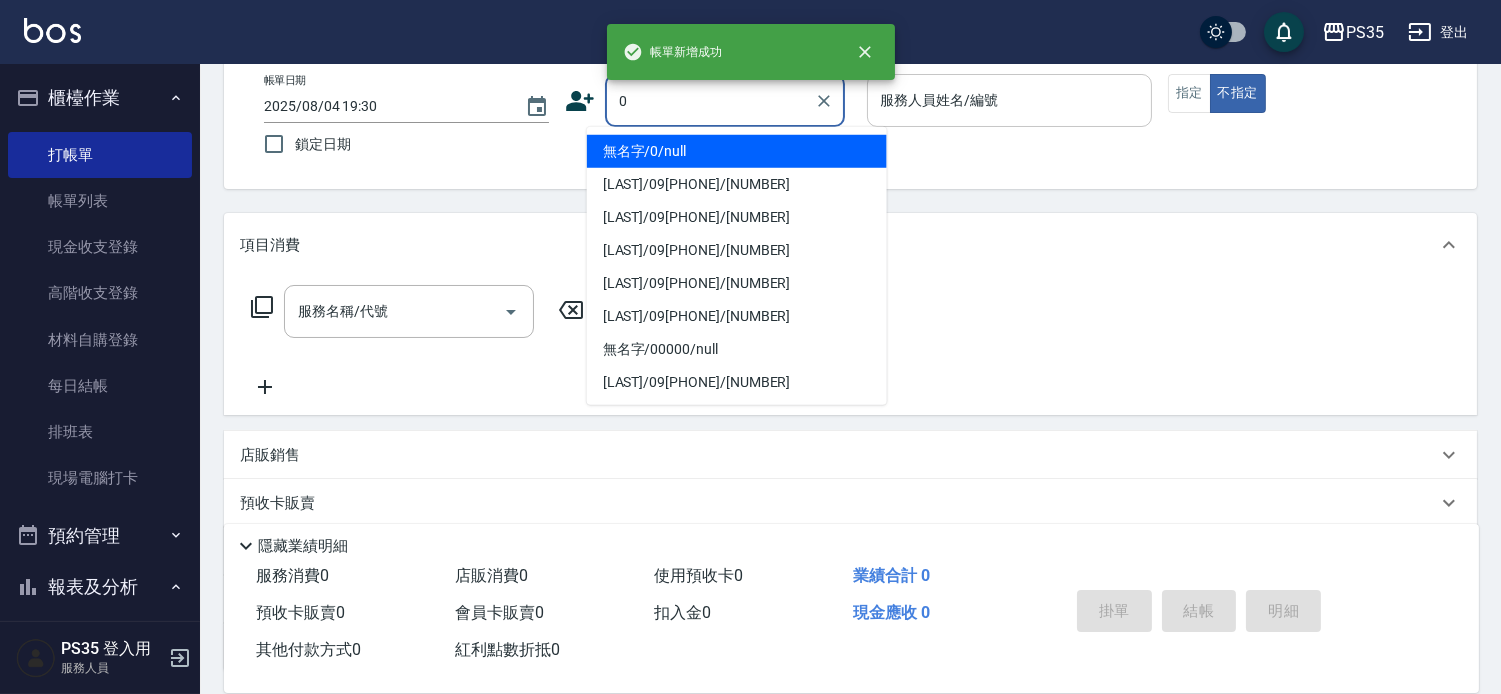 type on "0" 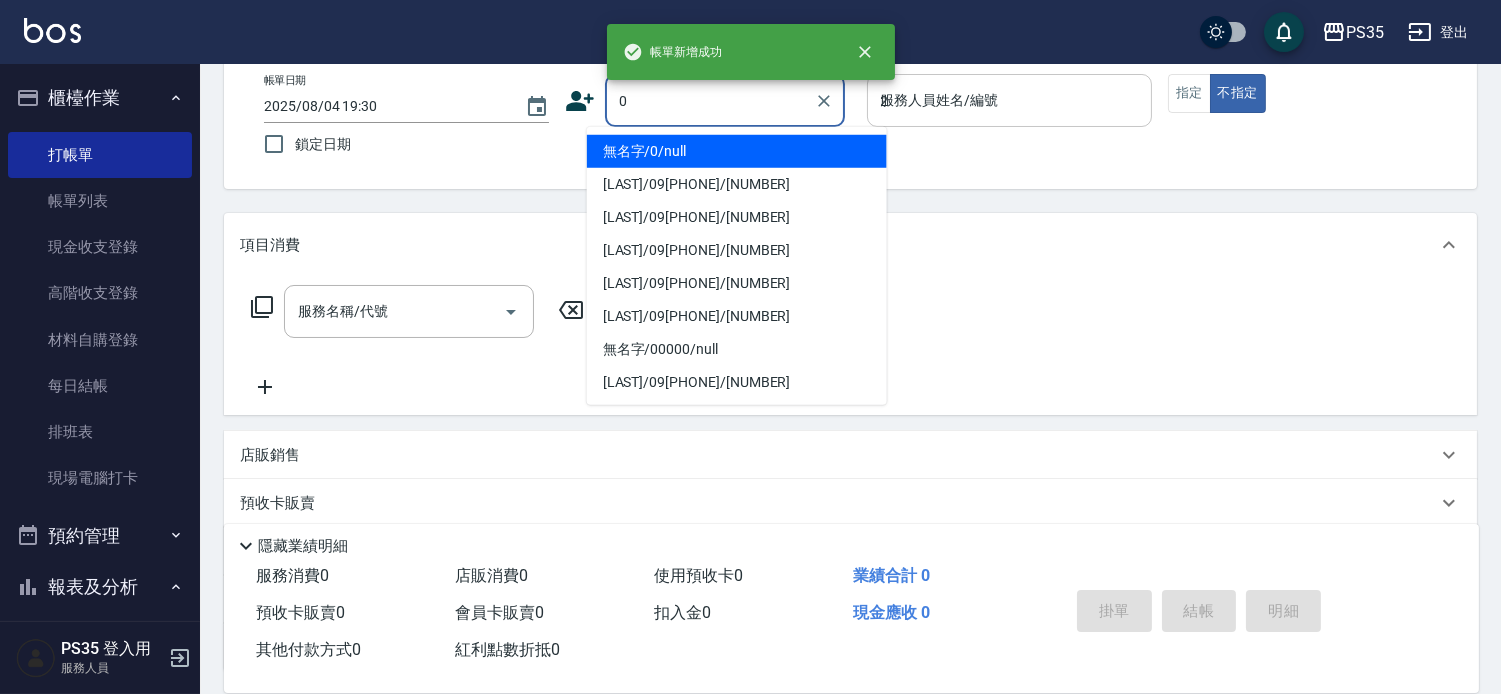 type on "無名字/0/null" 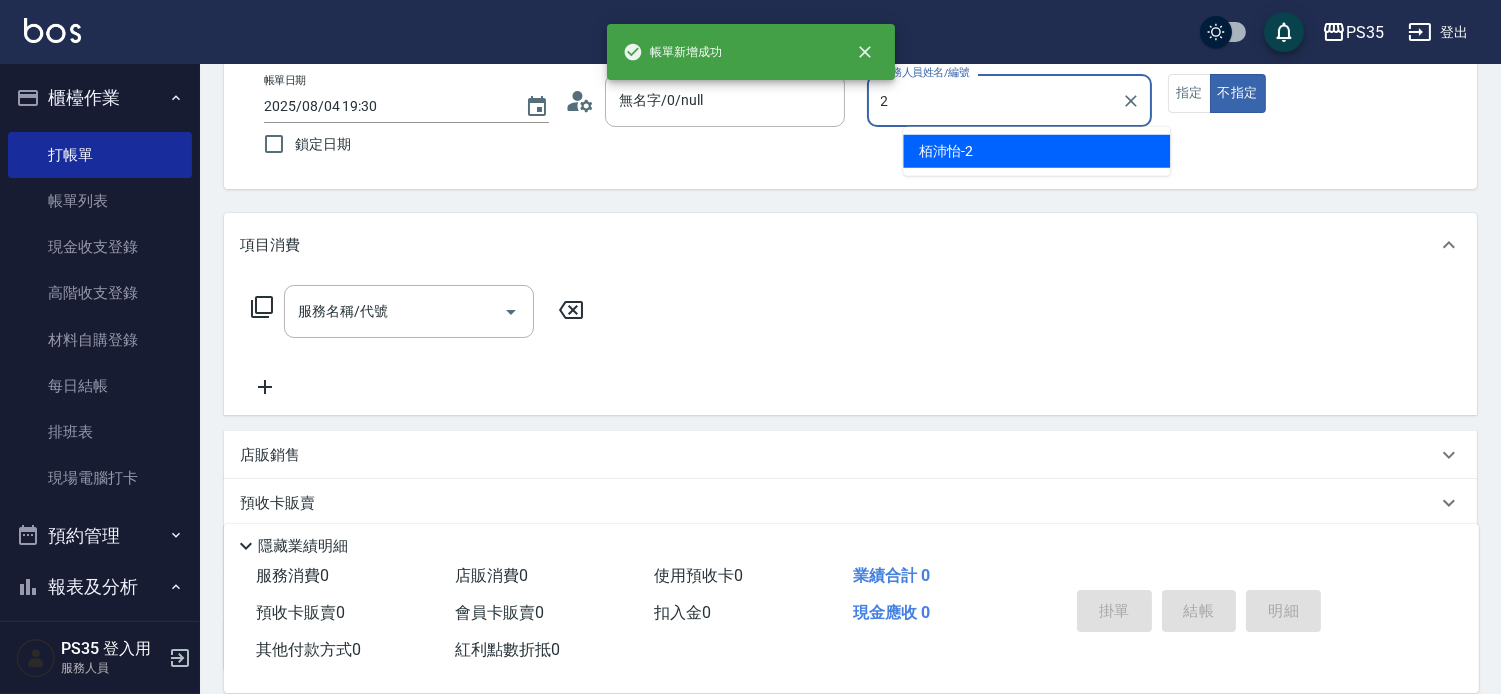 type on "[LAST]-2" 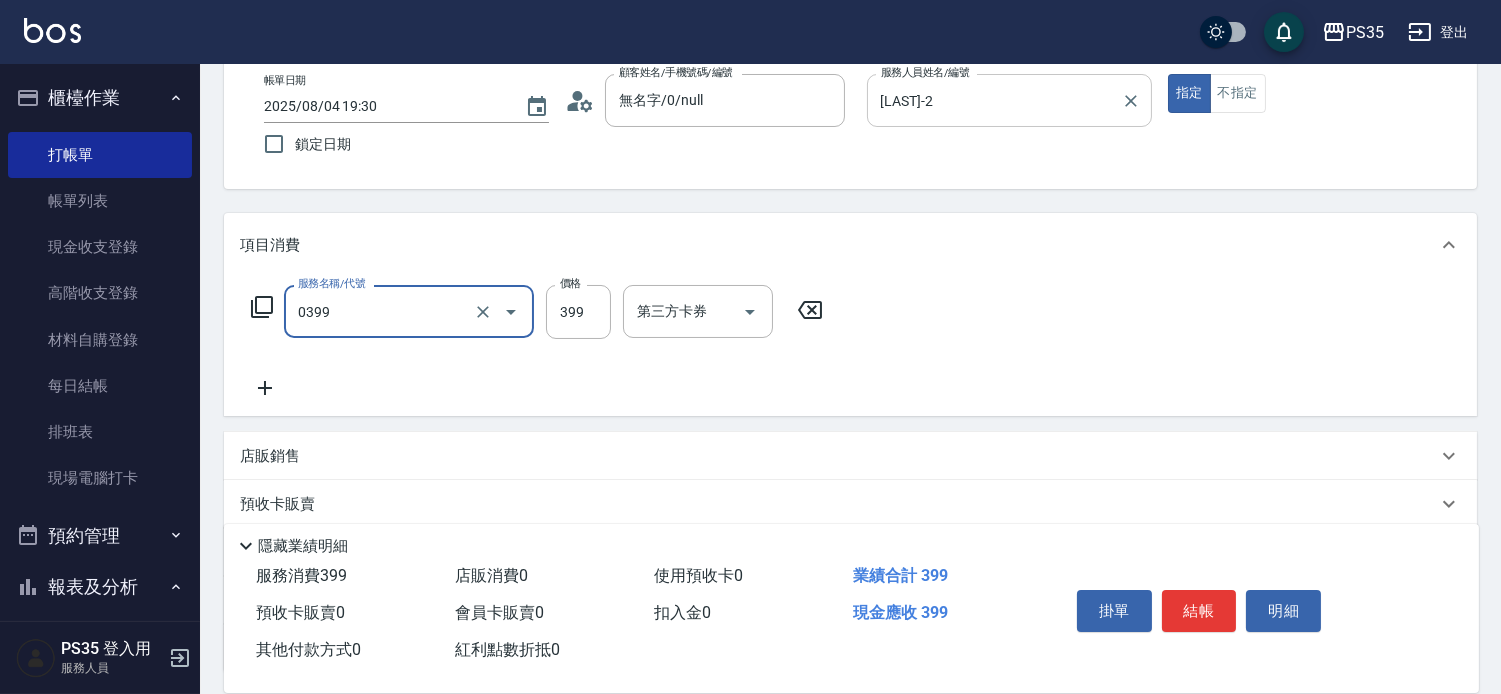 type on "海鹽399(0399)" 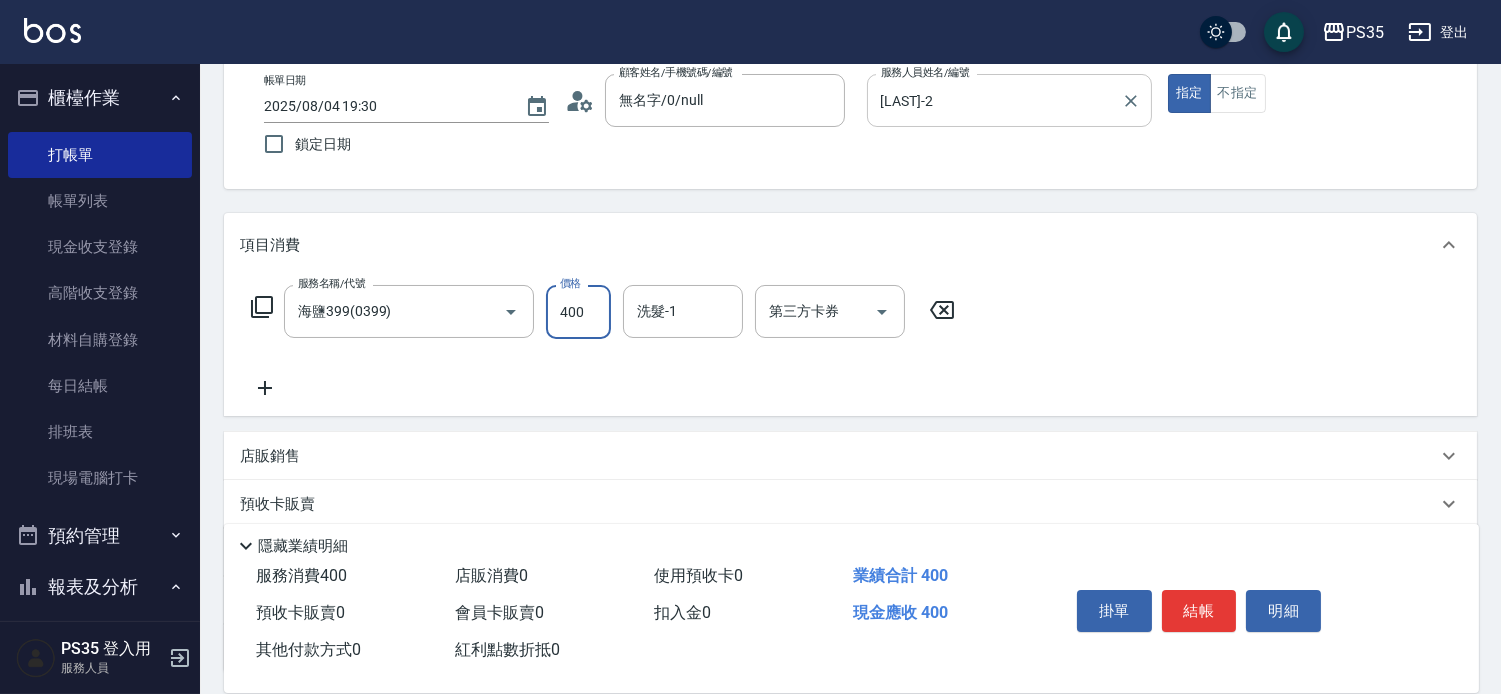 type on "400" 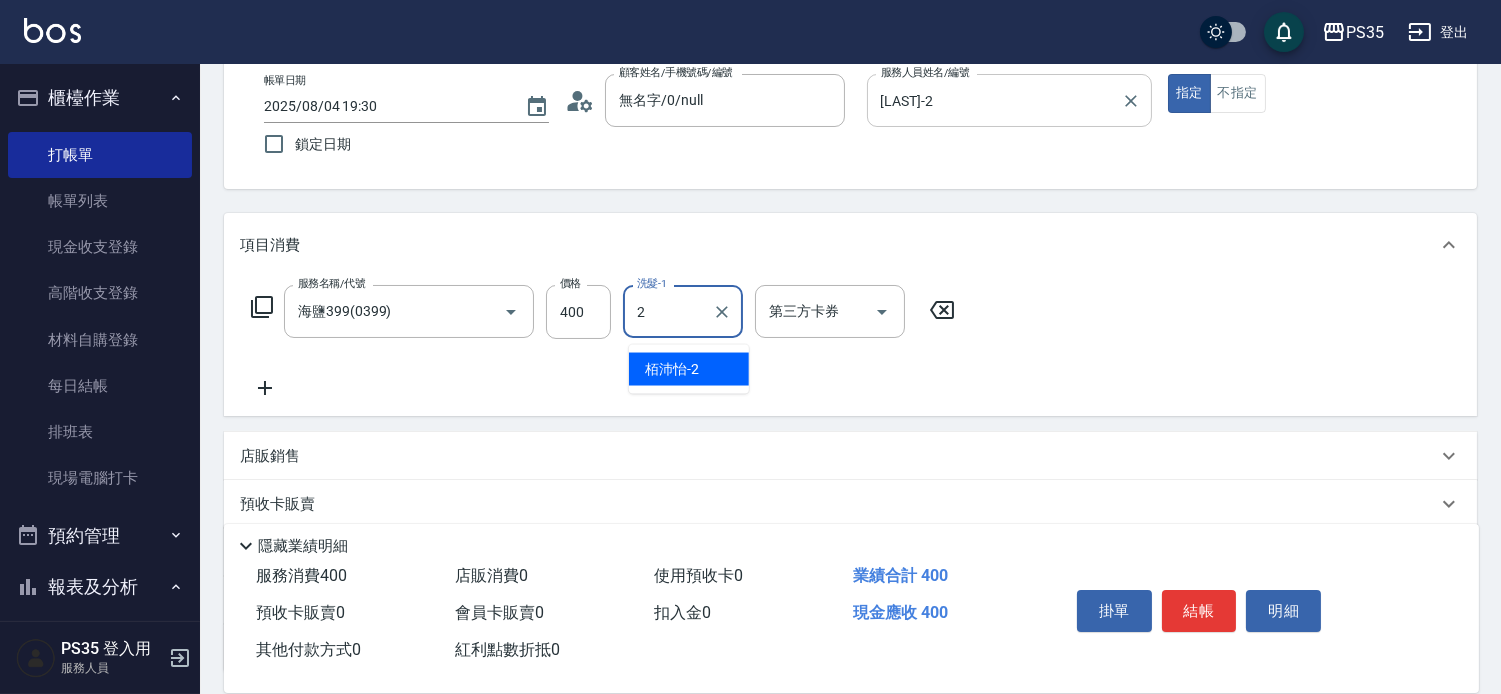 type on "[LAST]-2" 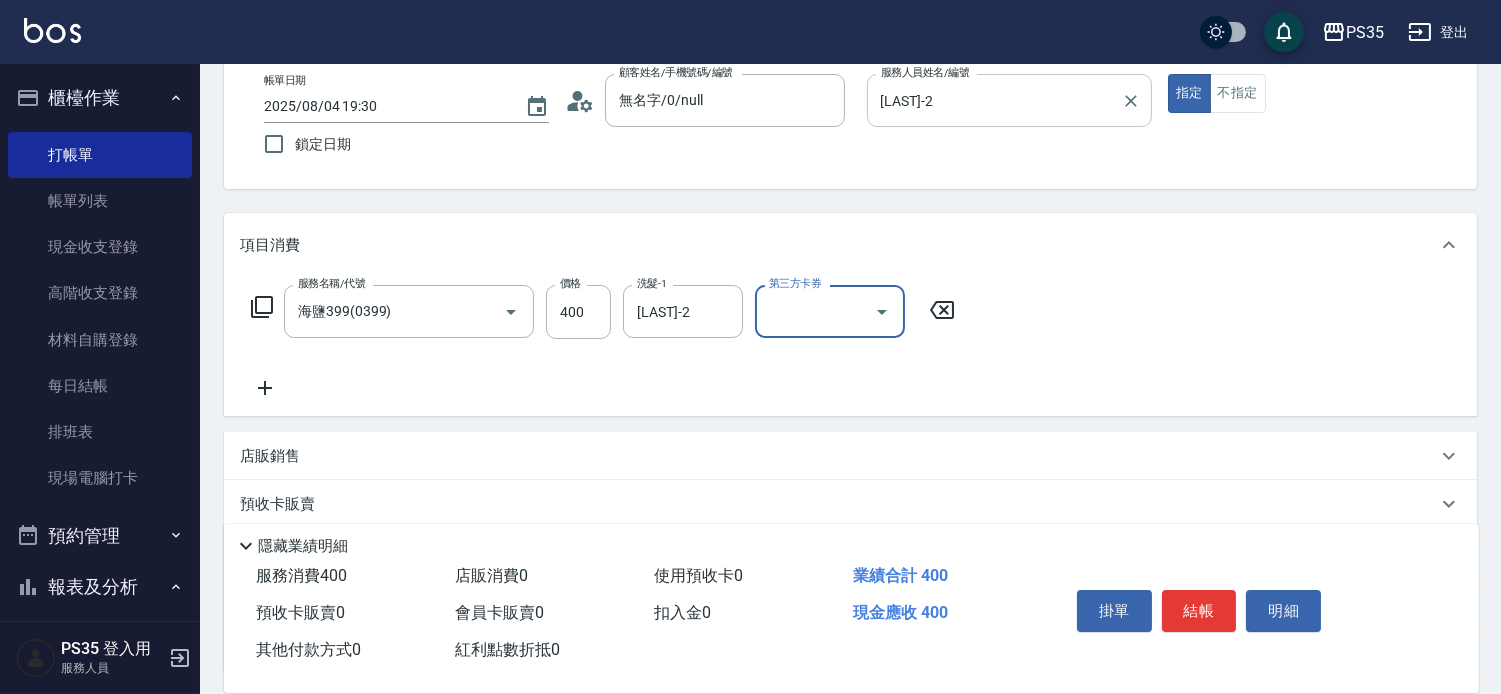 click on "結帳" at bounding box center (1199, 611) 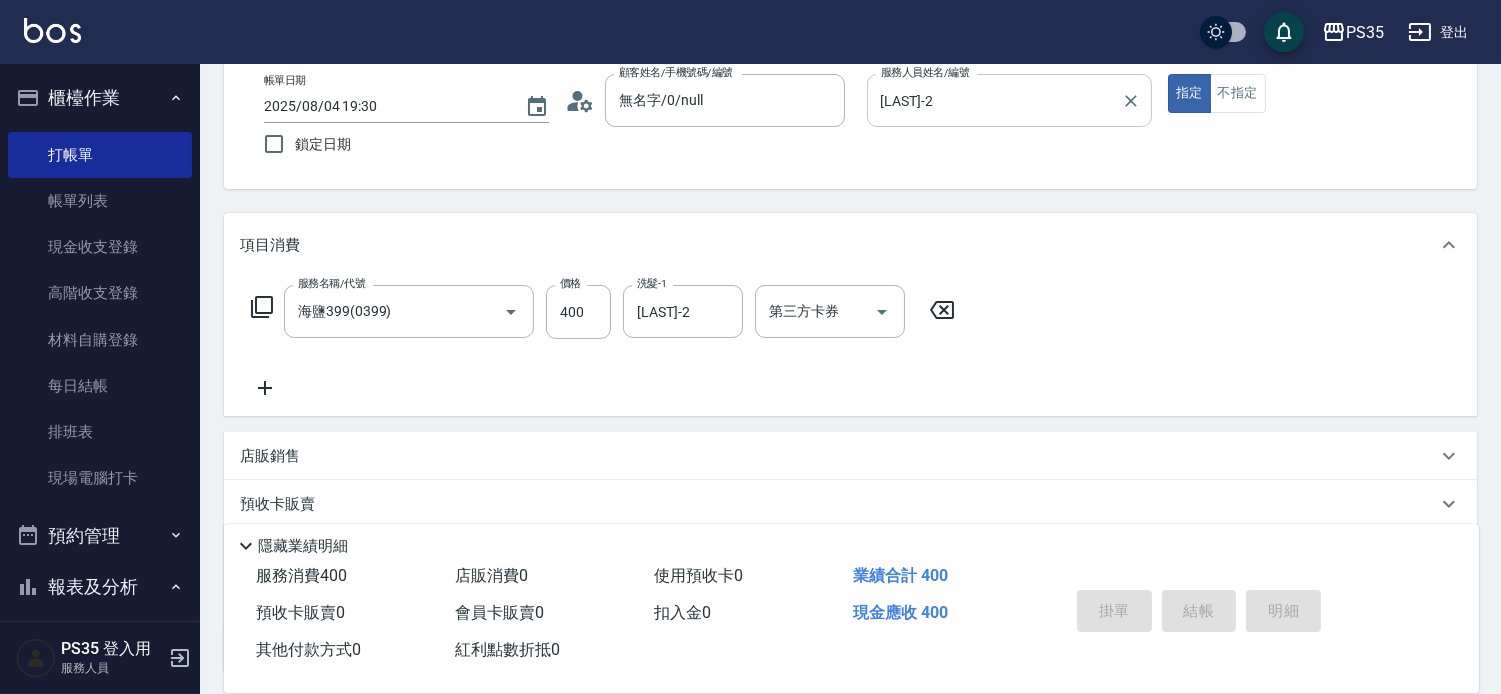 type on "2025/08/04 19:31" 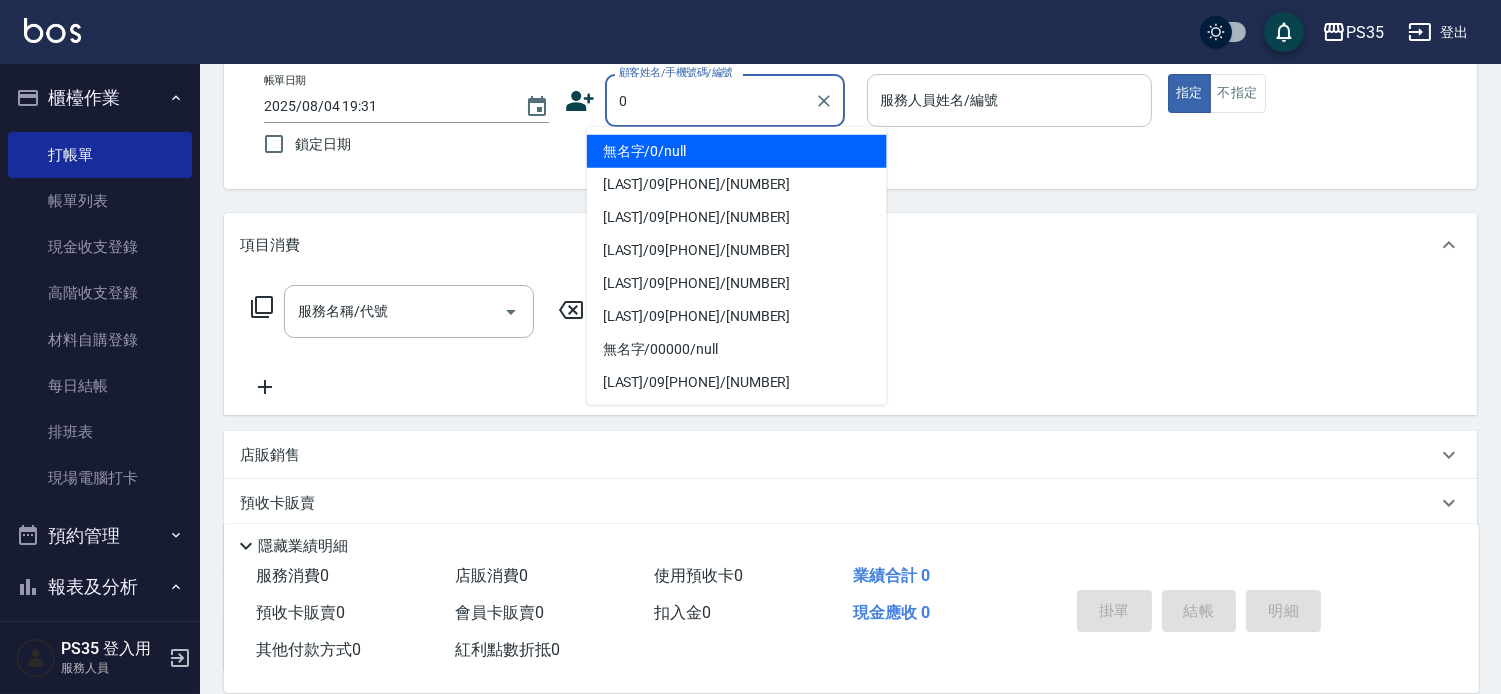 type on "0" 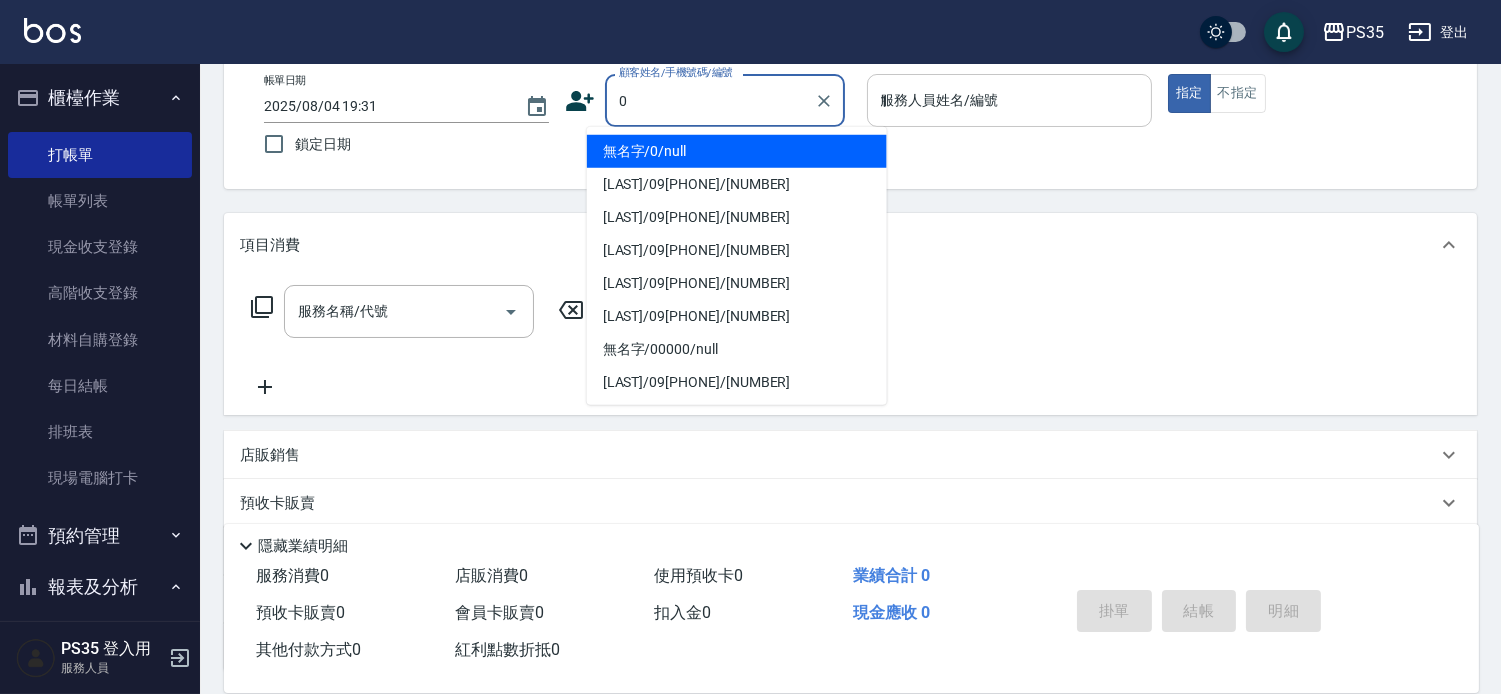 type on "無名字/0/null" 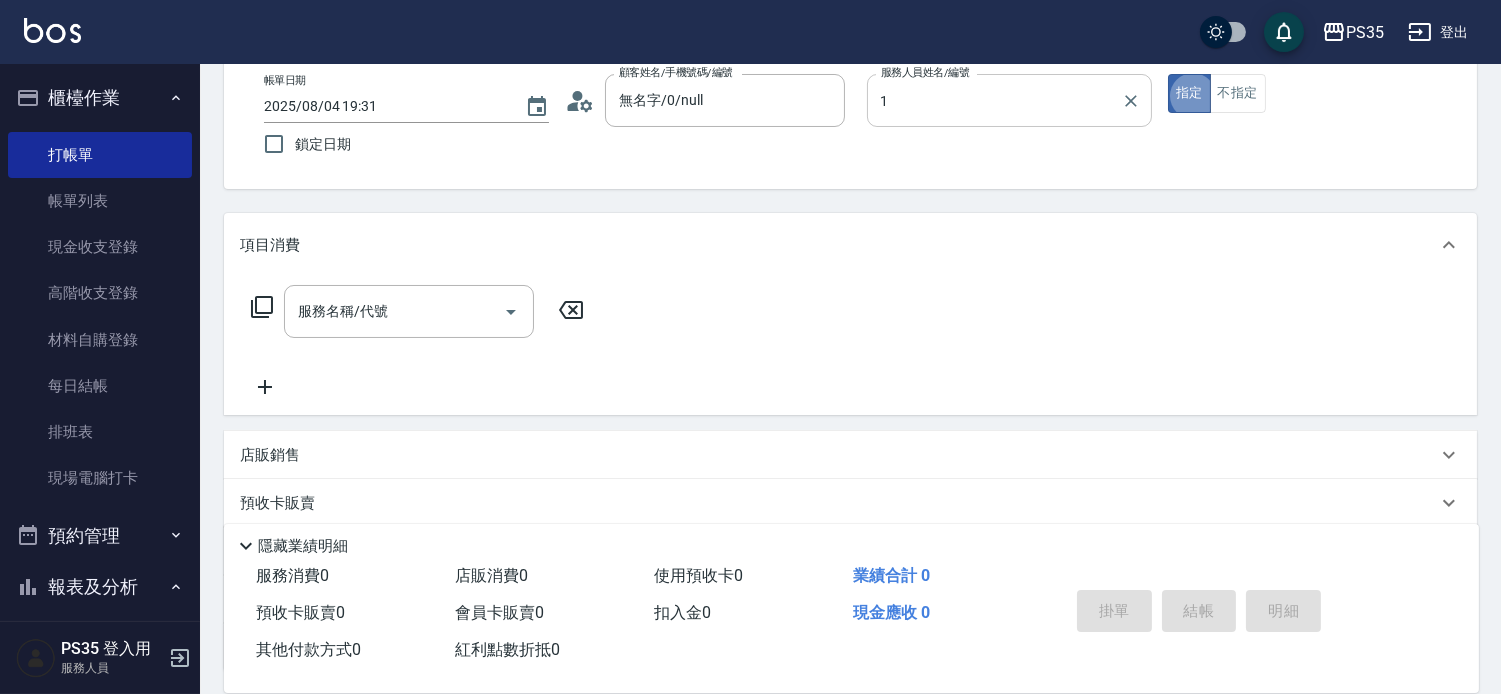 type on "[LAST]-1" 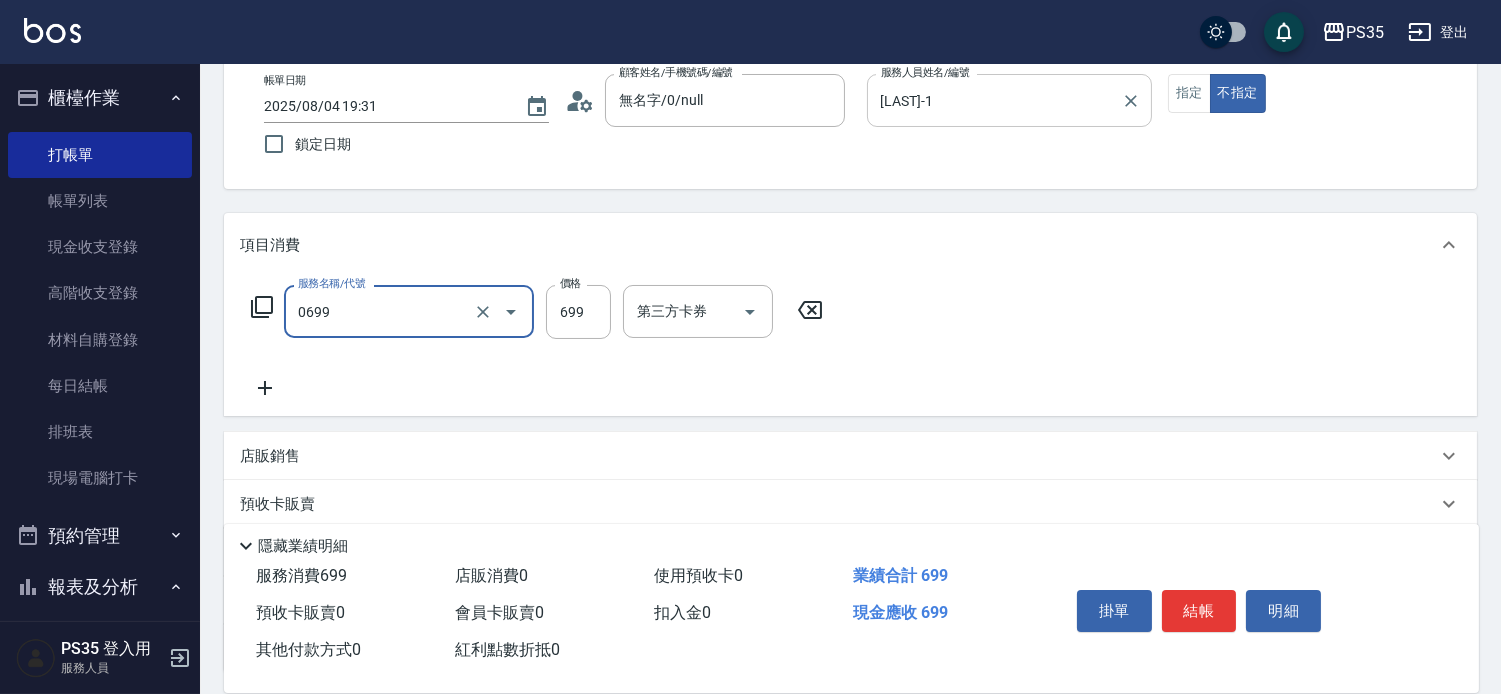 type on "精油SPA(0699)" 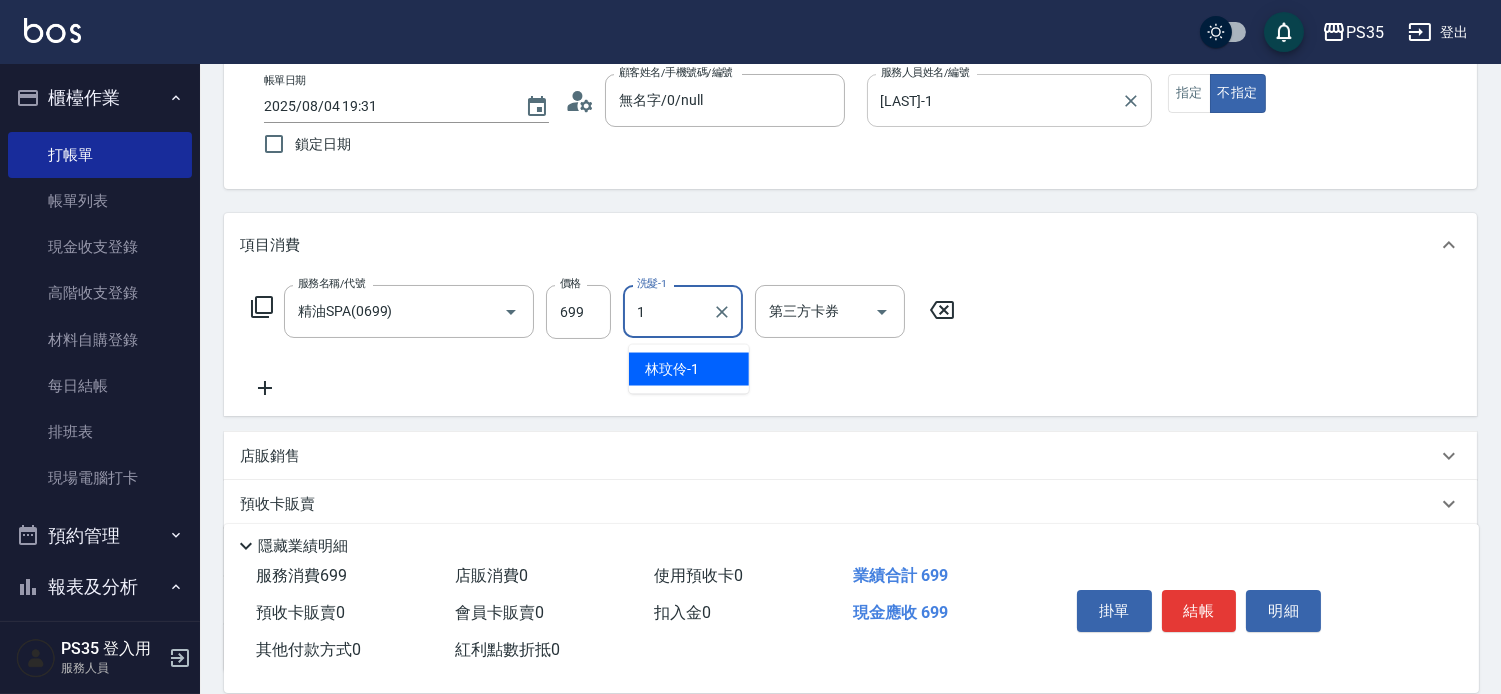 type on "[LAST]-1" 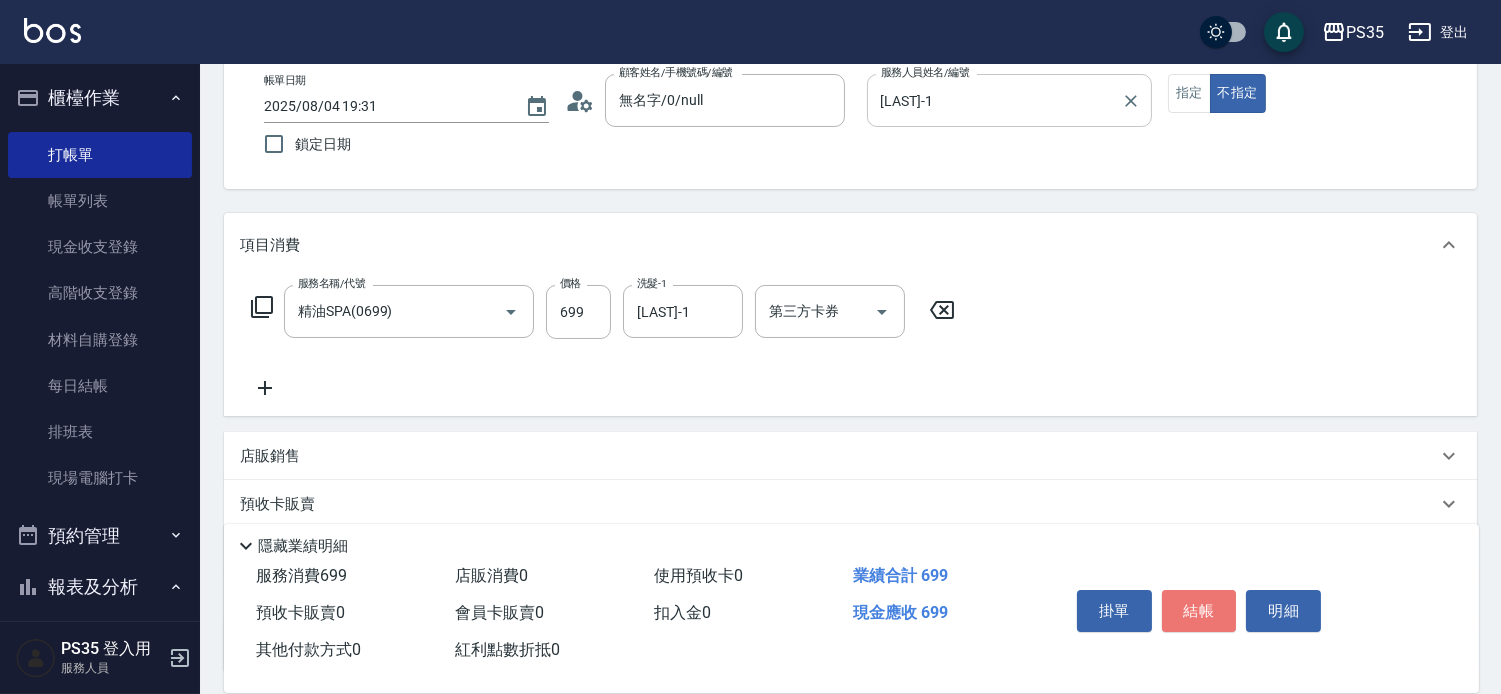 click on "結帳" at bounding box center (1199, 611) 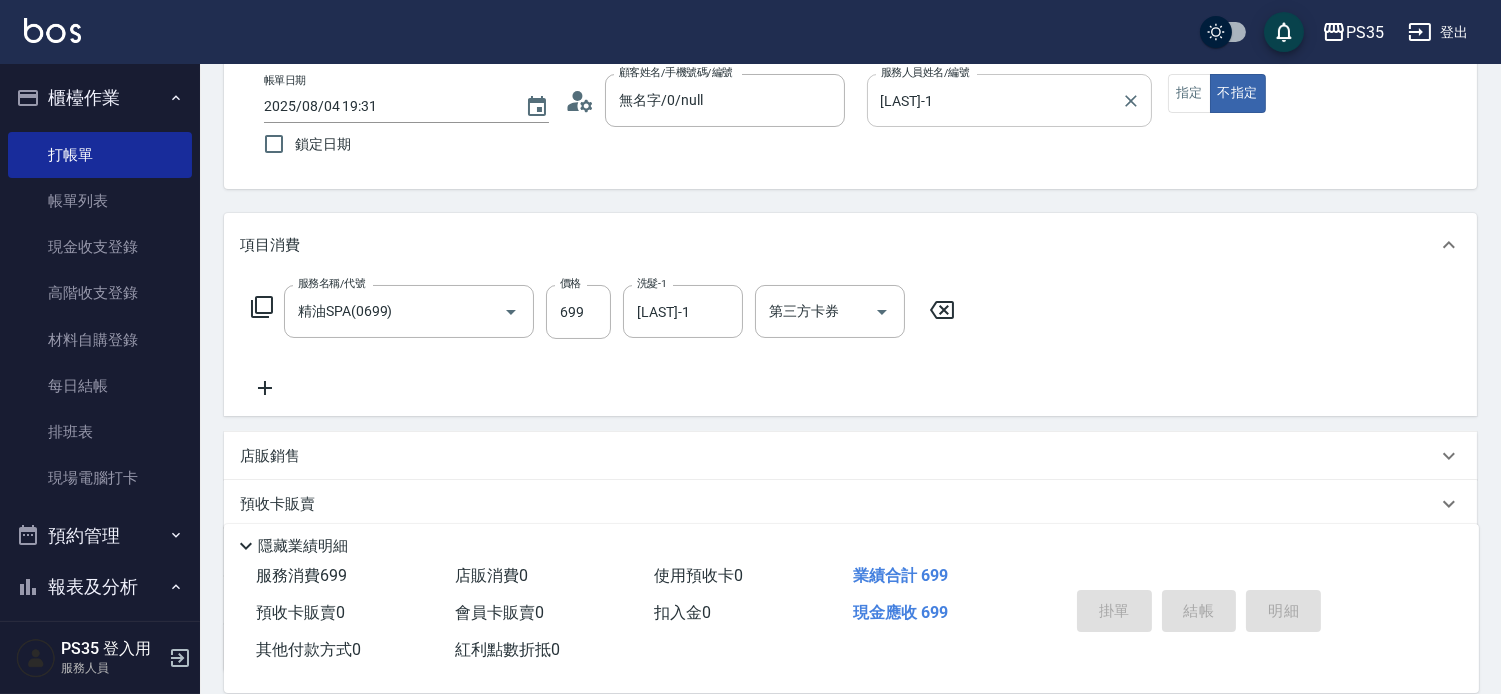 type 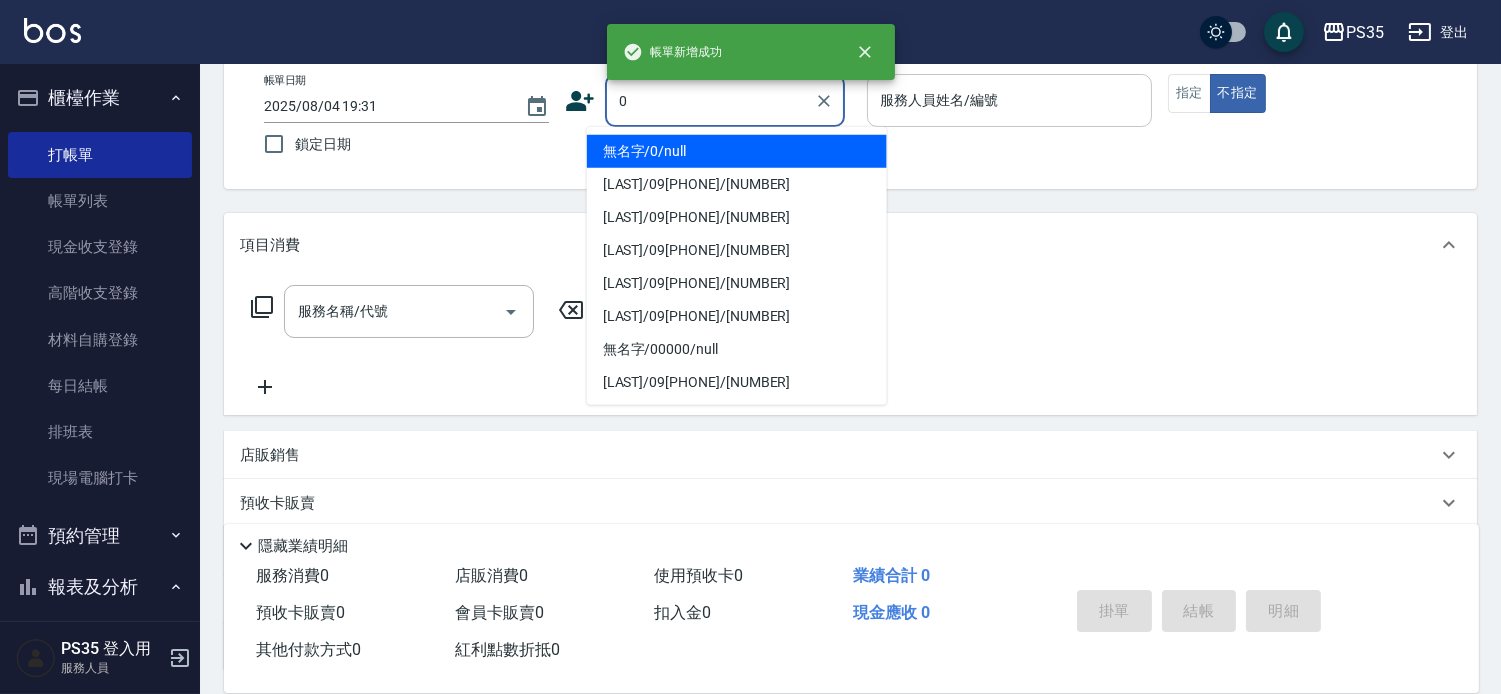 type on "無名字/0/null" 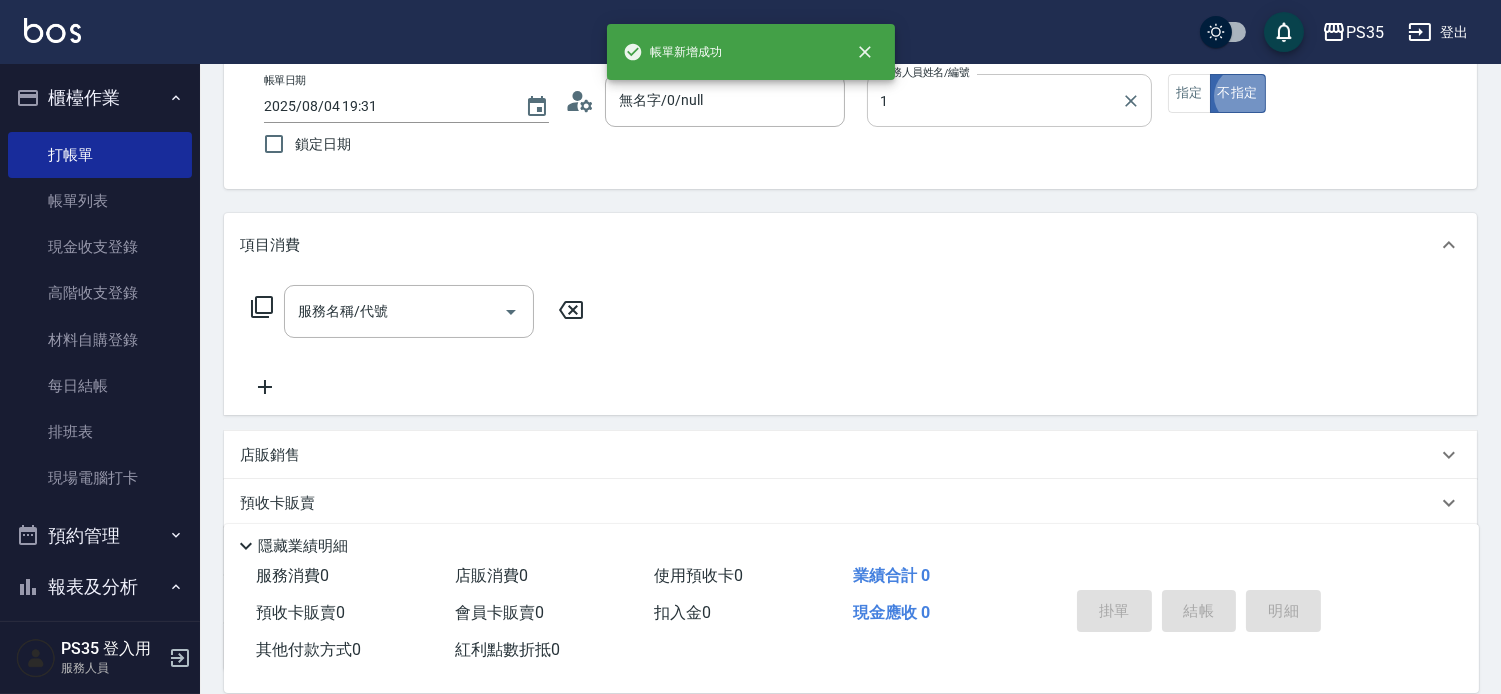 type on "[LAST]-1" 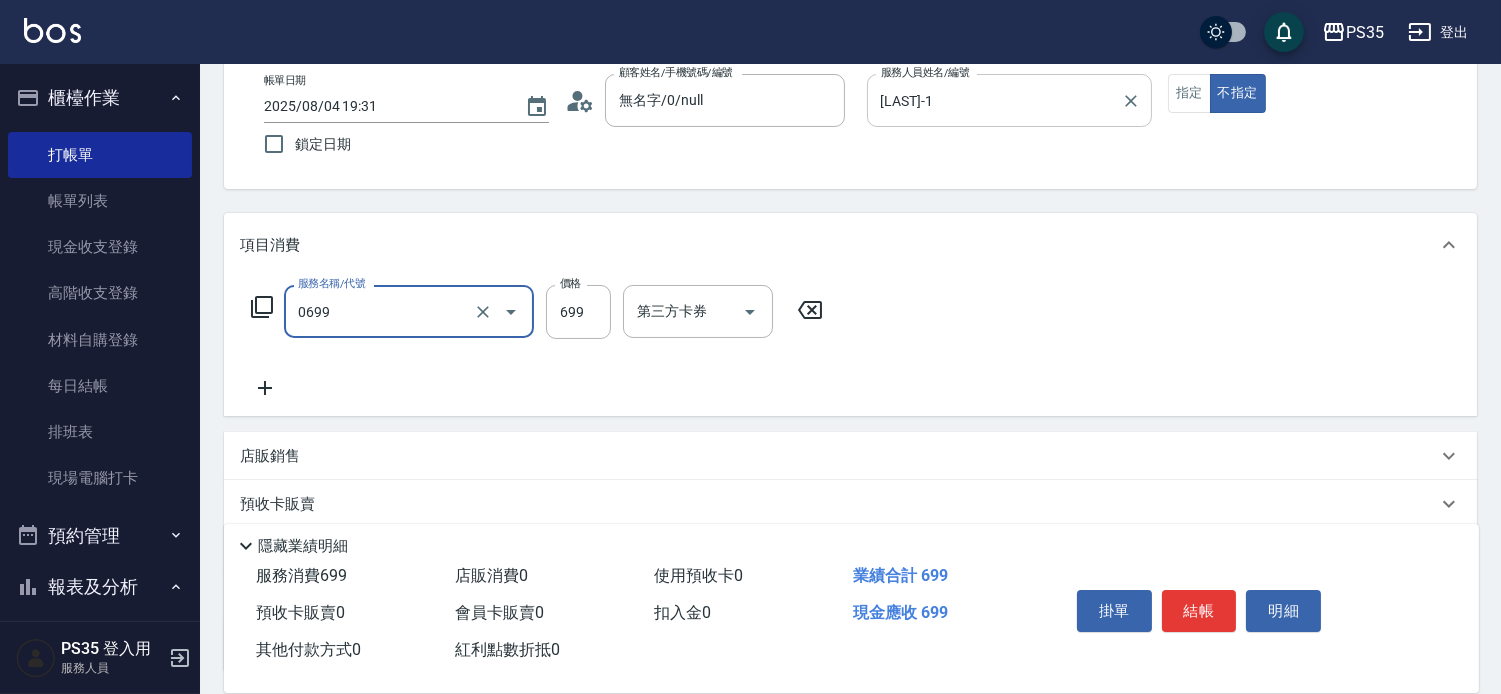 type on "精油SPA(0699)" 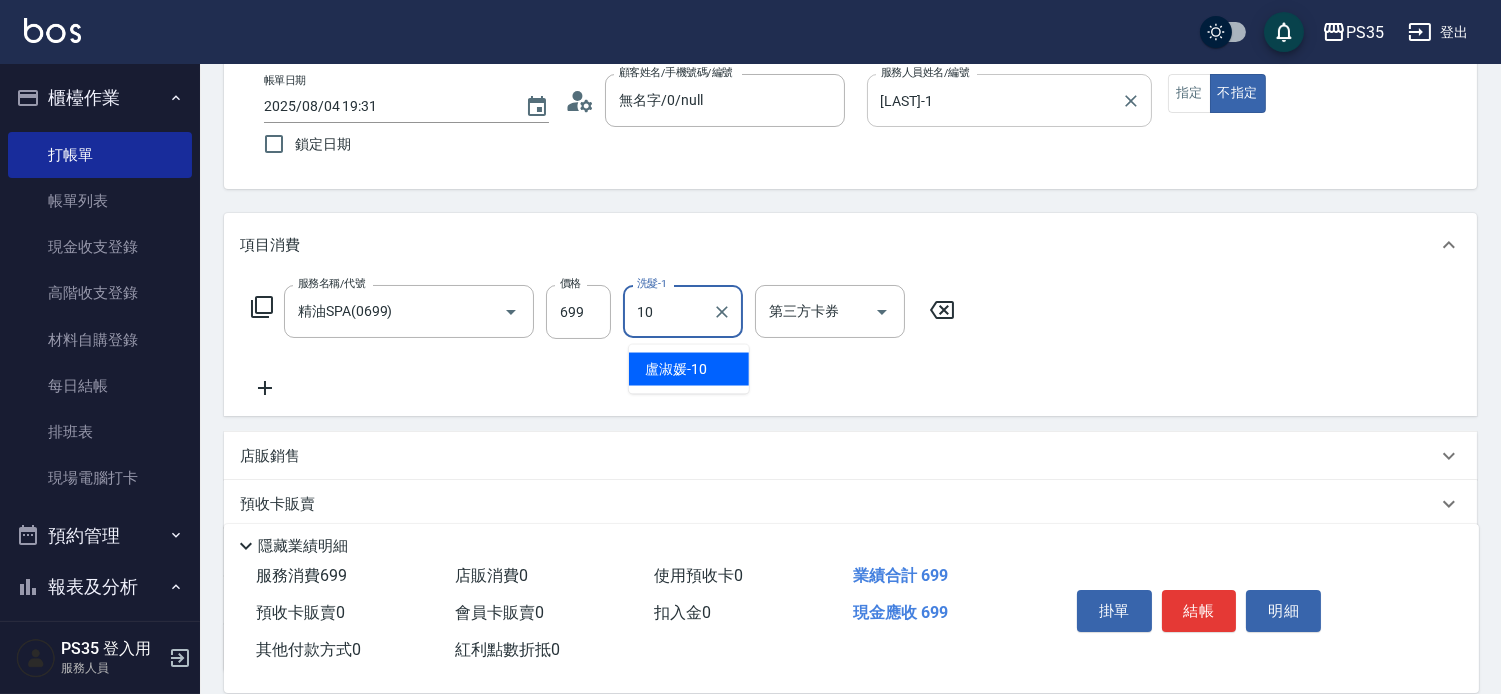 type on "盧淑媛-10" 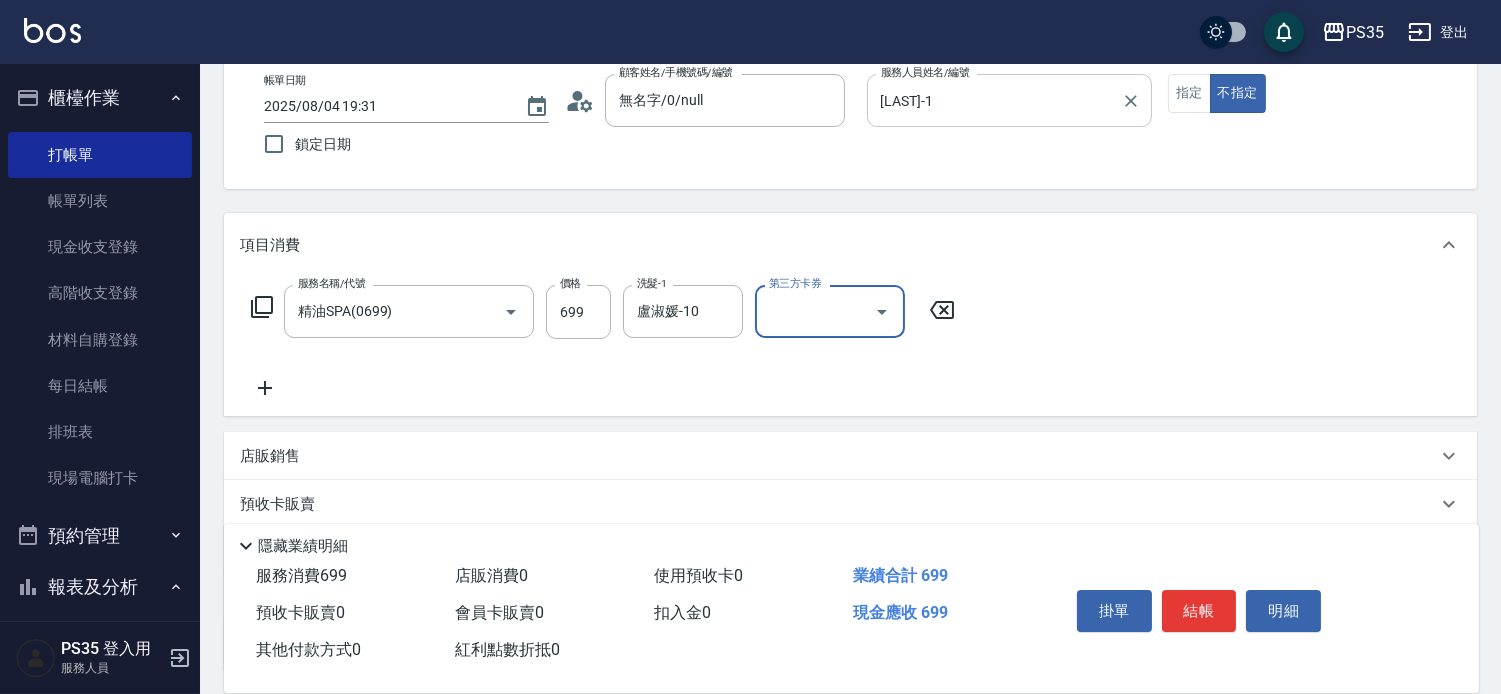 click on "結帳" at bounding box center [1199, 611] 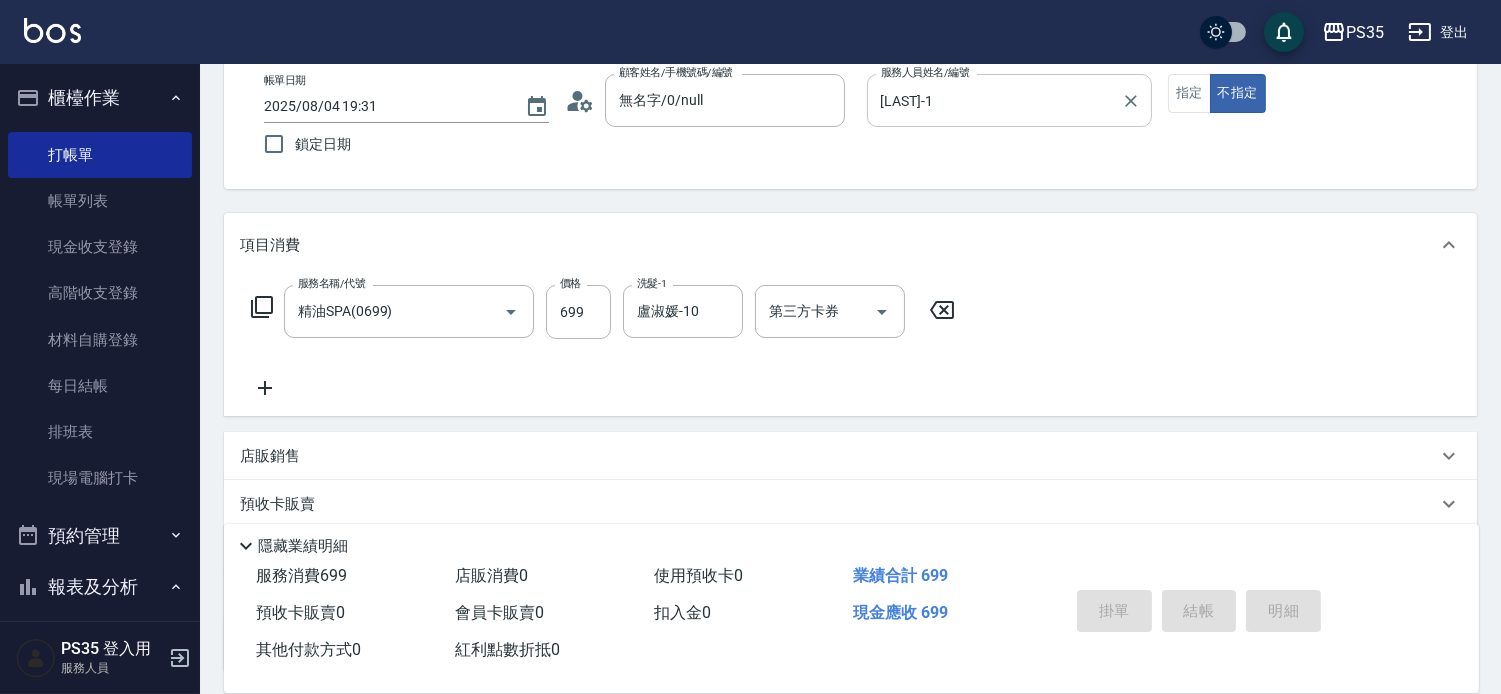 type 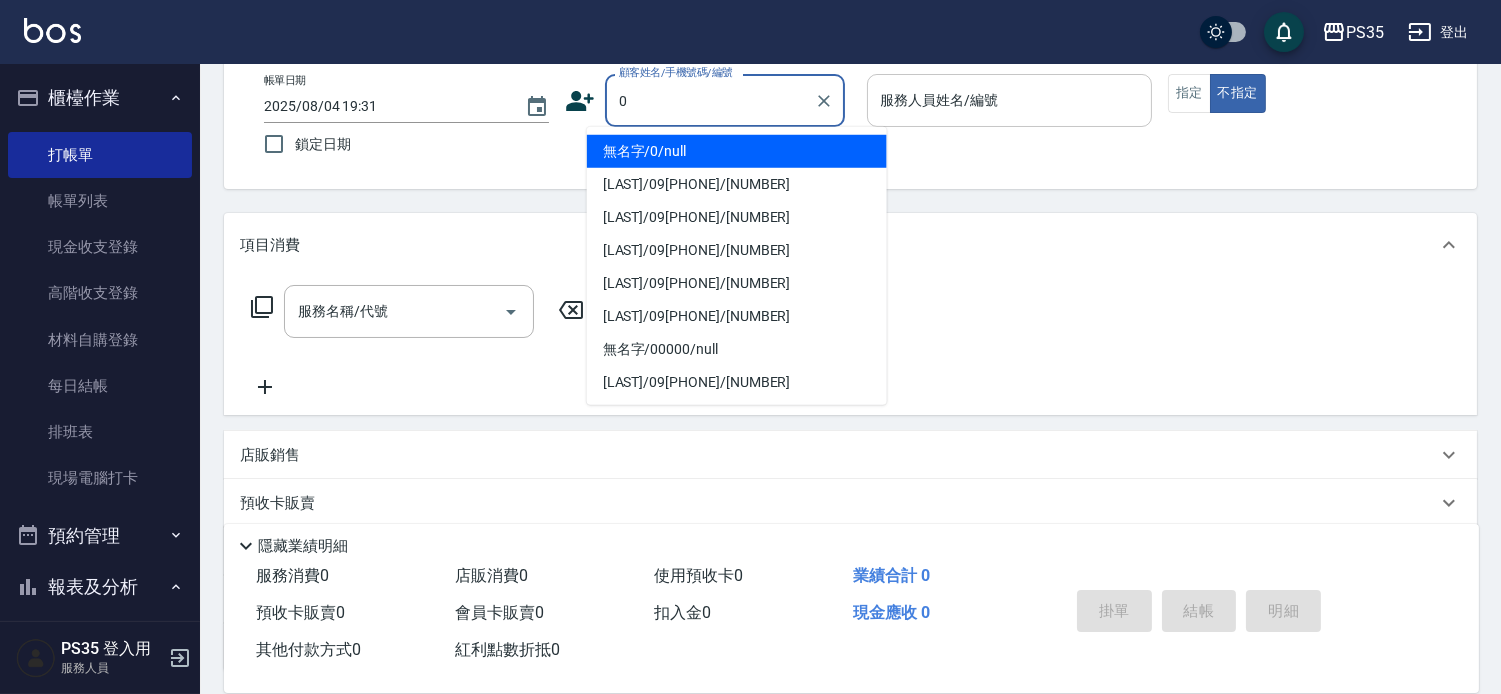 type on "0" 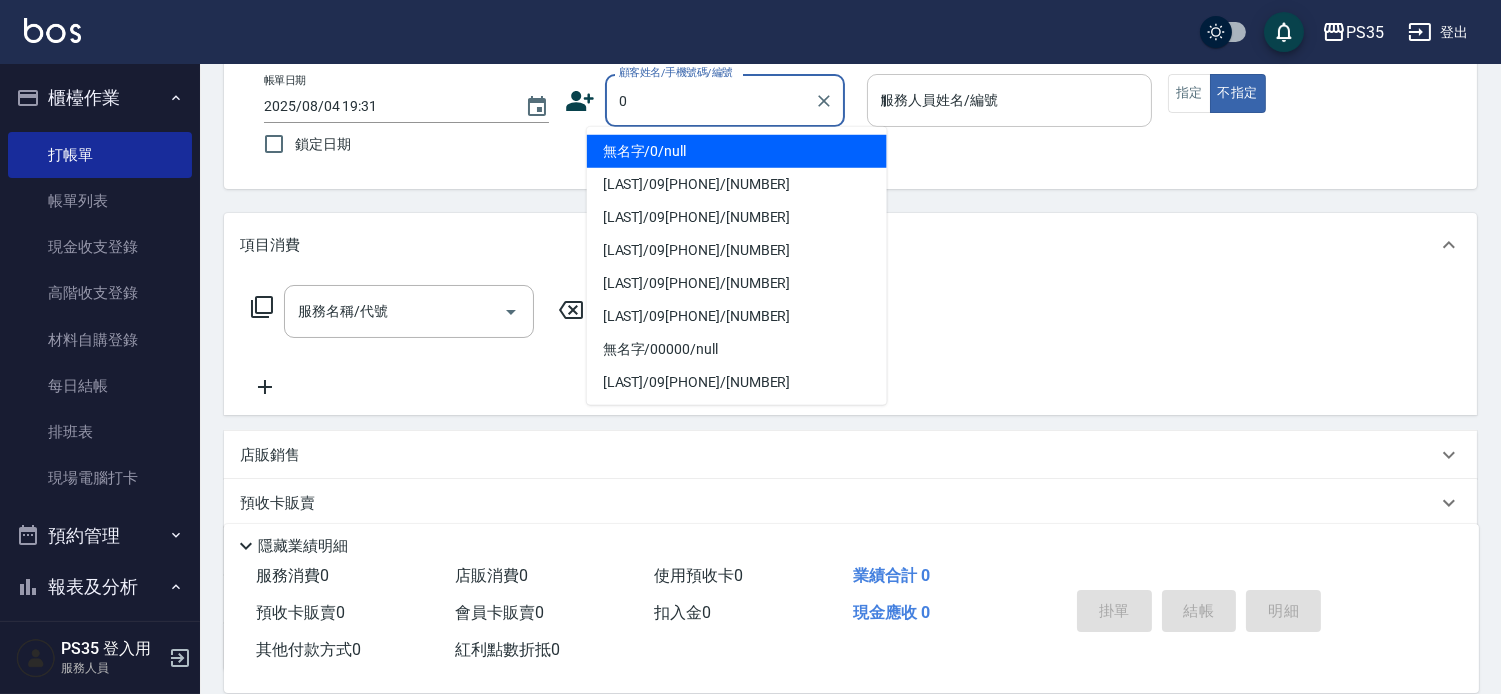 type on "無名字/0/null" 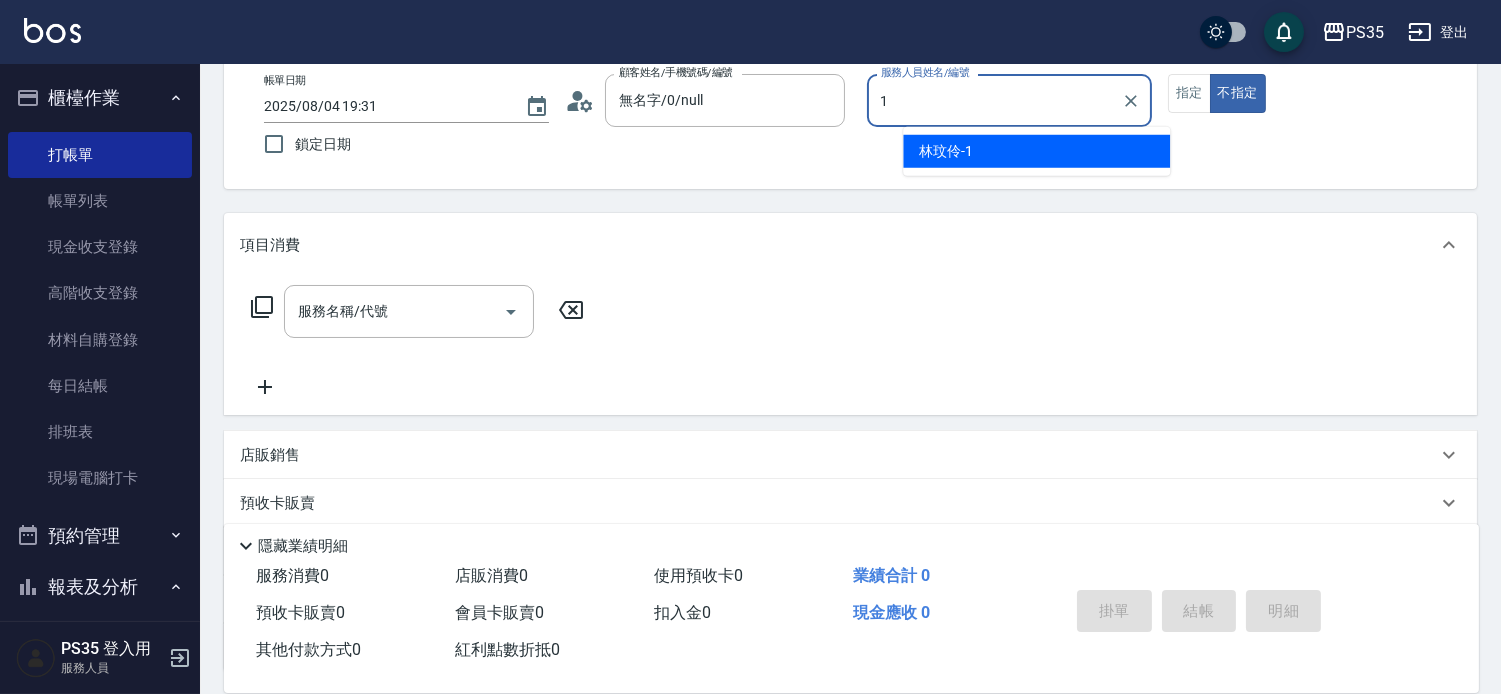 type on "[LAST]-1" 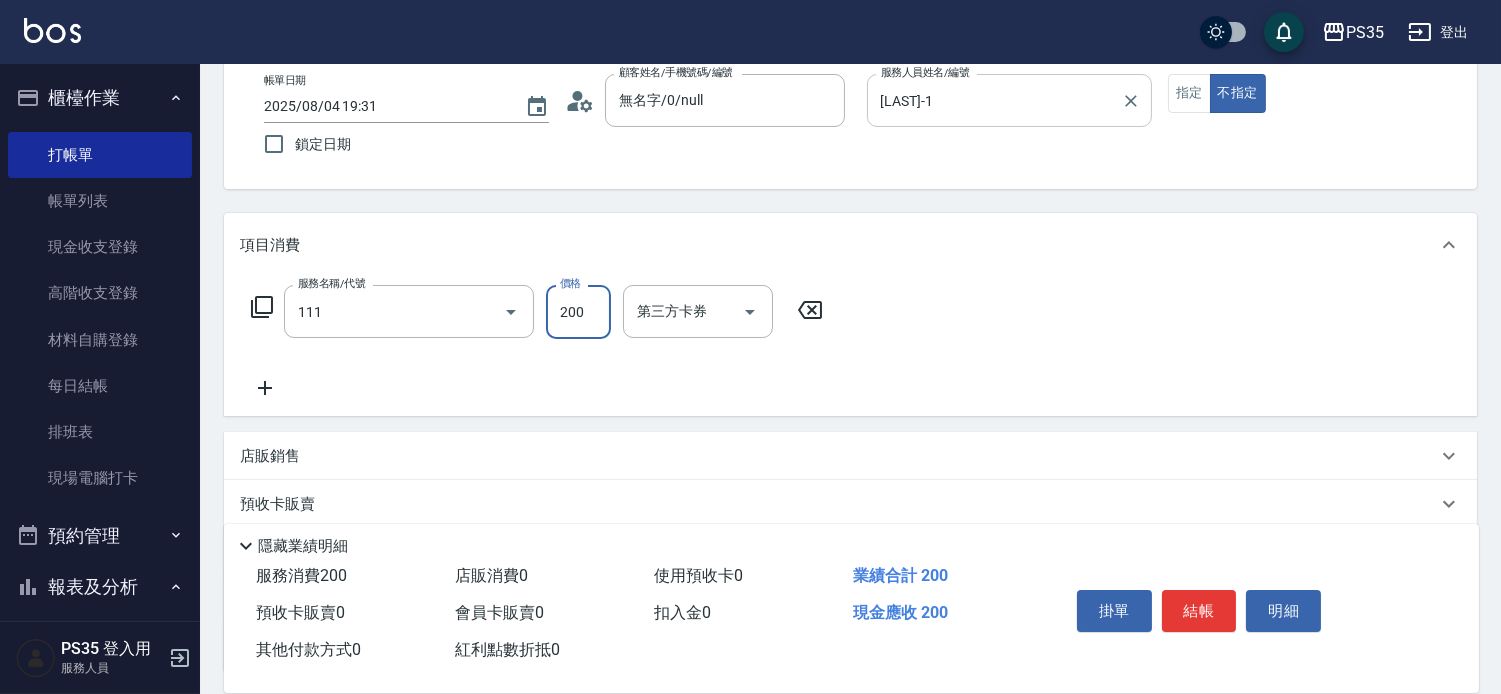 type on "200(111)" 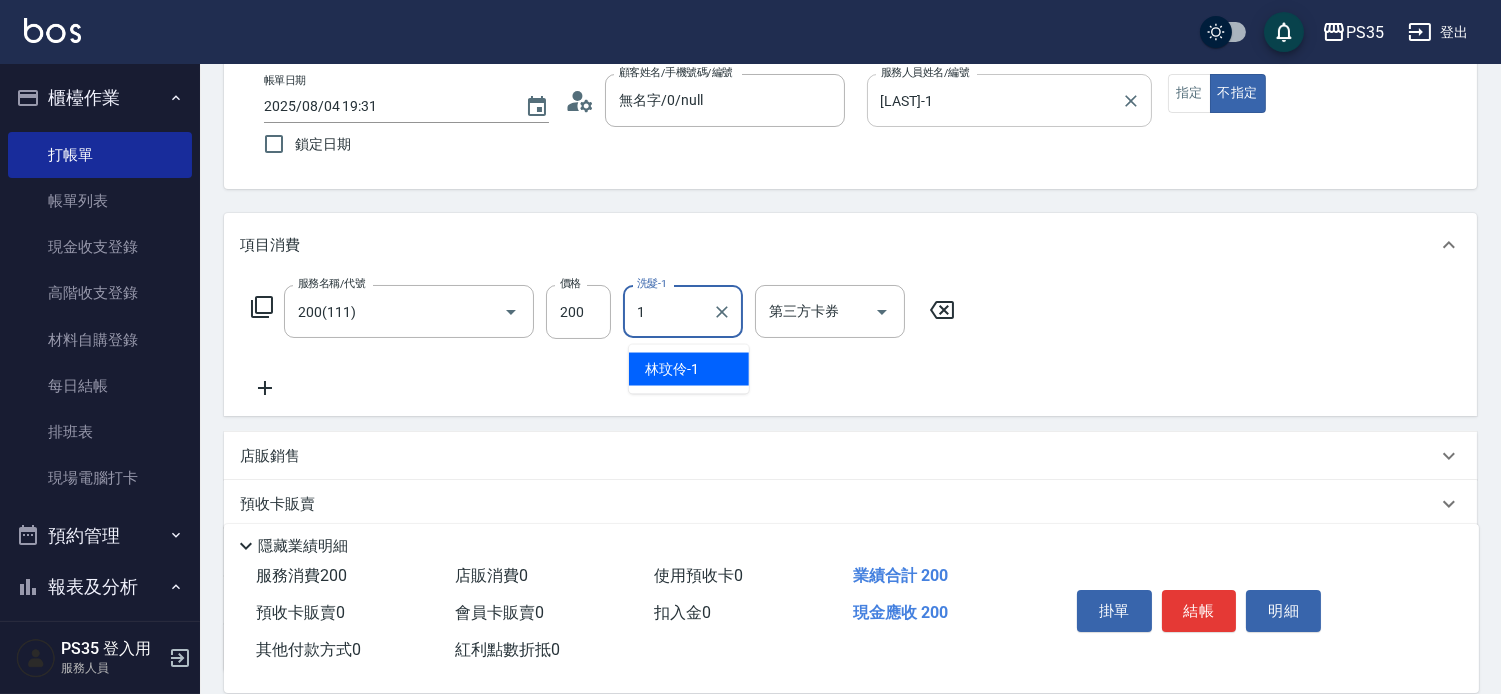 type on "[LAST]-1" 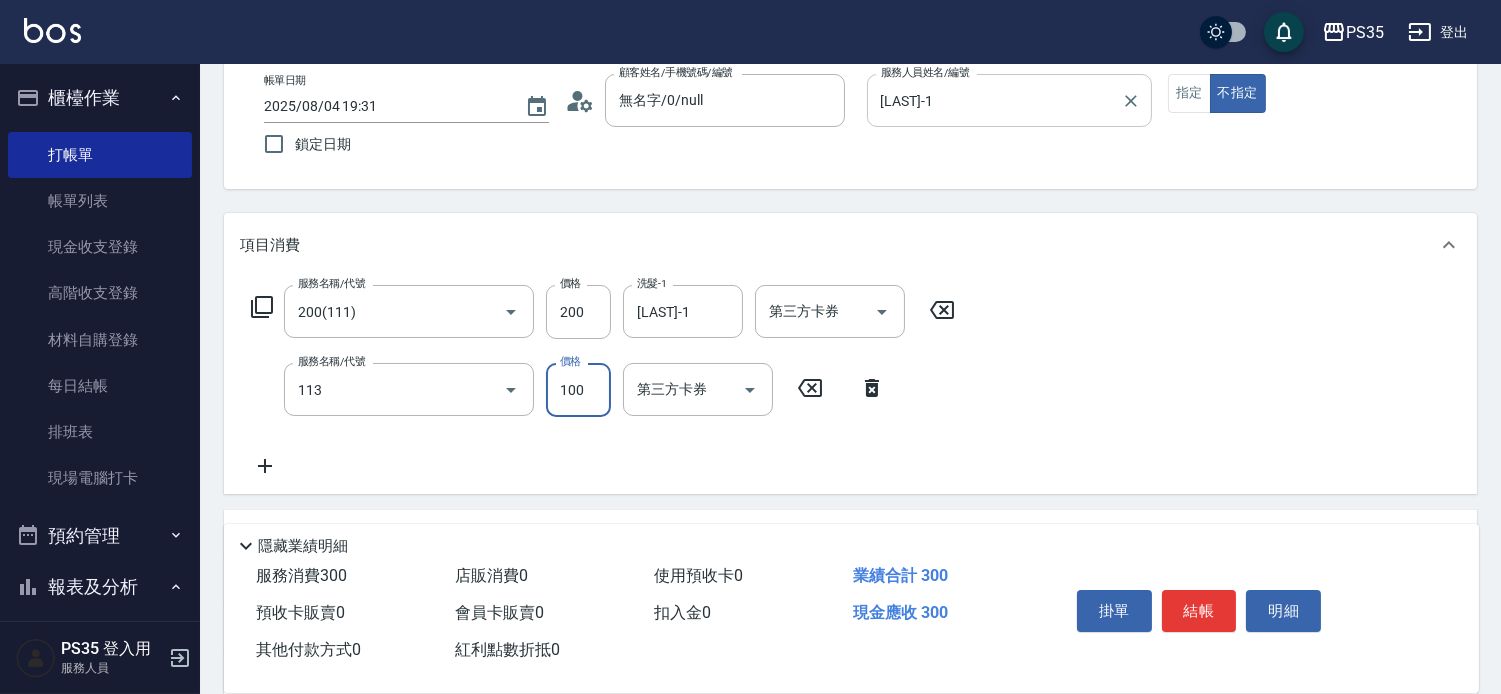 type on "瞬護100(113)" 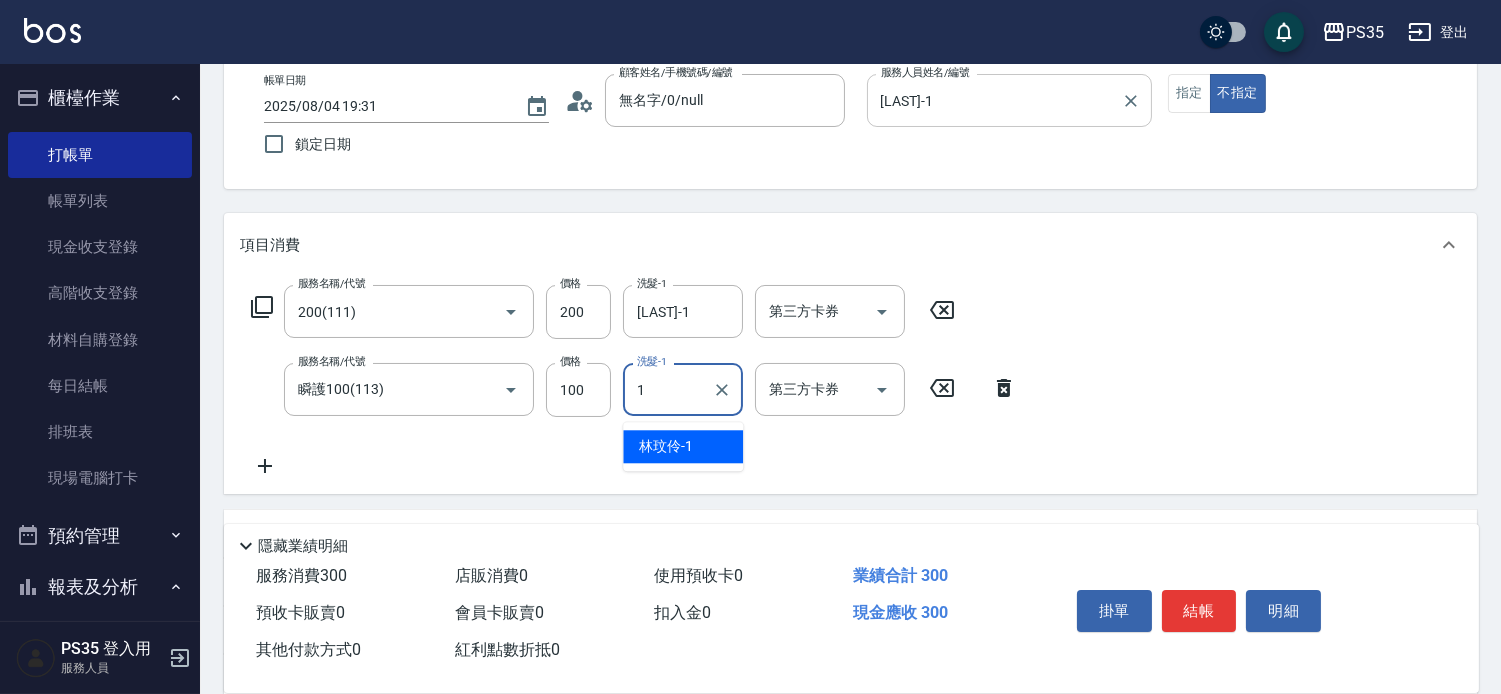 type on "[LAST]-1" 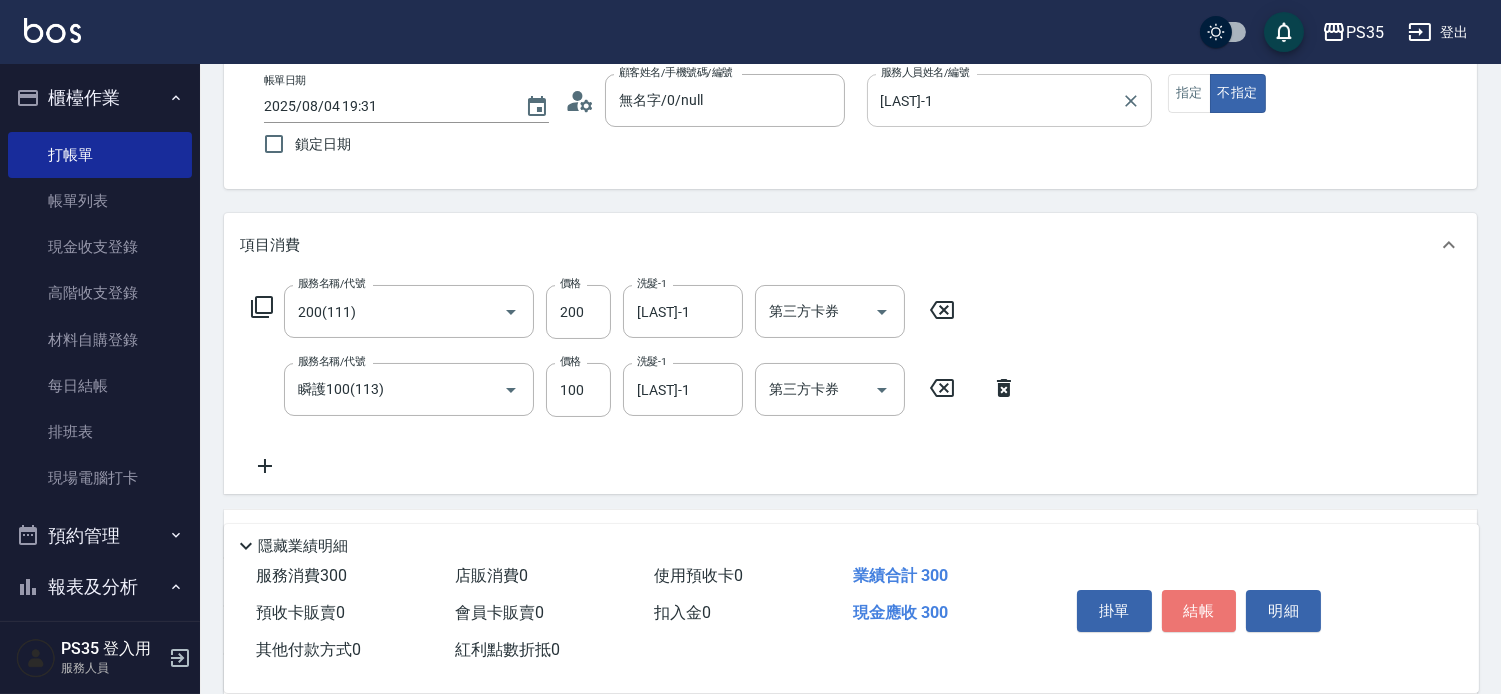 click on "結帳" at bounding box center (1199, 611) 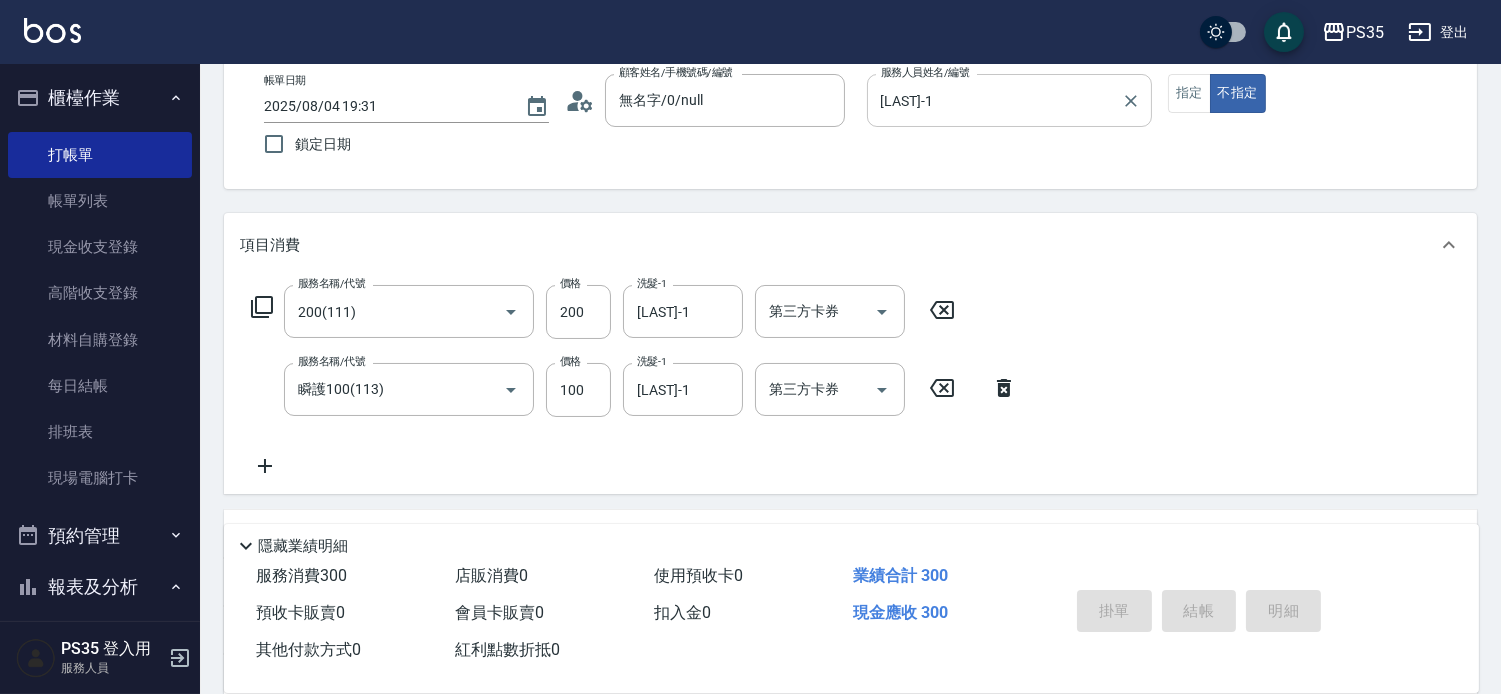 type 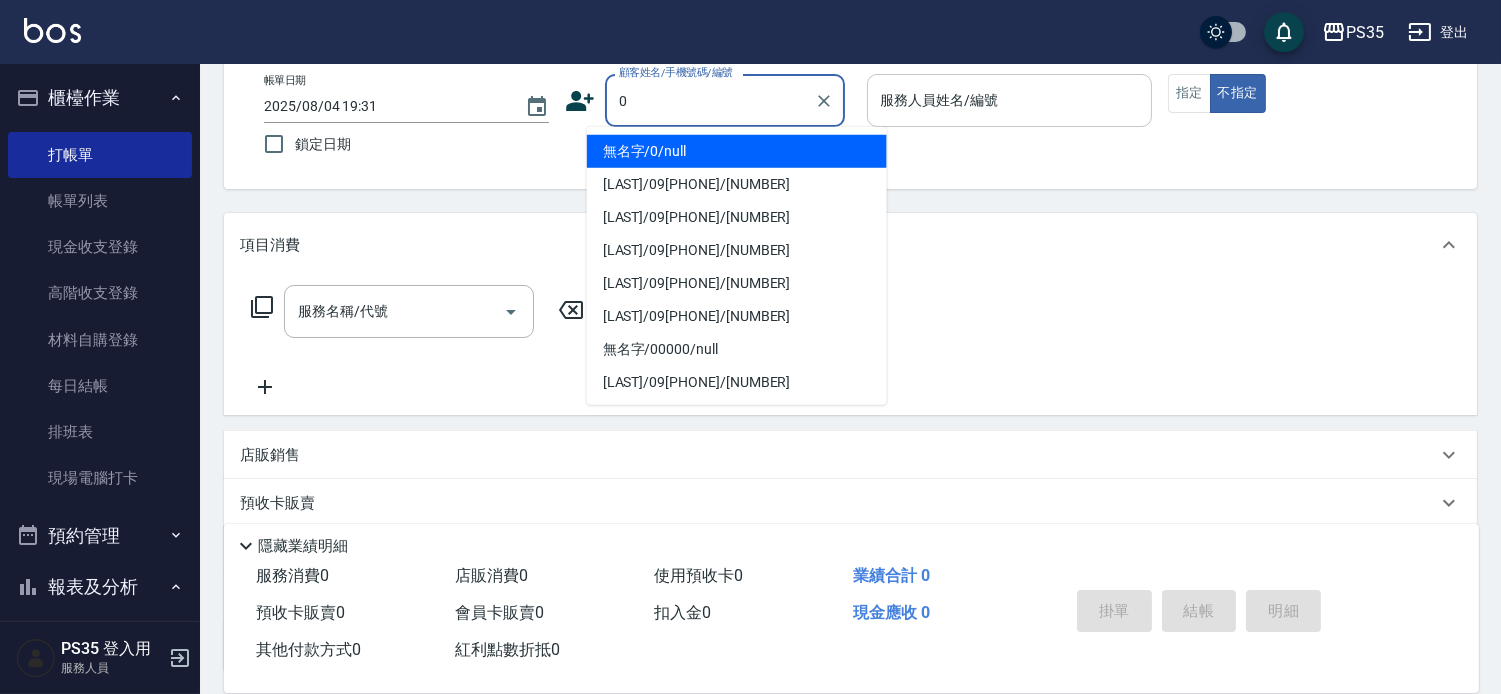 type on "0" 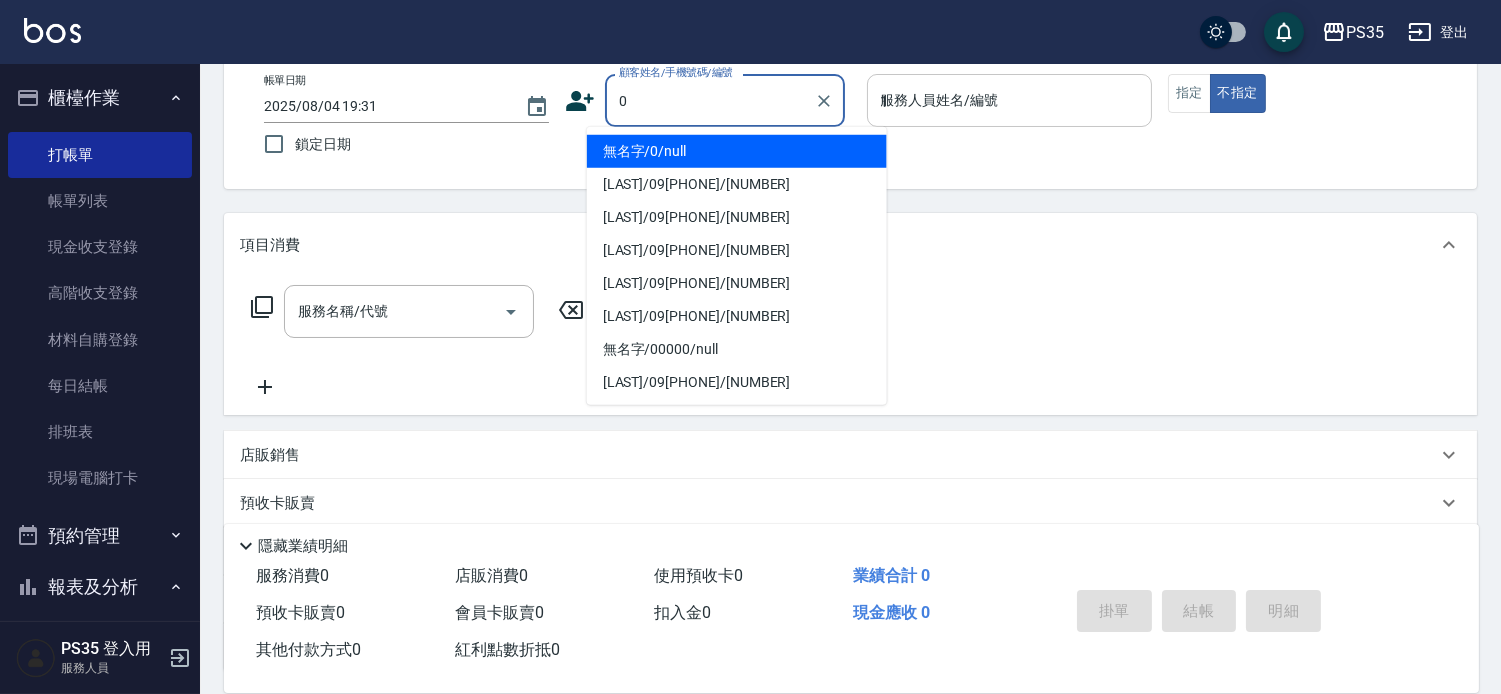 type on "無名字/0/null" 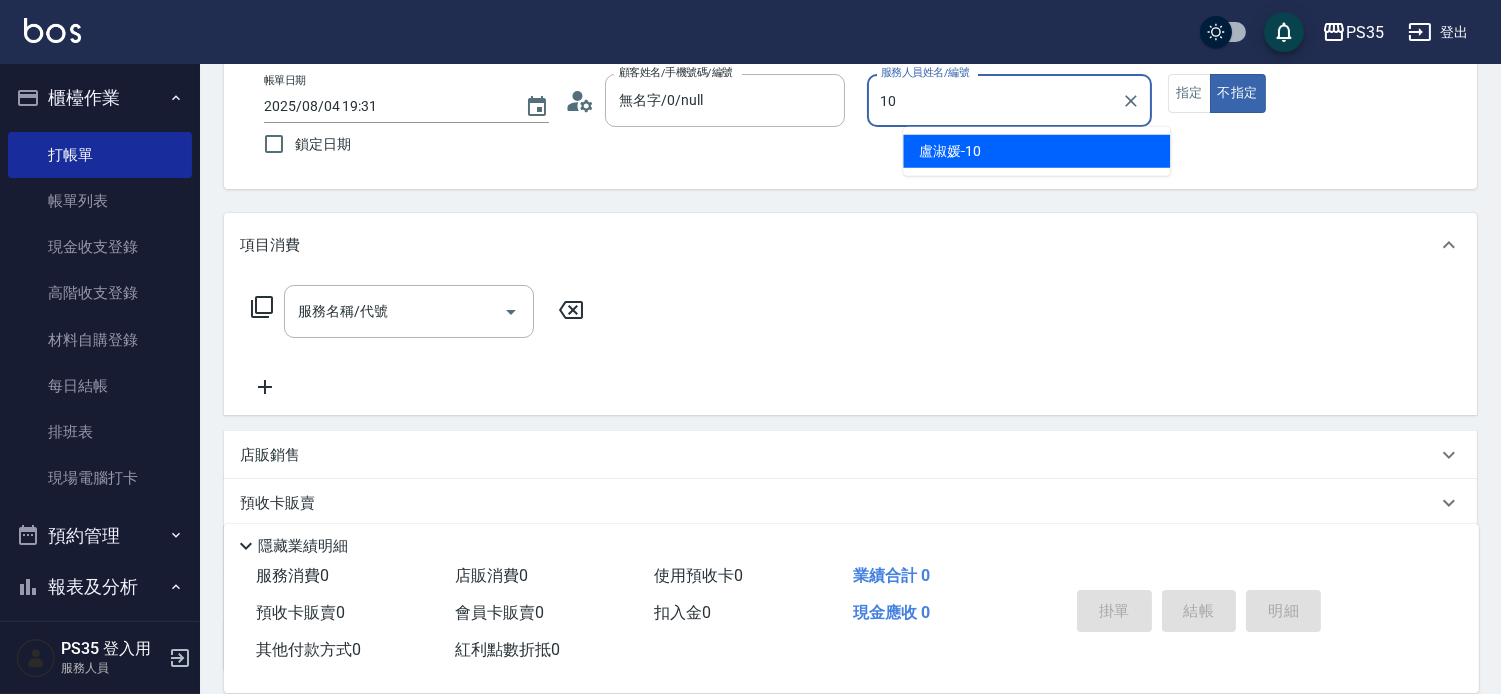 type on "盧淑媛-10" 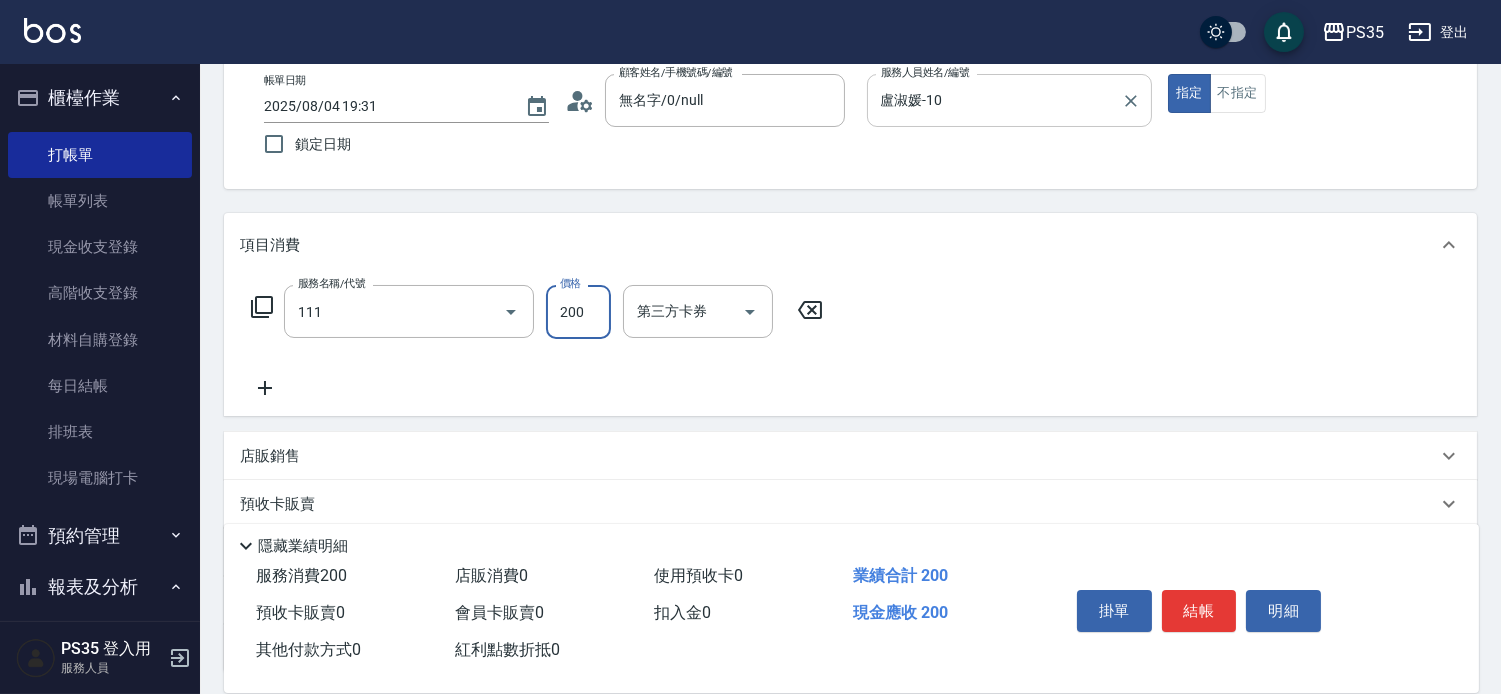 type on "200(111)" 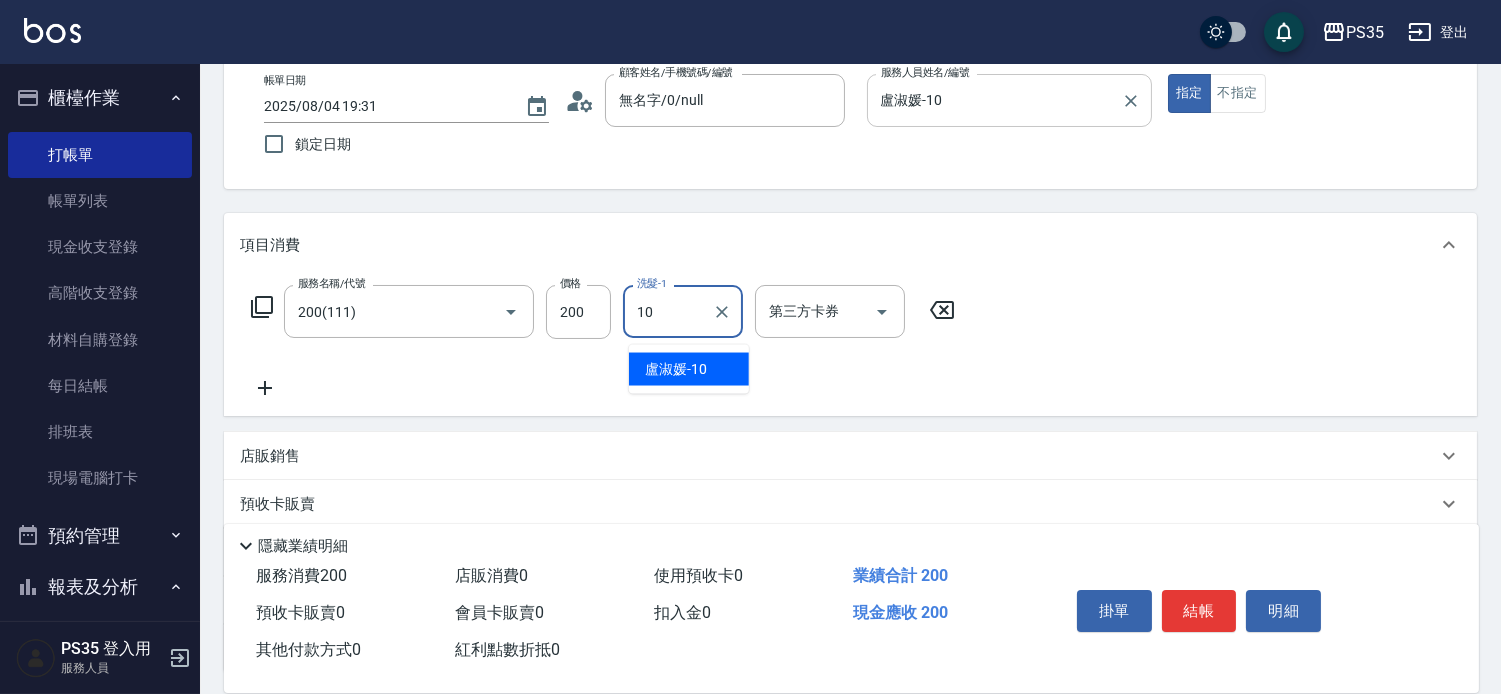 type on "盧淑媛-10" 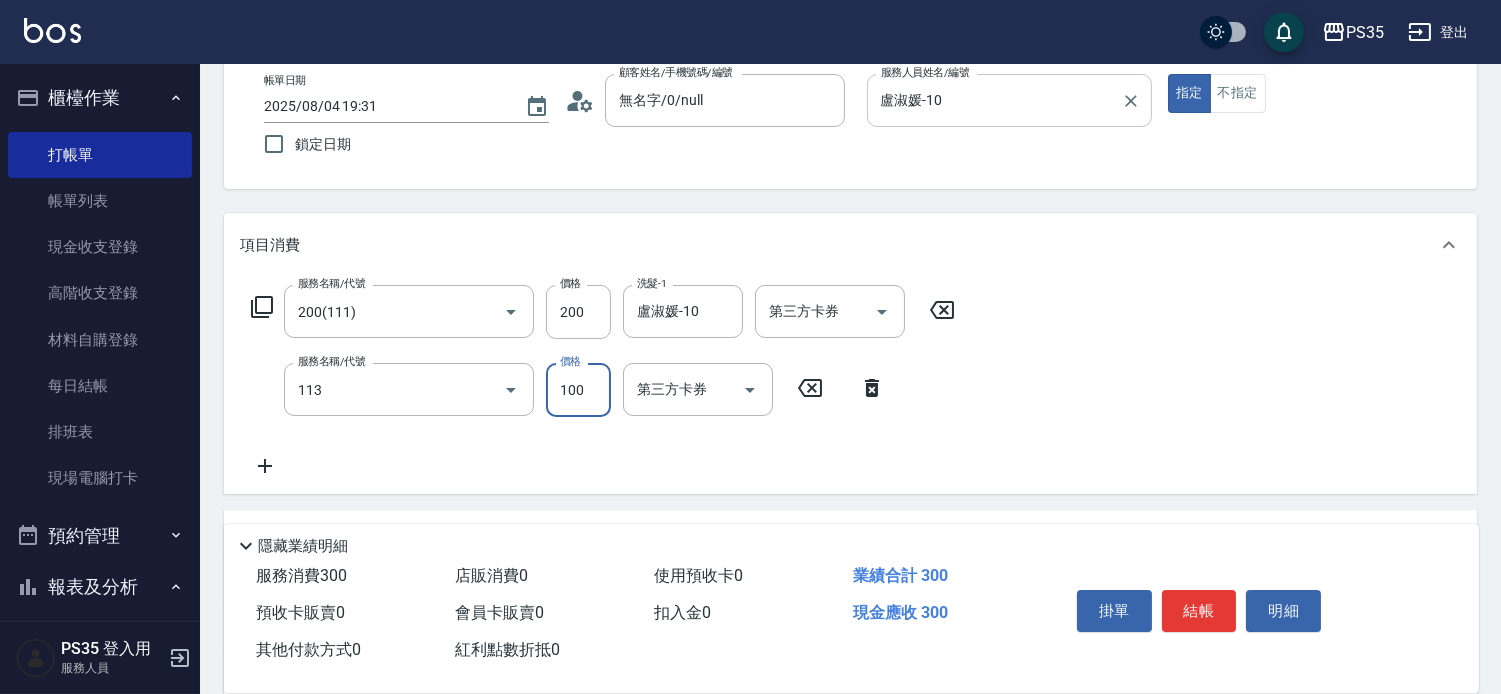 type on "瞬護100(113)" 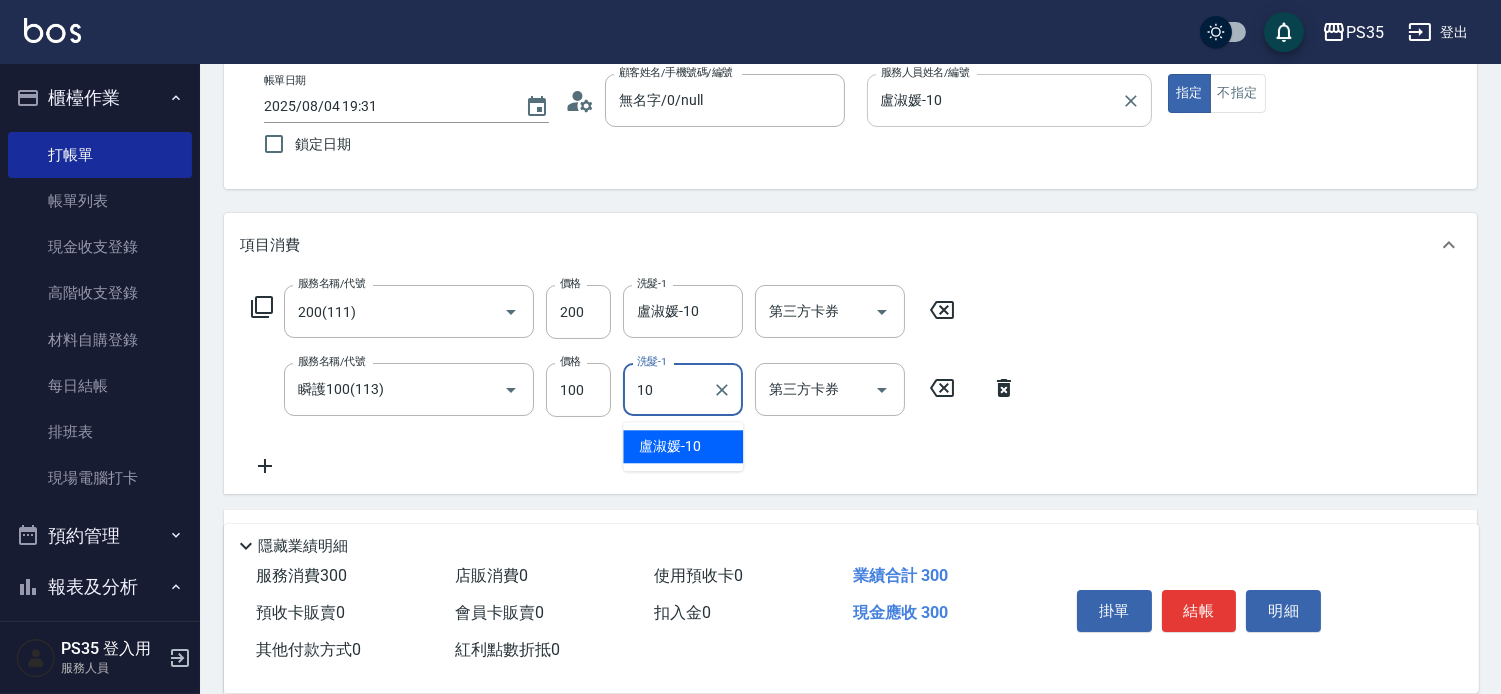type on "盧淑媛-10" 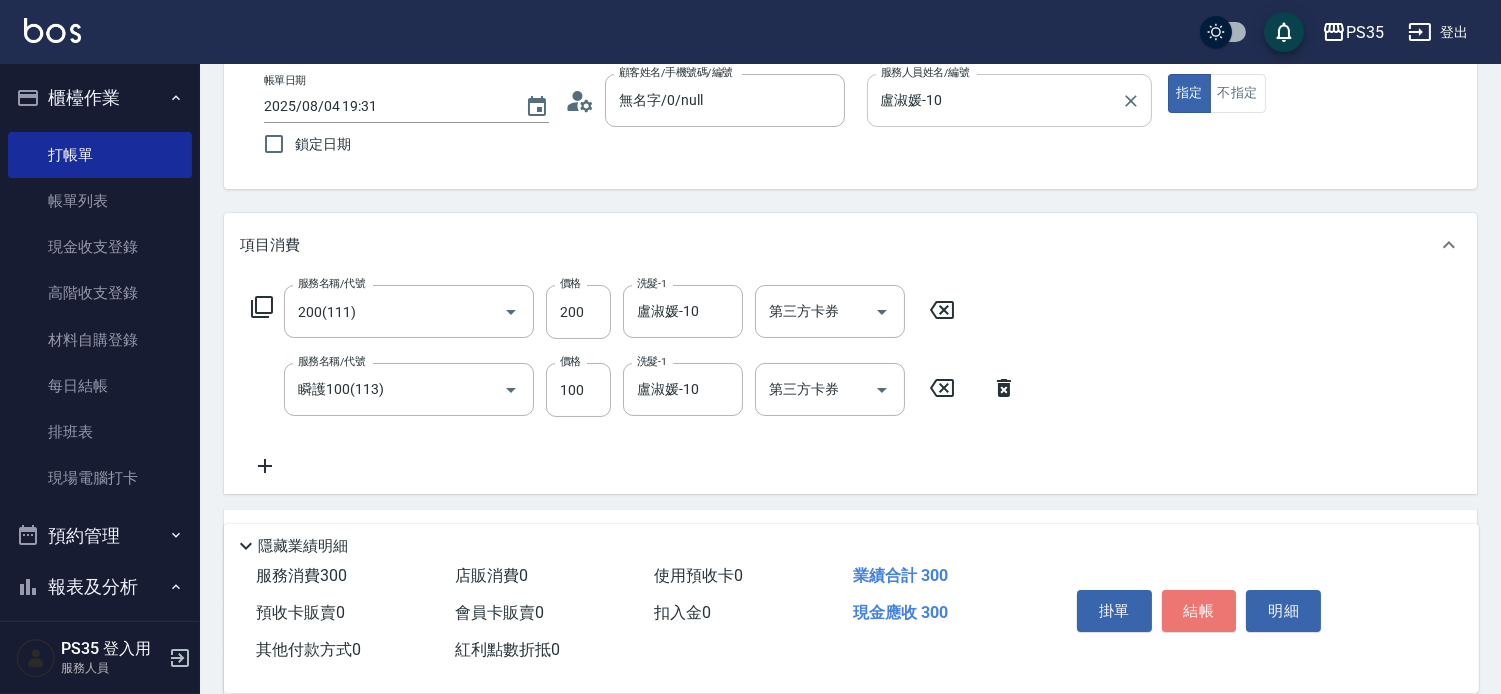 click on "結帳" at bounding box center (1199, 611) 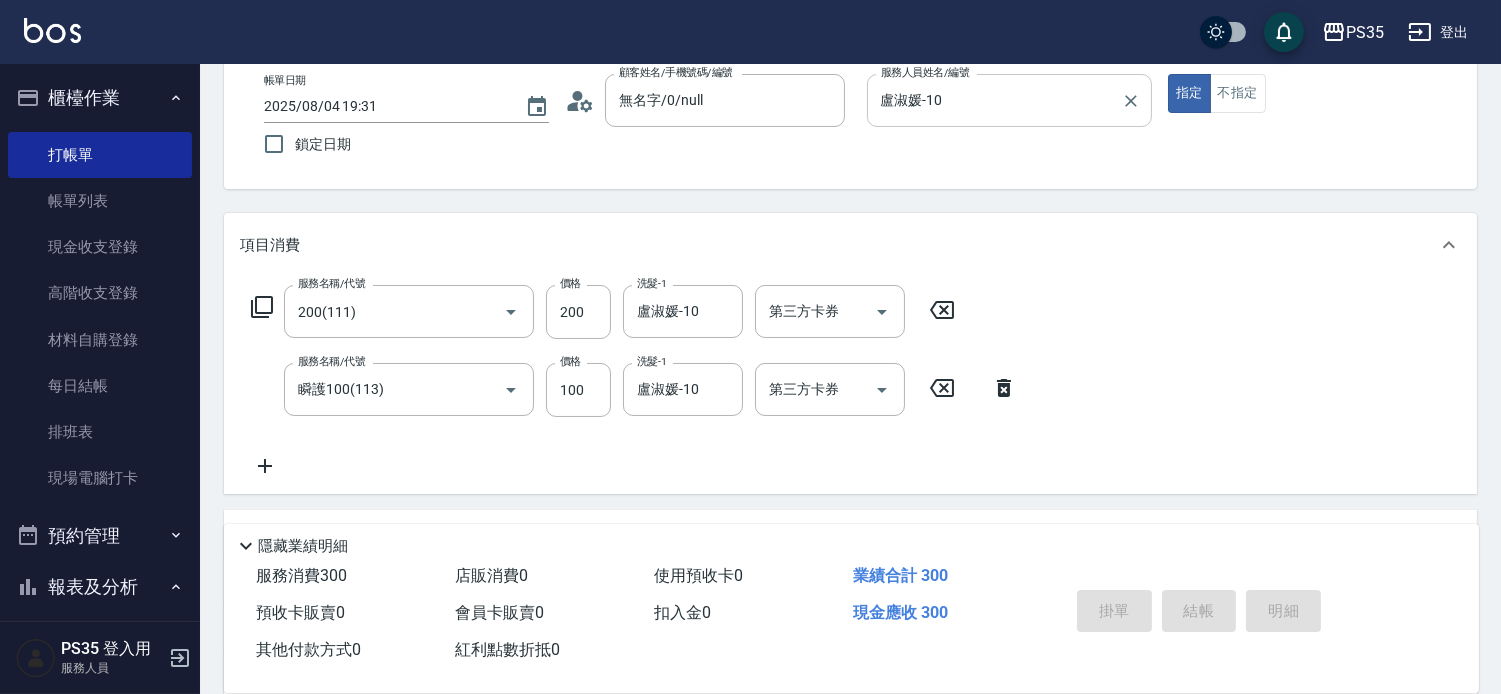 type 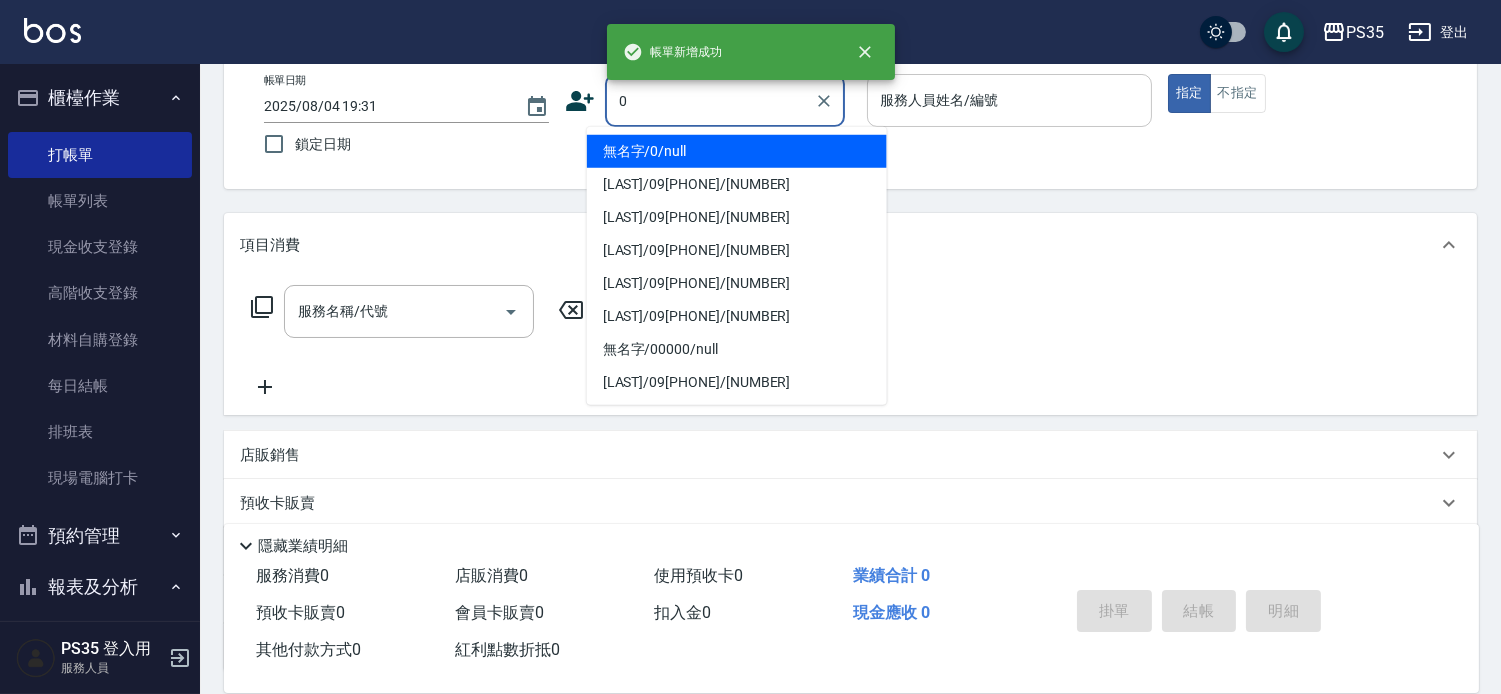 type on "0" 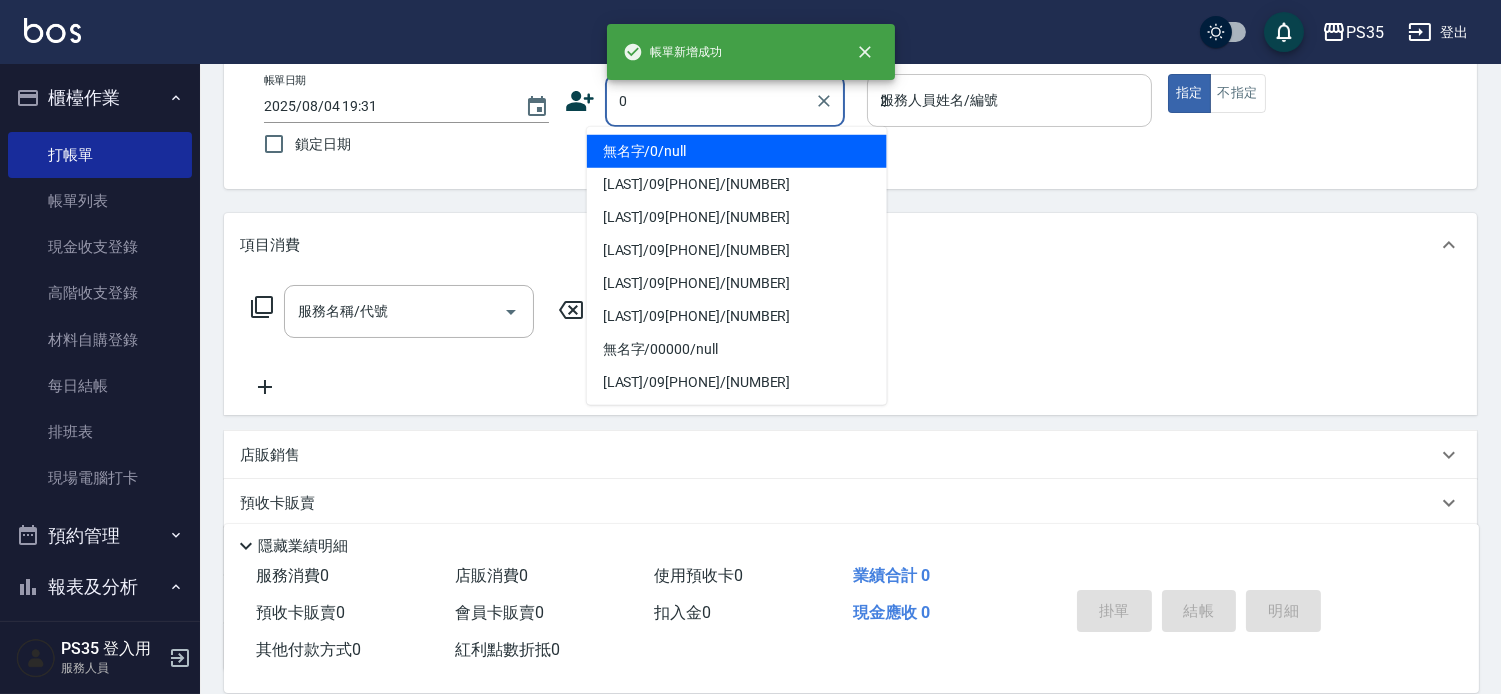 type on "無名字/0/null" 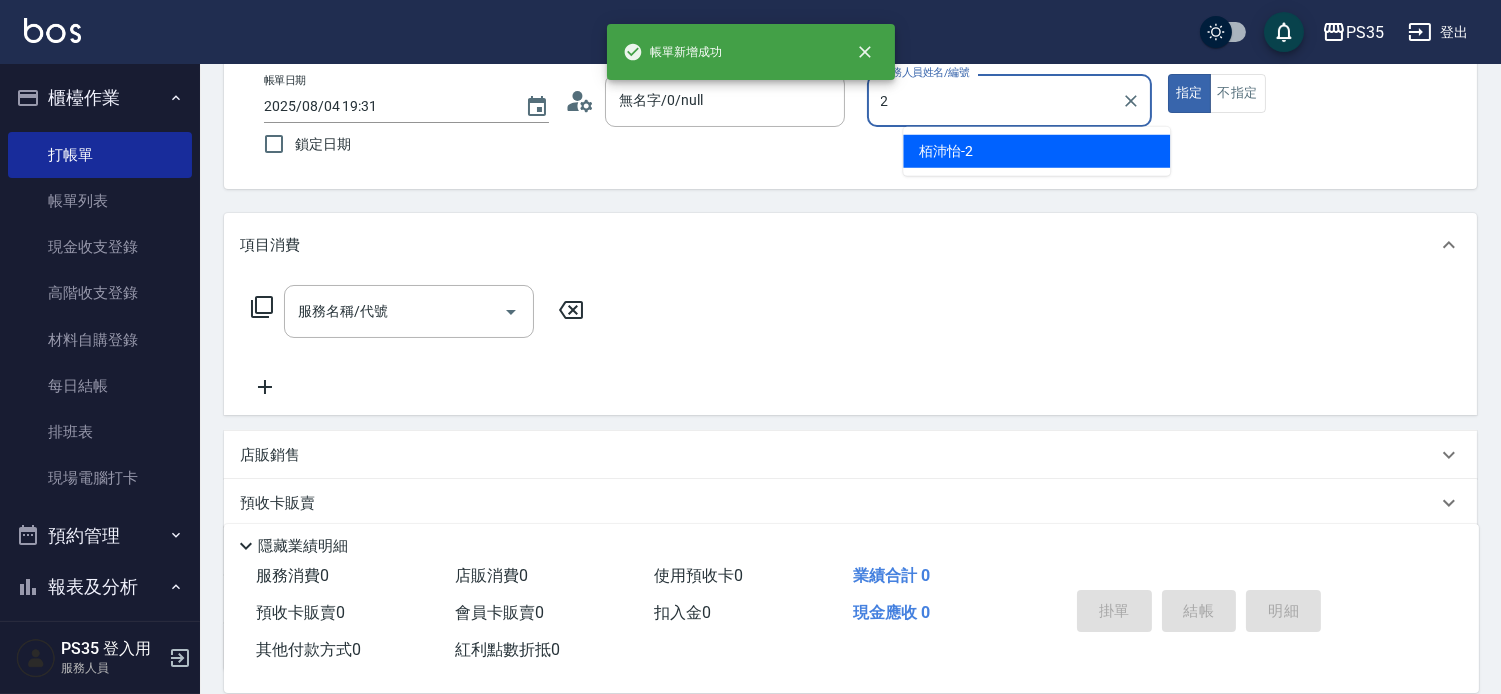 type on "[LAST]-2" 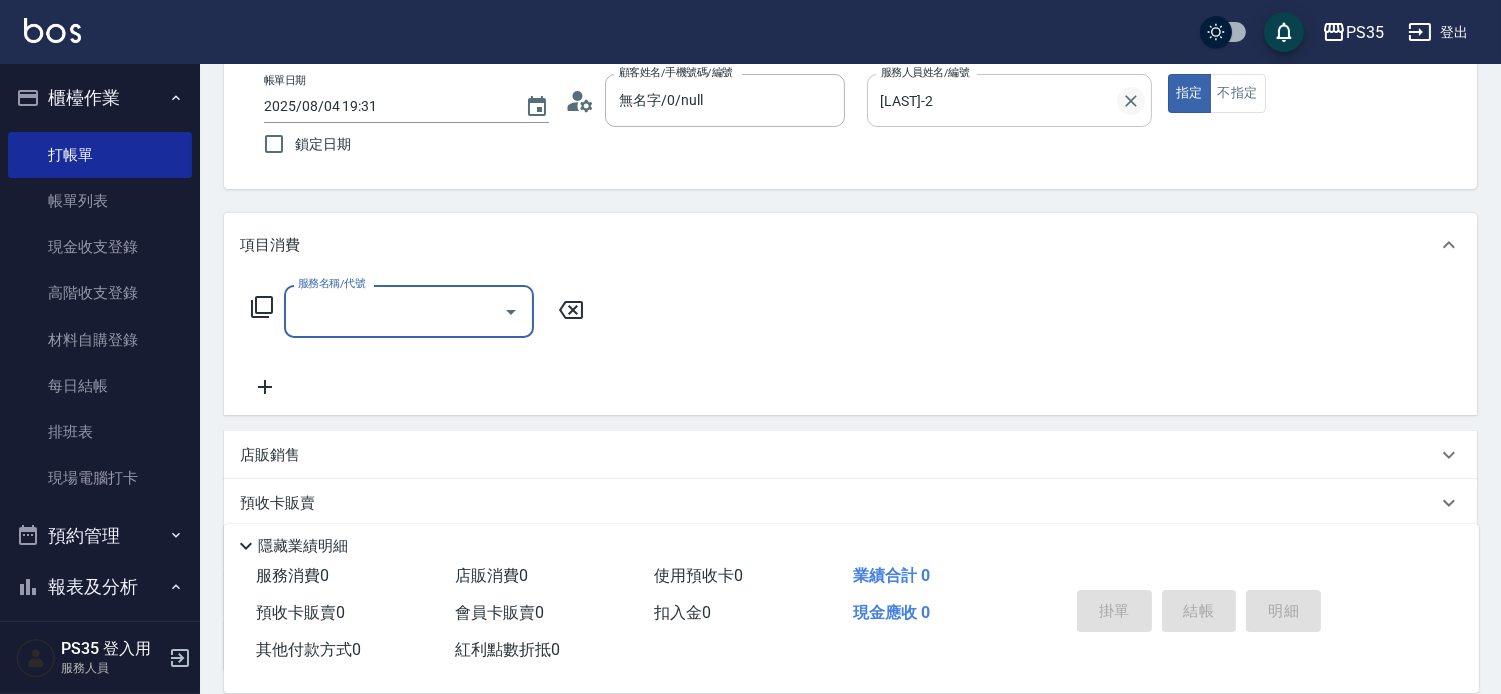 click 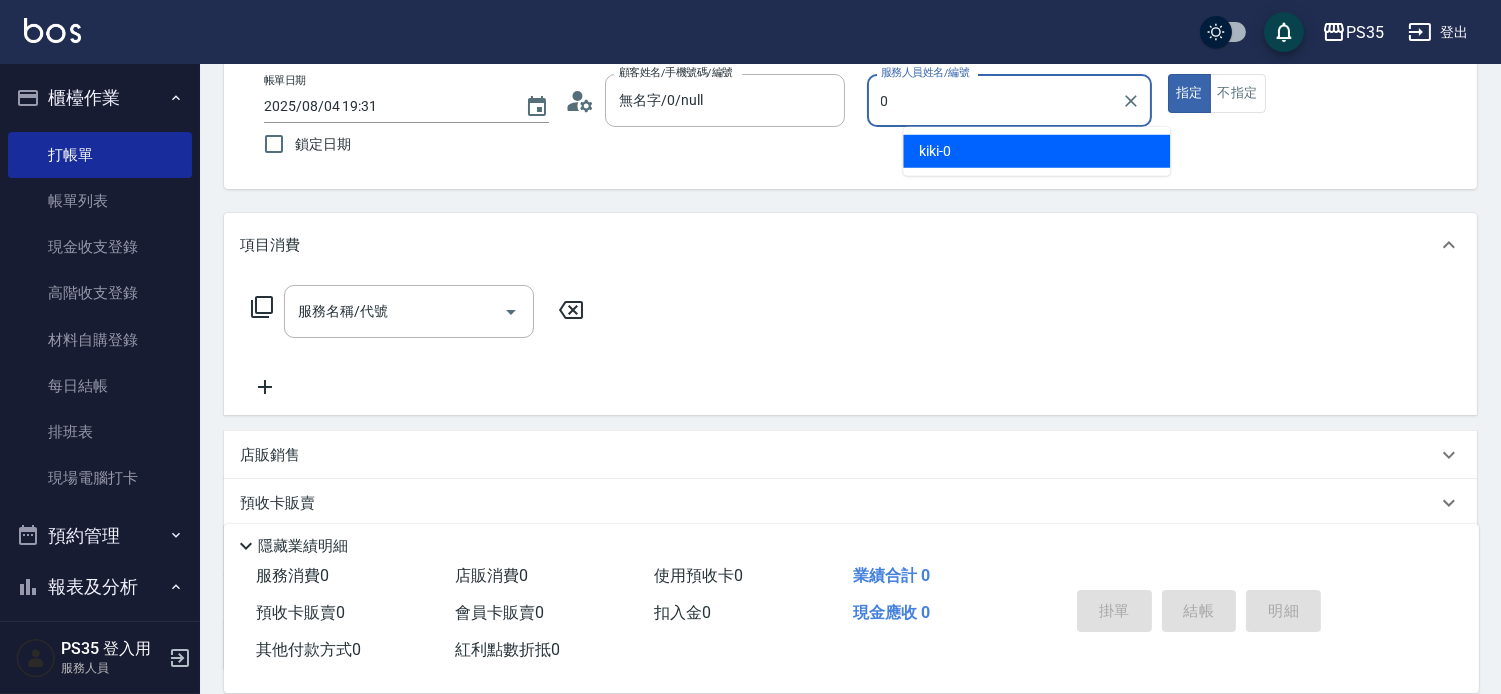 type on "kiki-0" 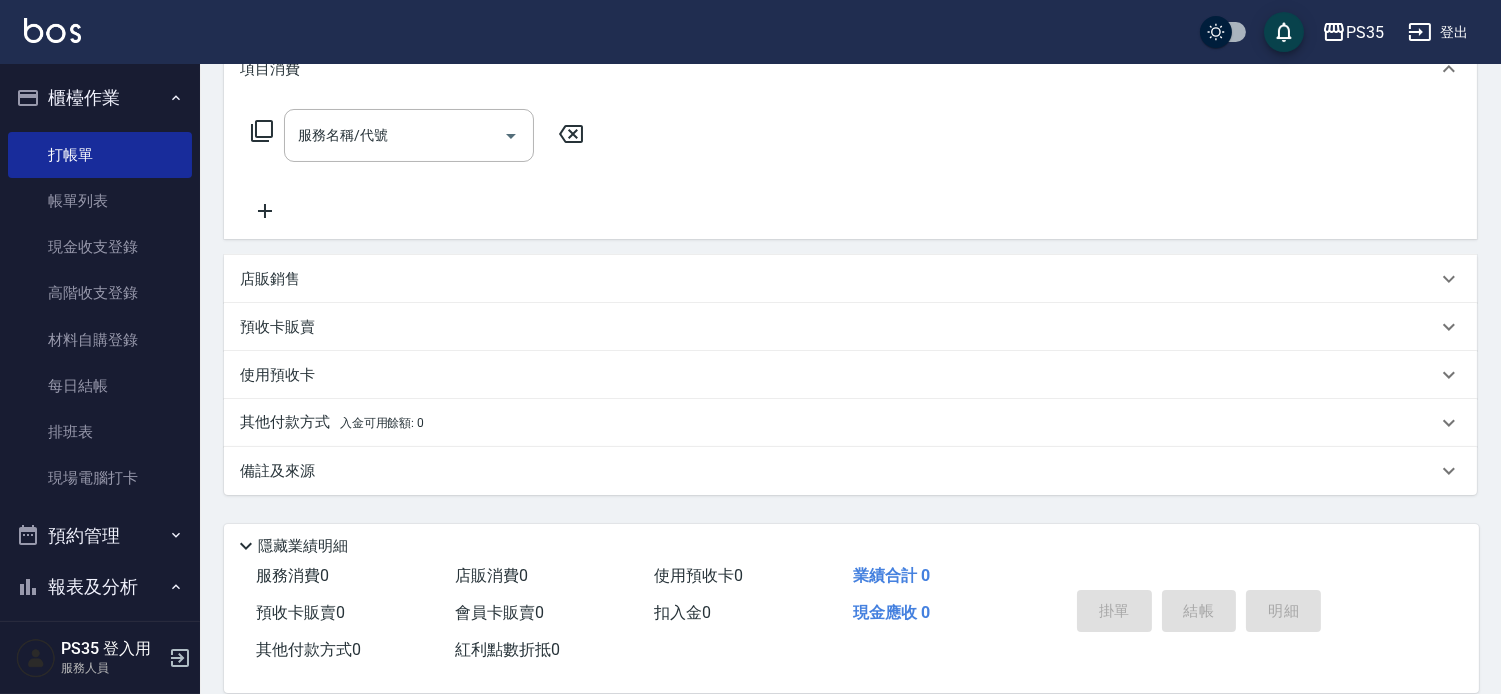 scroll, scrollTop: 312, scrollLeft: 0, axis: vertical 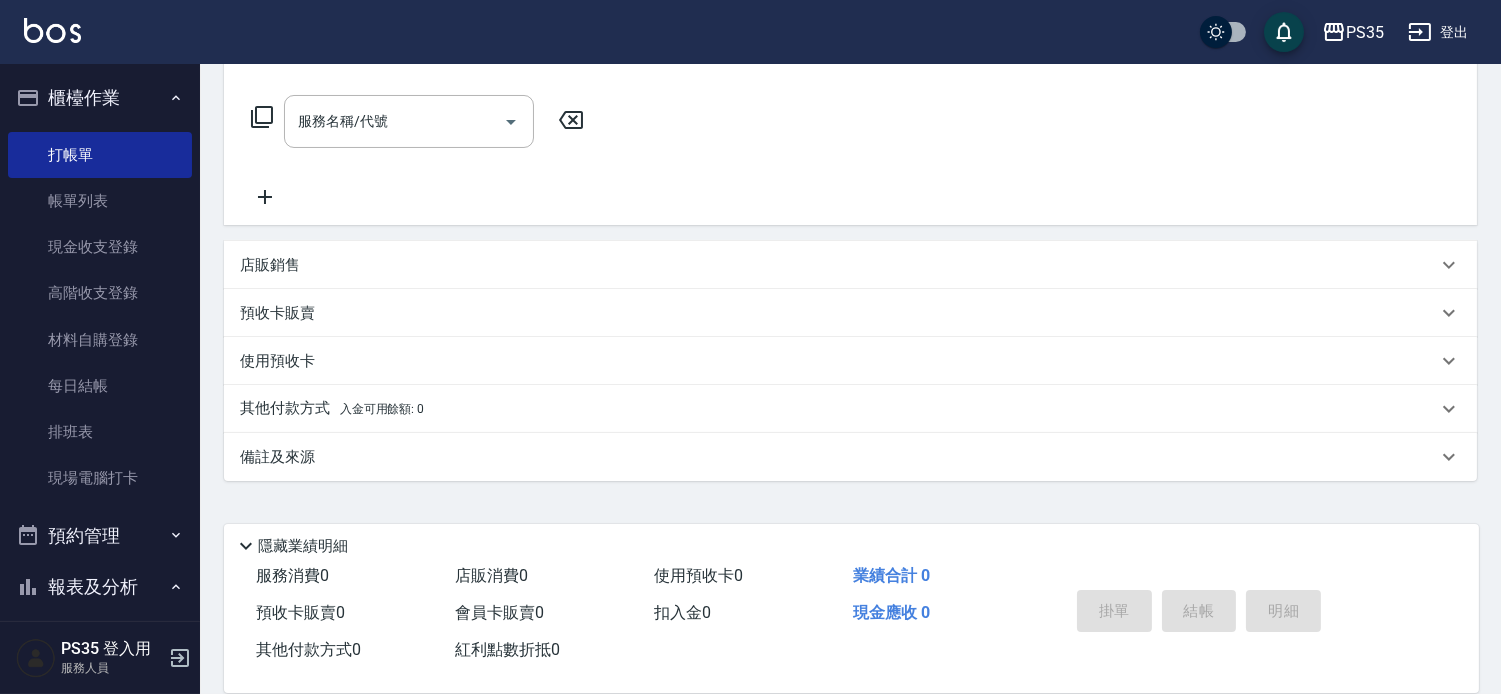 click on "店販銷售" at bounding box center [270, 265] 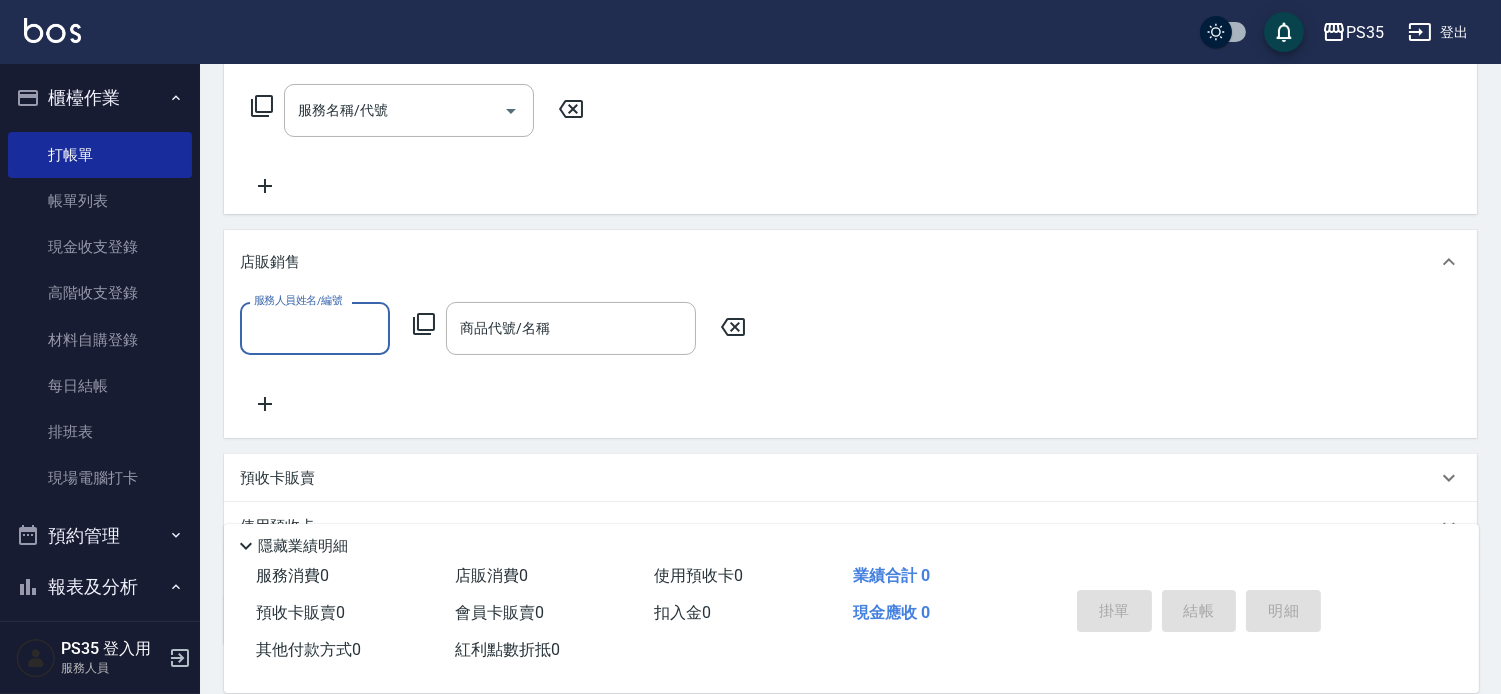 scroll, scrollTop: 0, scrollLeft: 0, axis: both 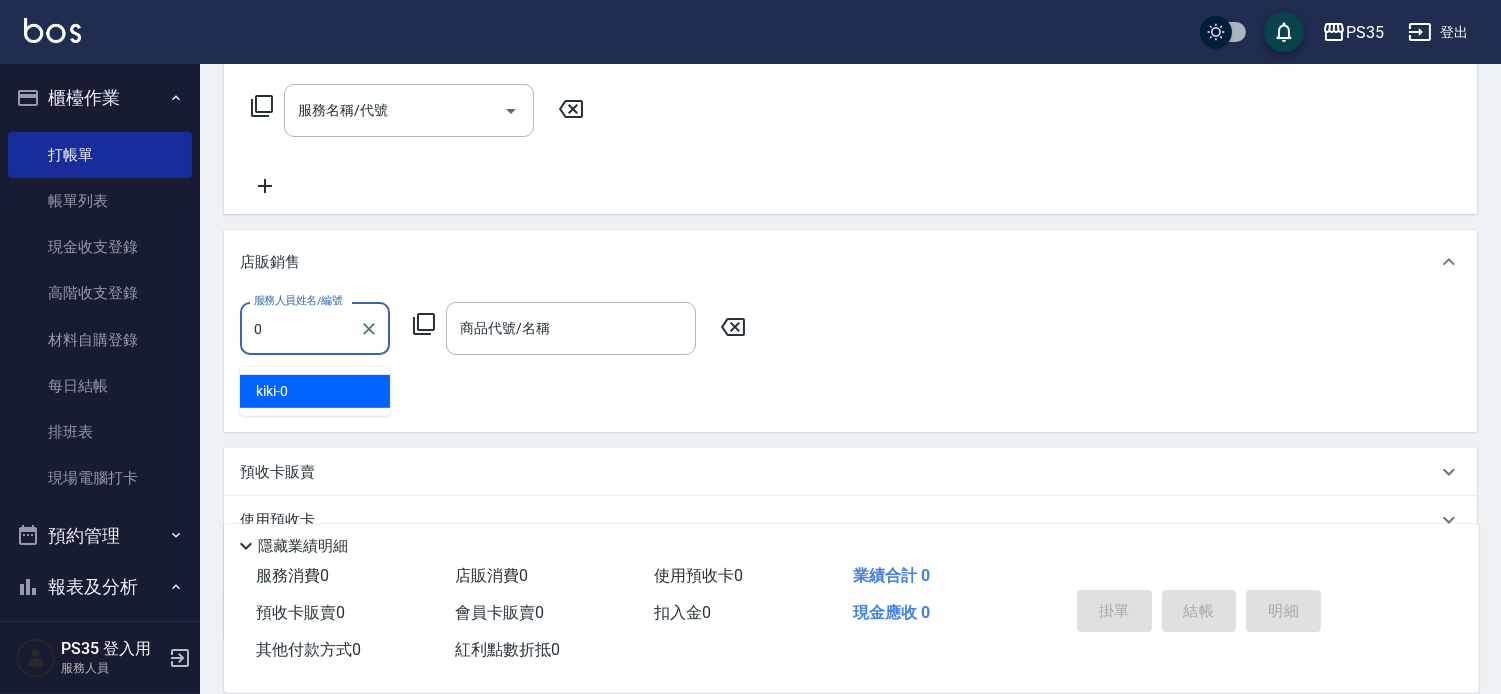 type on "kiki-0" 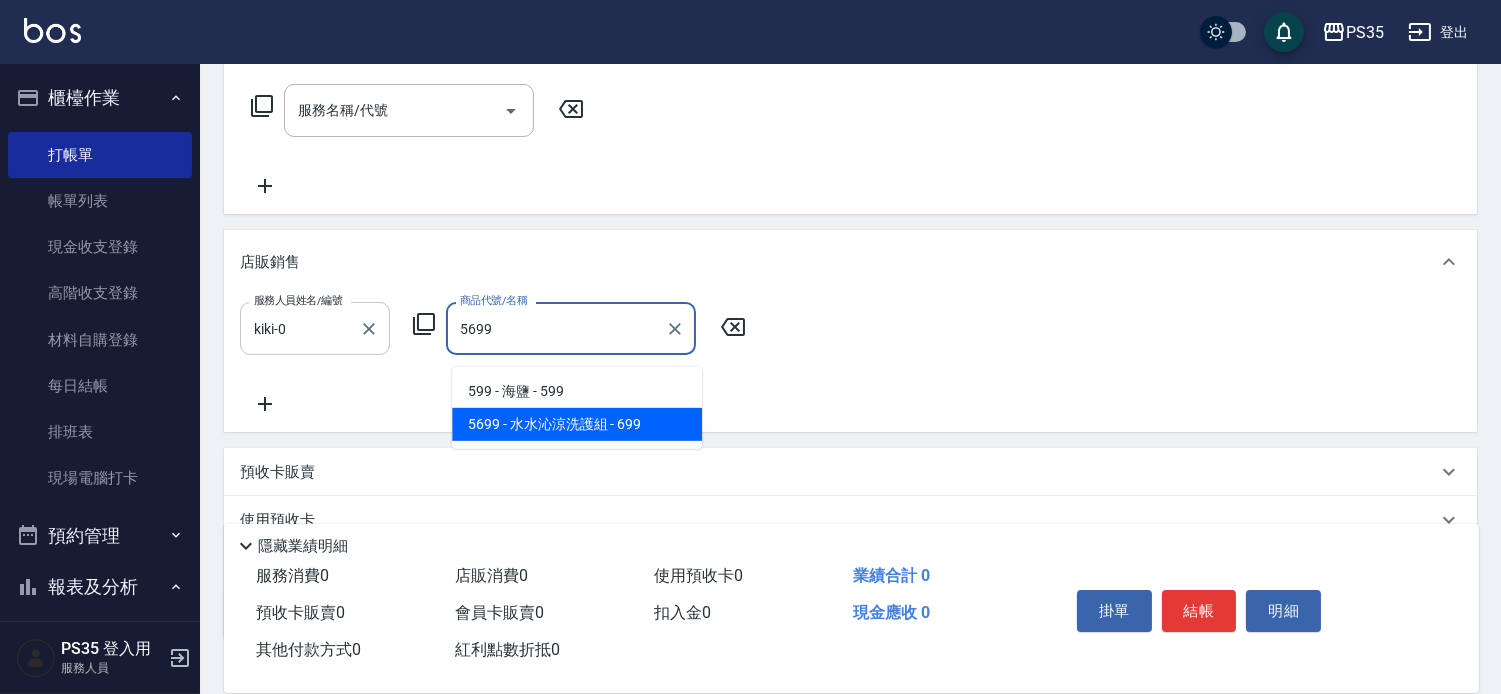 type on "水水沁涼洗護組" 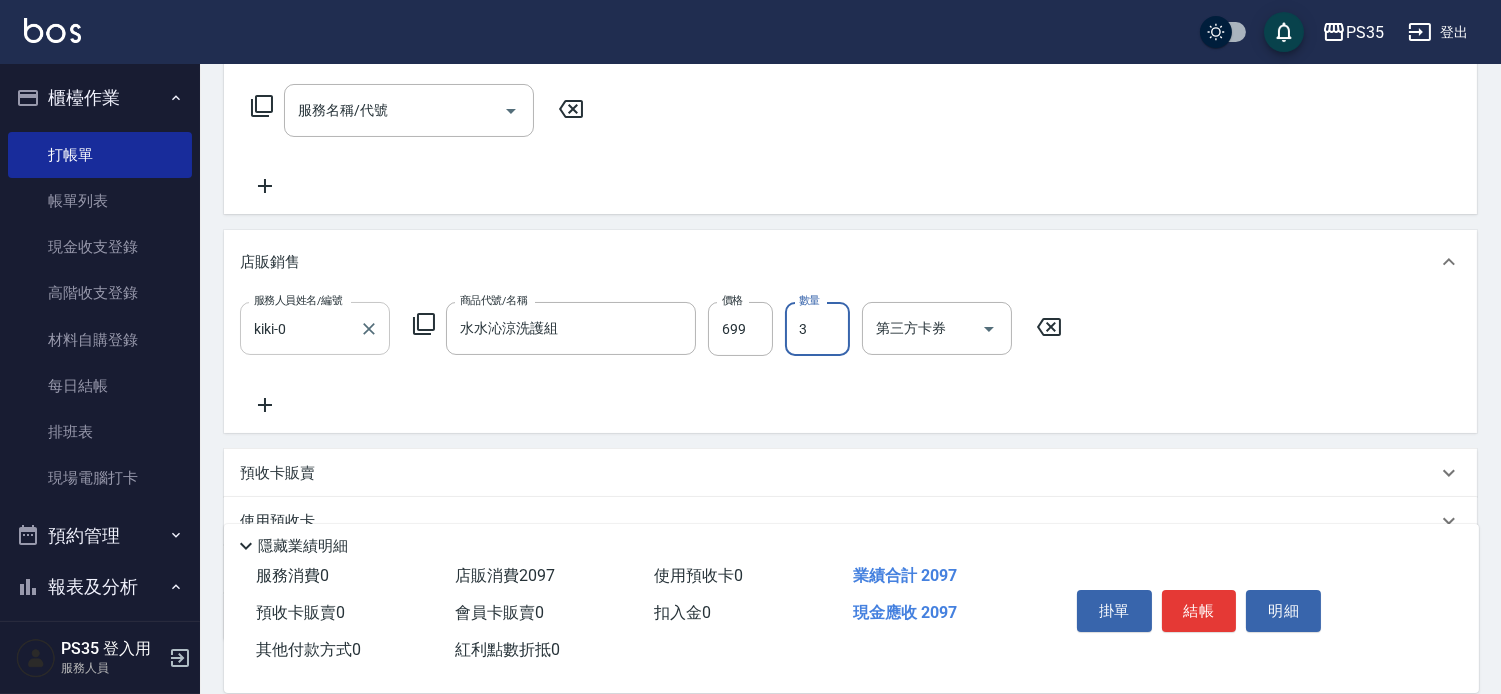 type on "3" 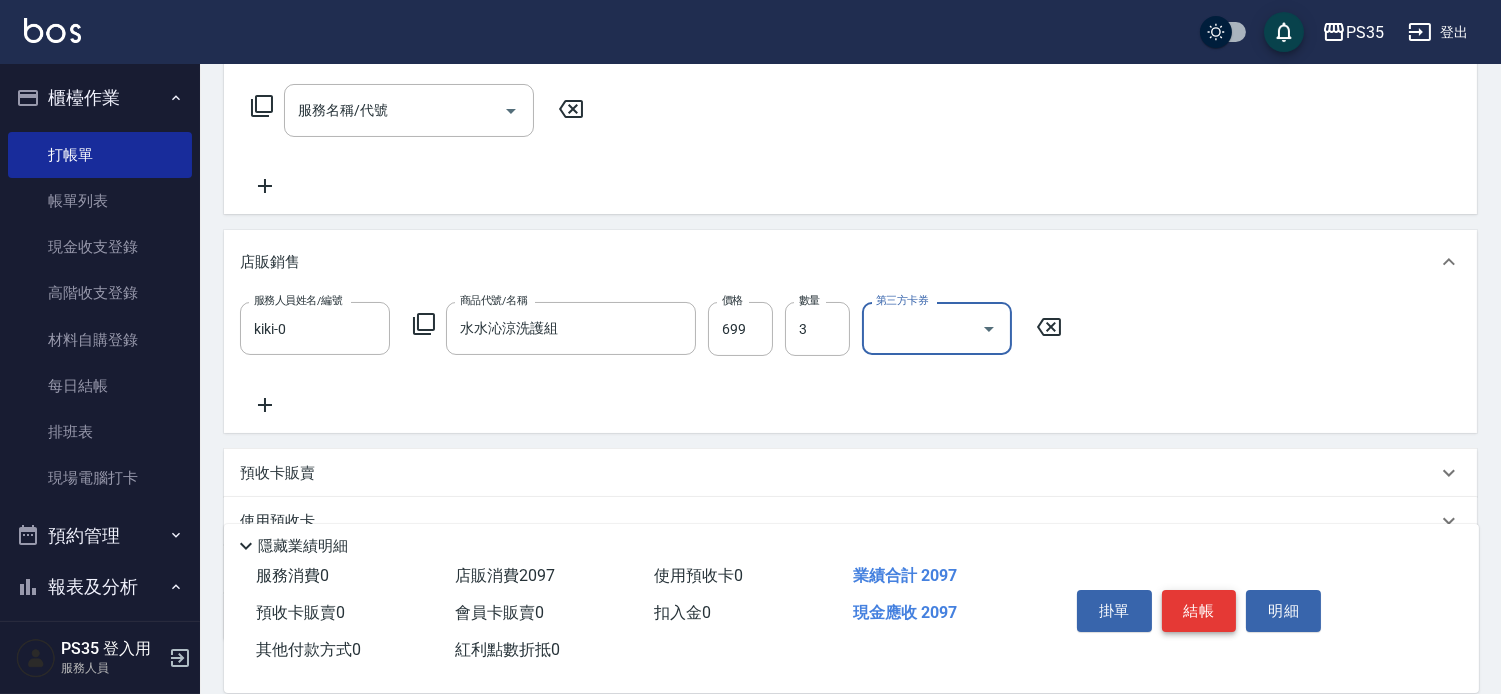 click on "結帳" at bounding box center (1199, 611) 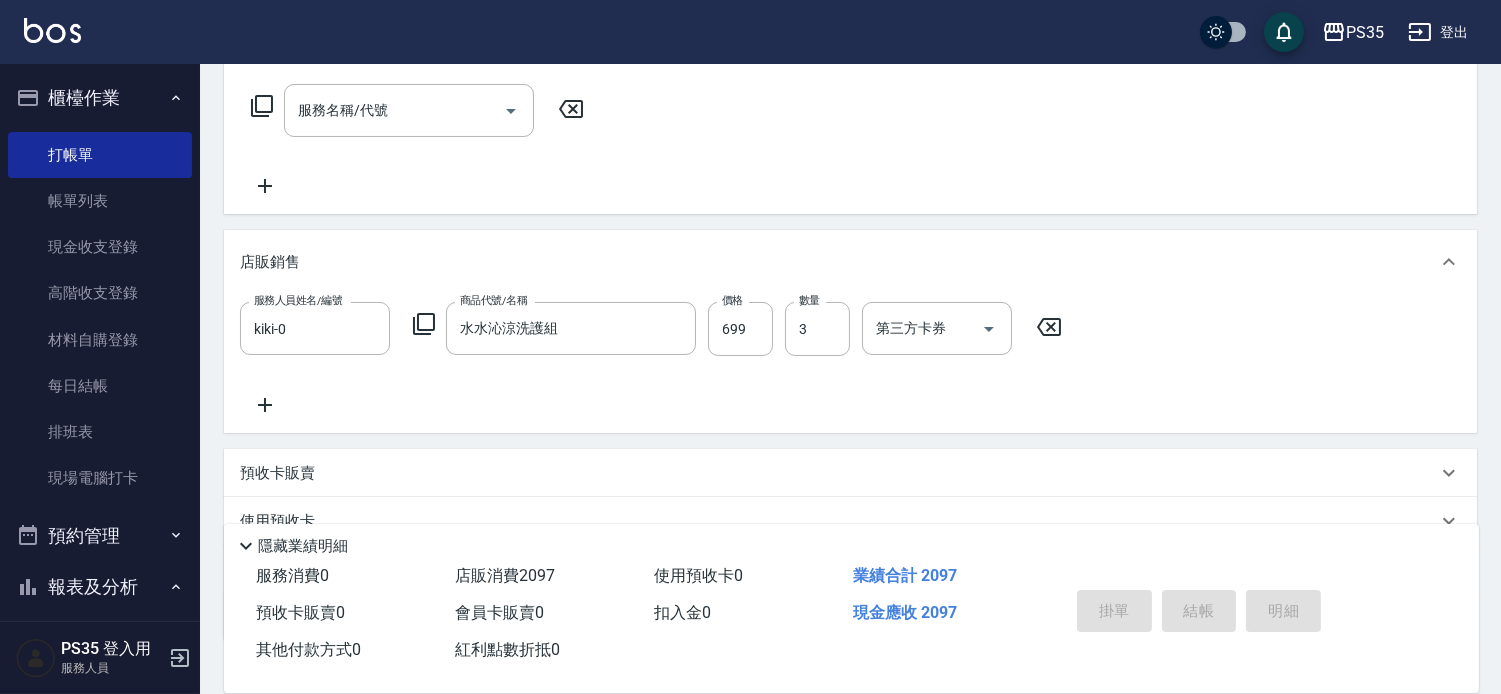 type on "2025/08/04 19:32" 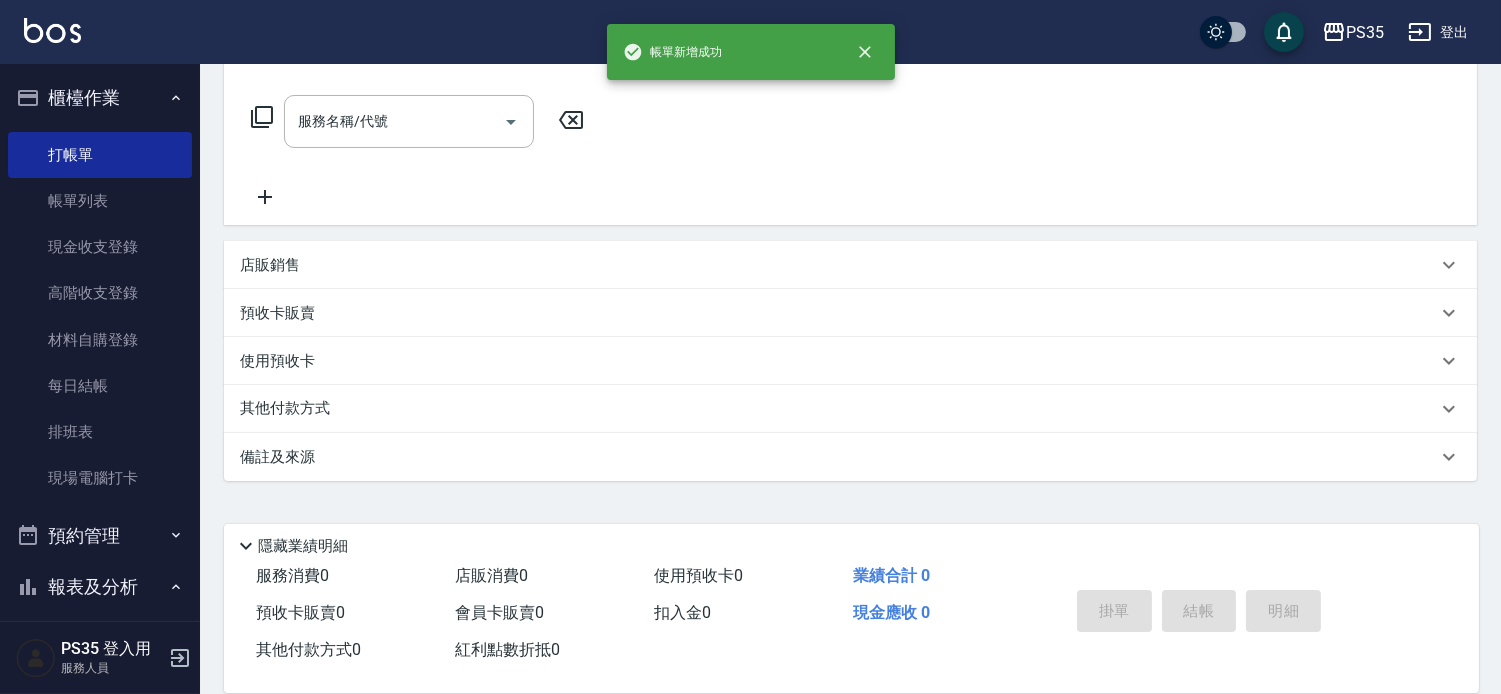 scroll, scrollTop: 0, scrollLeft: 0, axis: both 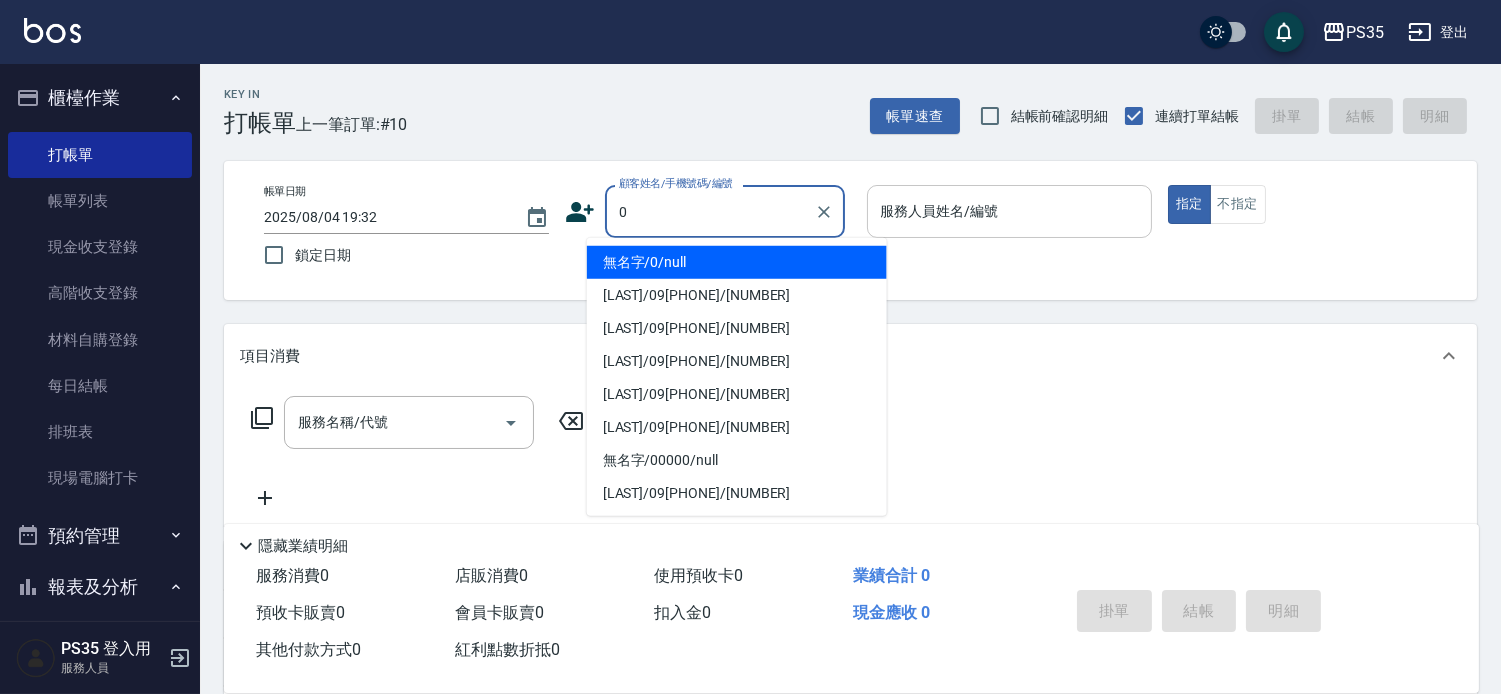 type on "0" 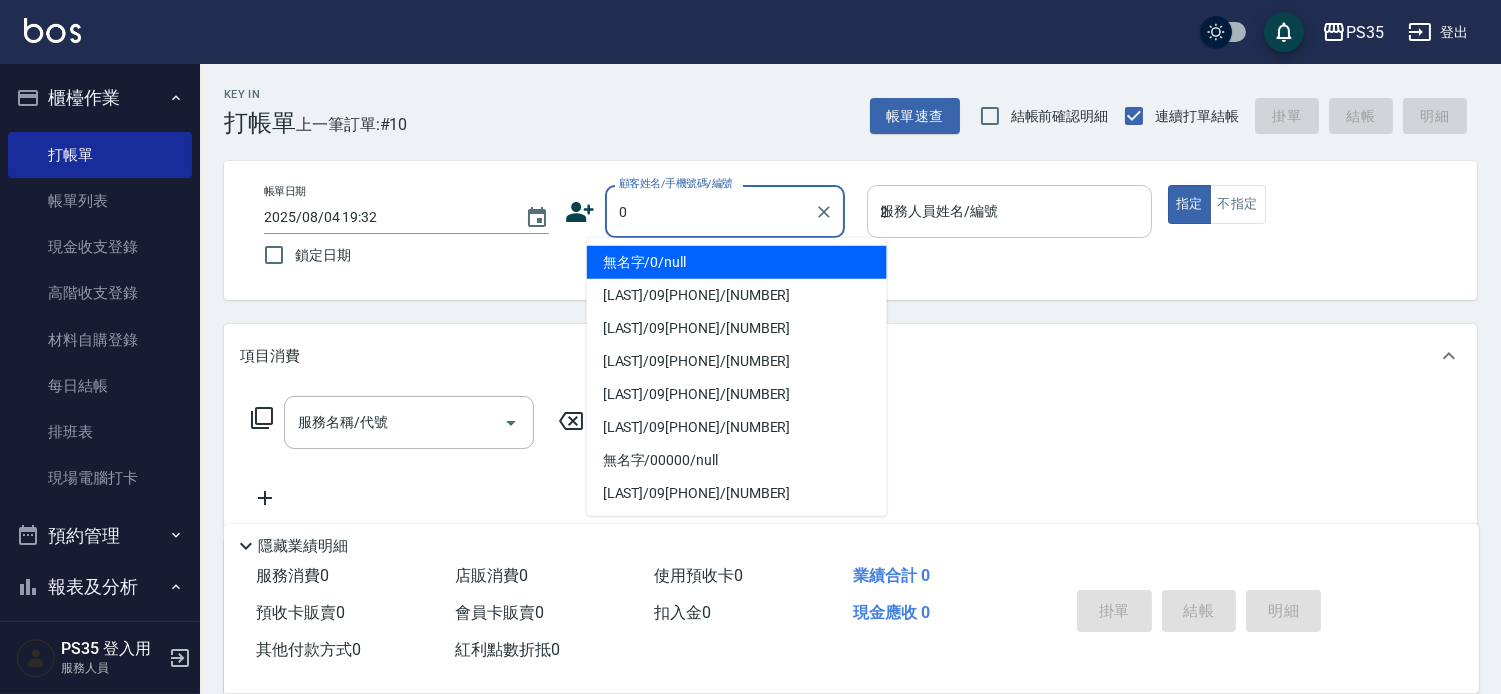 type on "無名字/0/null" 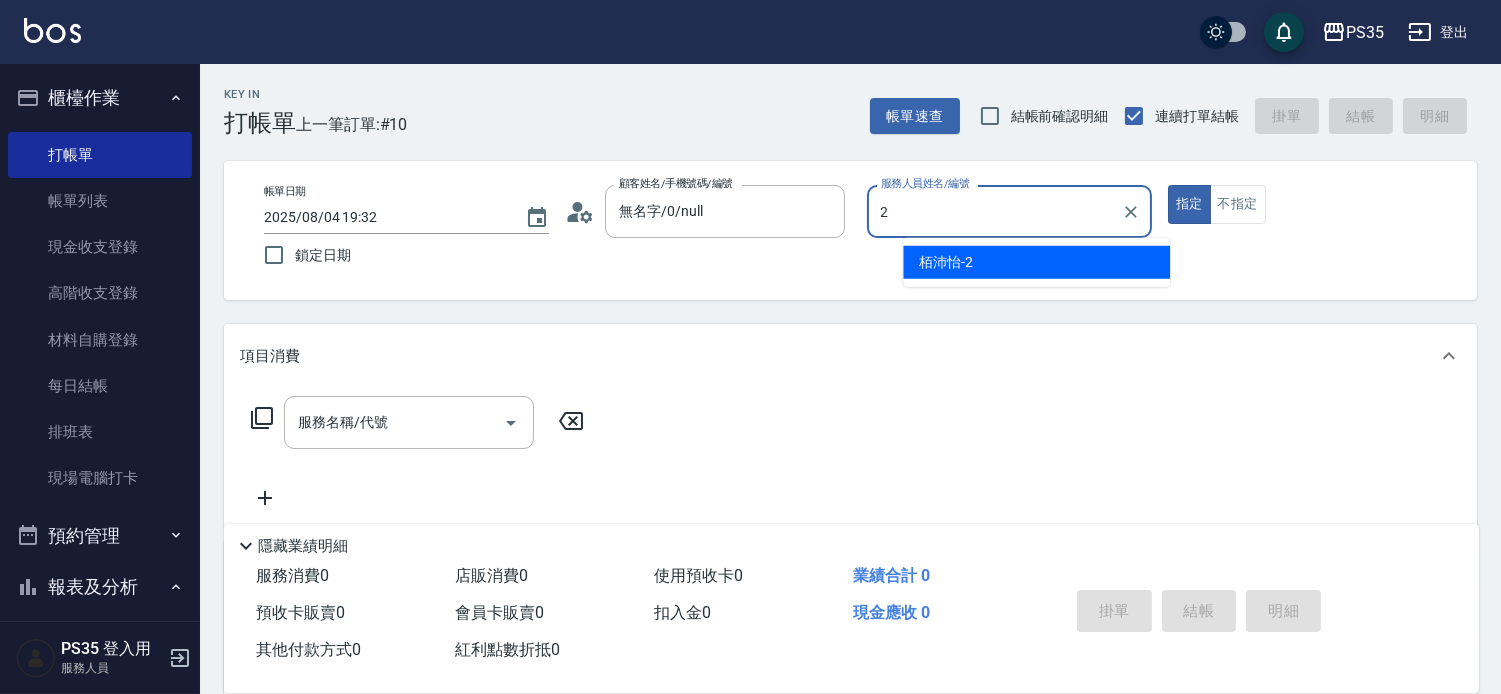type on "[LAST]-2" 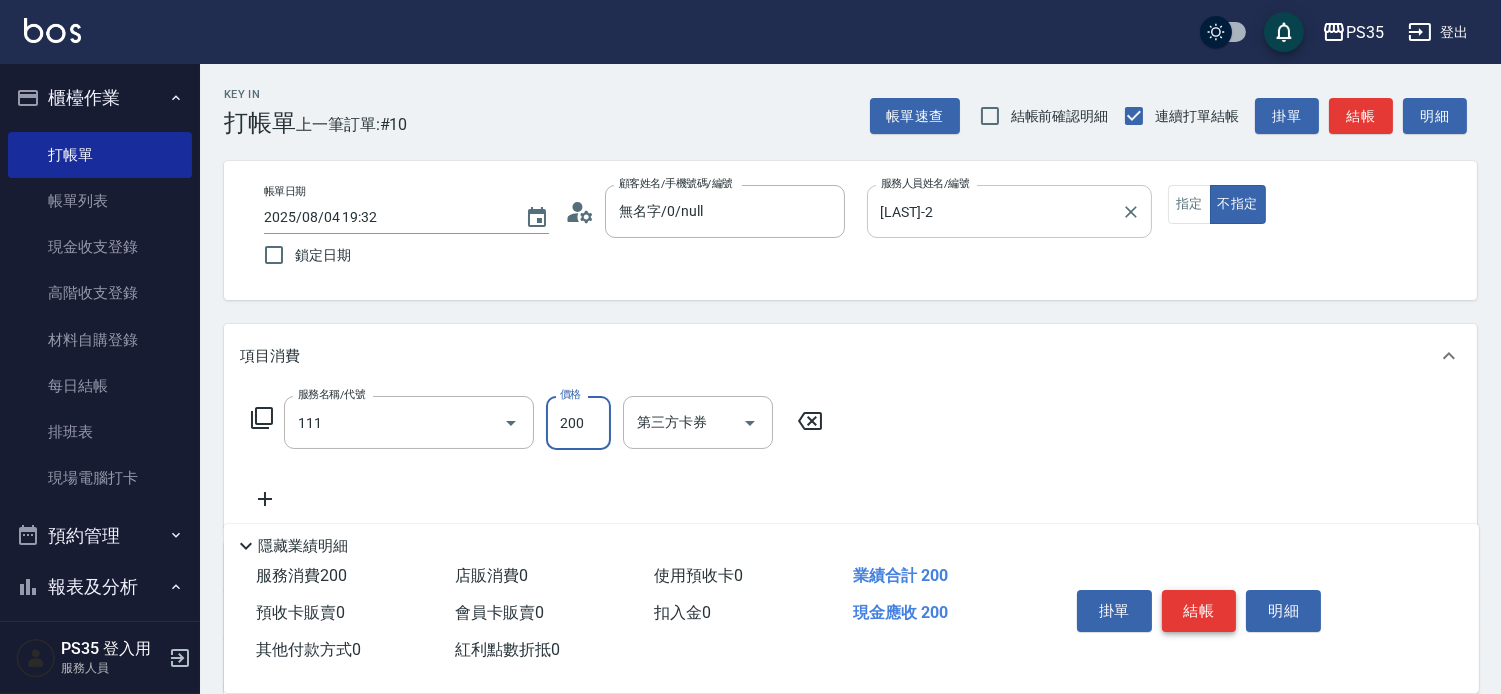 type on "200(111)" 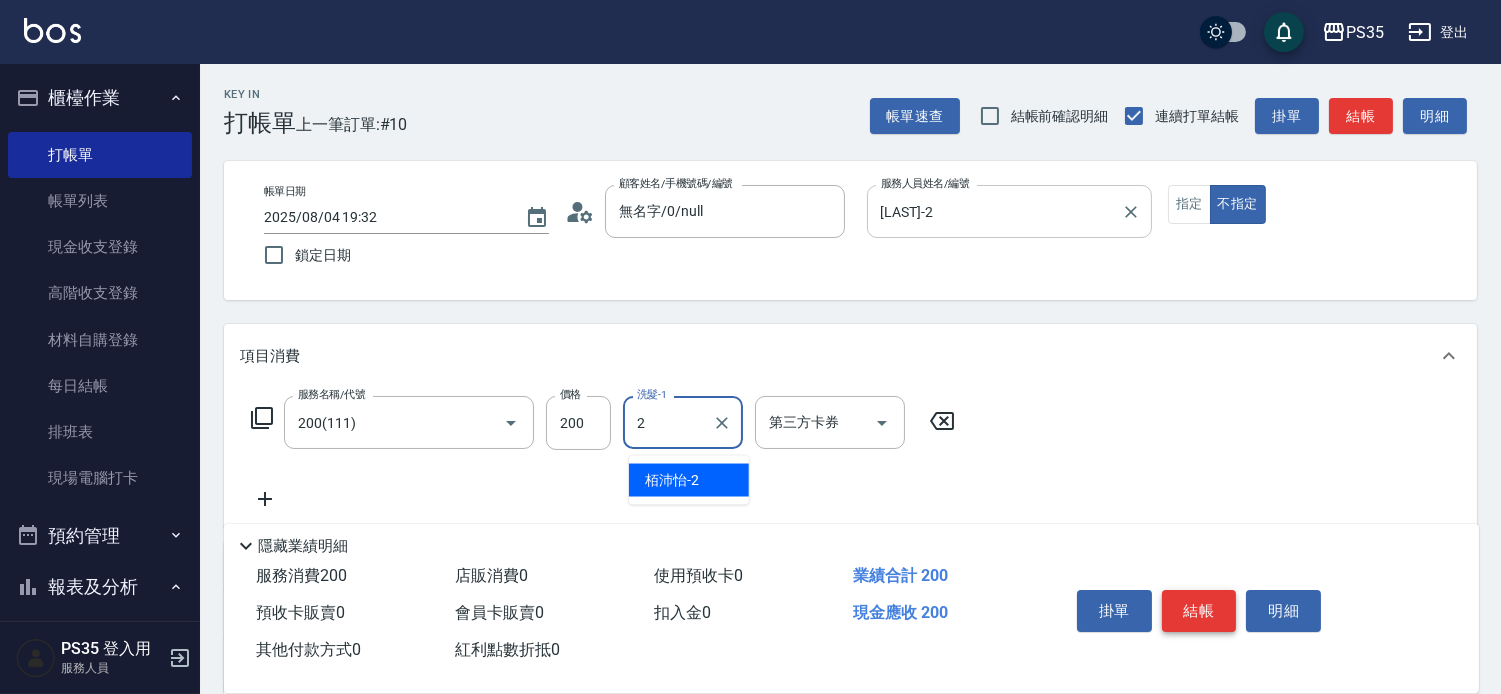 type on "[LAST]-2" 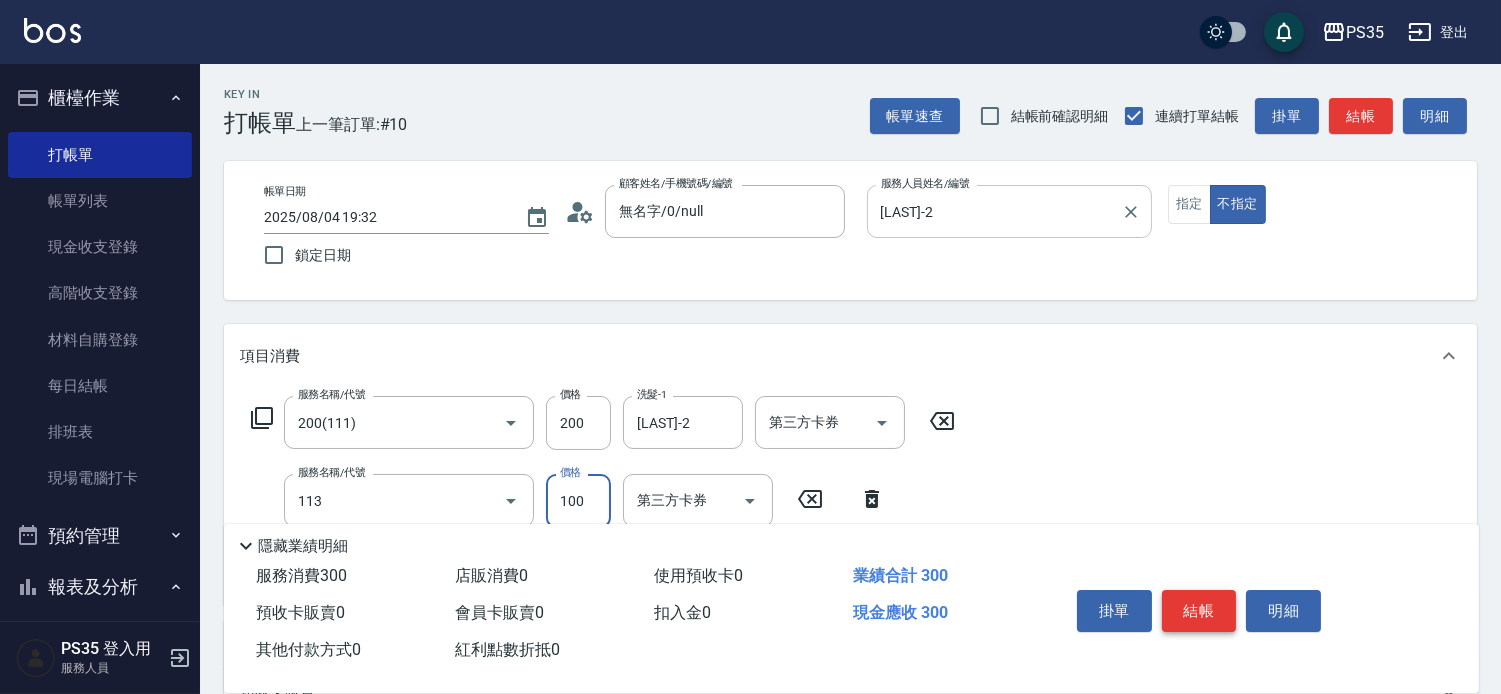 type on "瞬護100(113)" 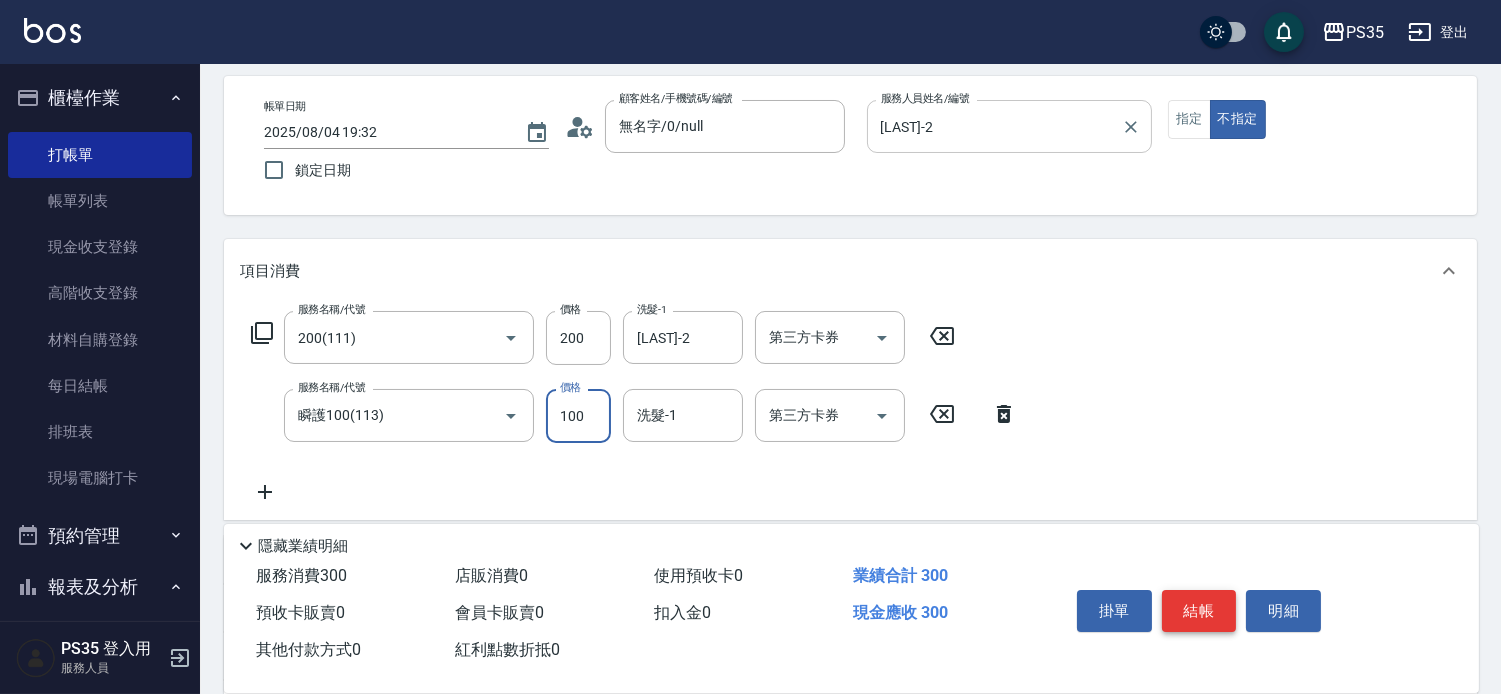 scroll, scrollTop: 111, scrollLeft: 0, axis: vertical 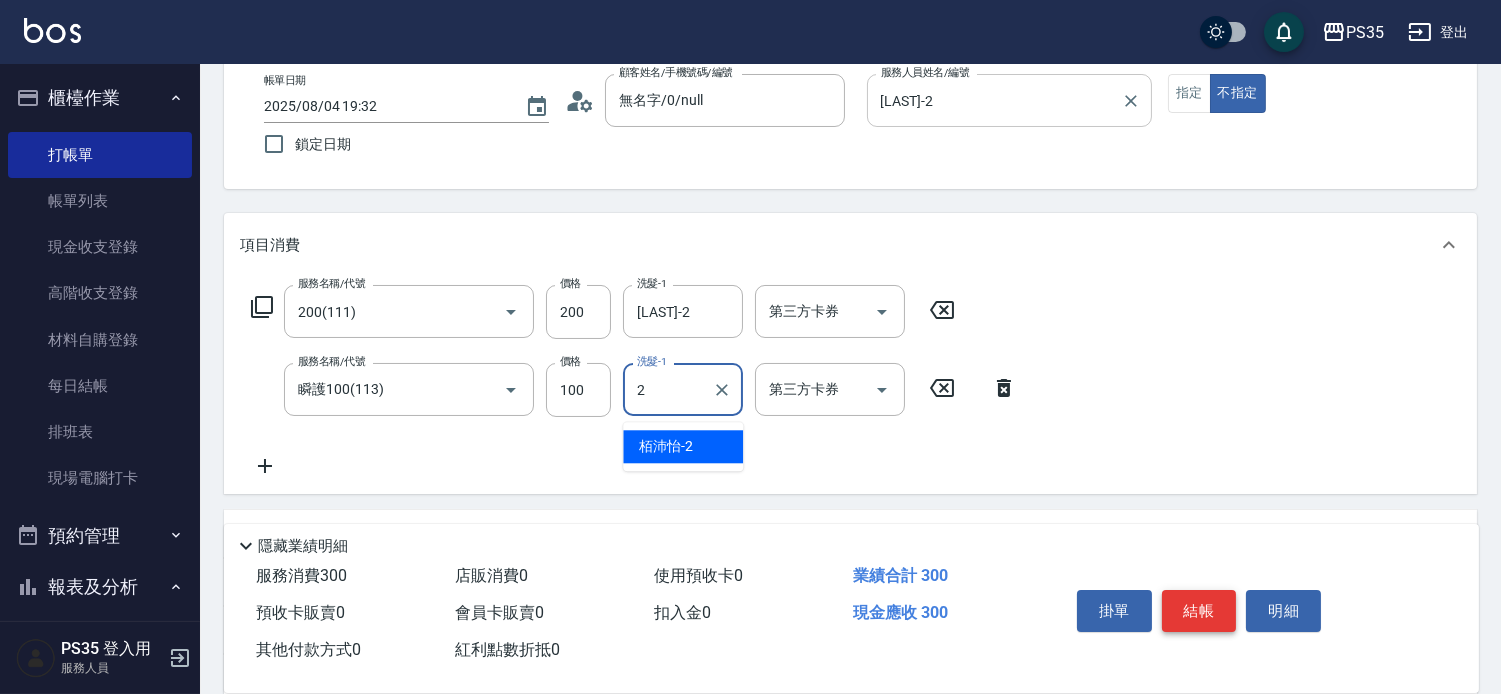 type on "[LAST]-2" 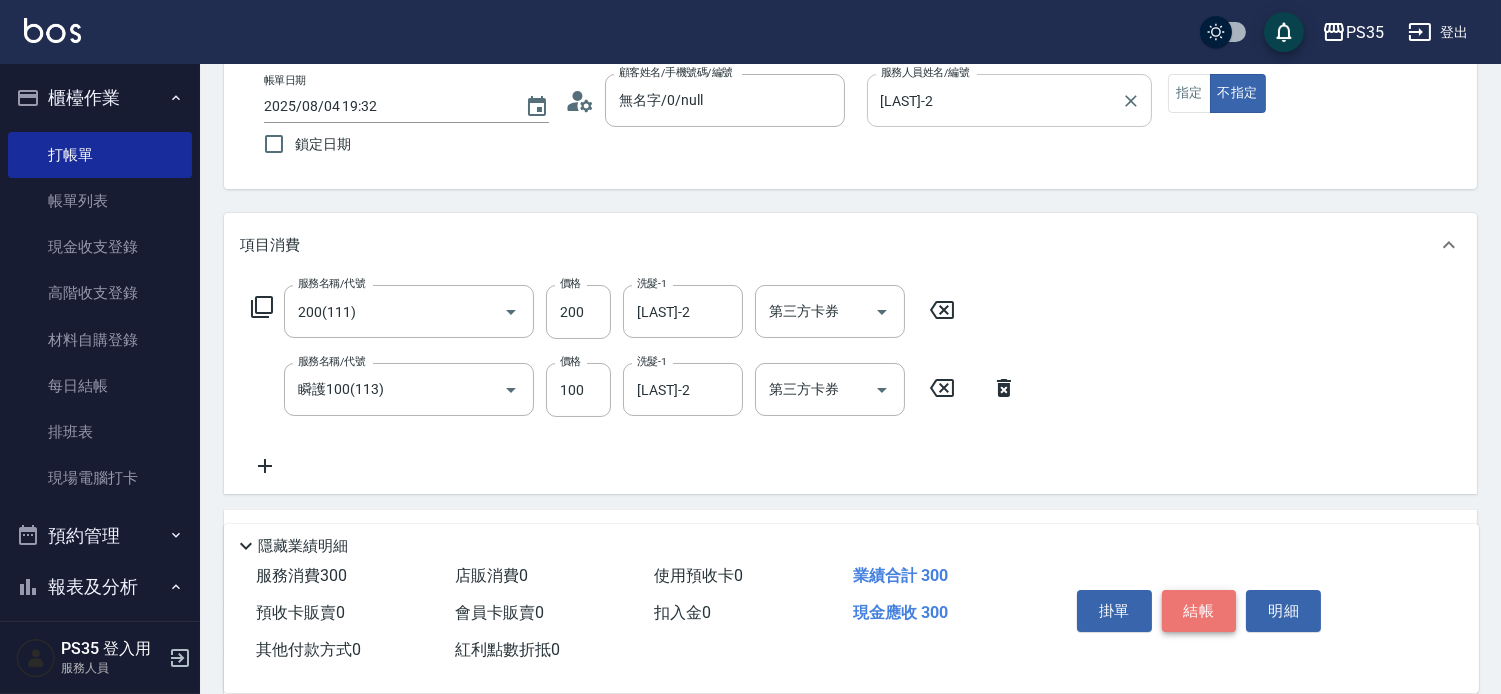 click on "結帳" at bounding box center (1199, 611) 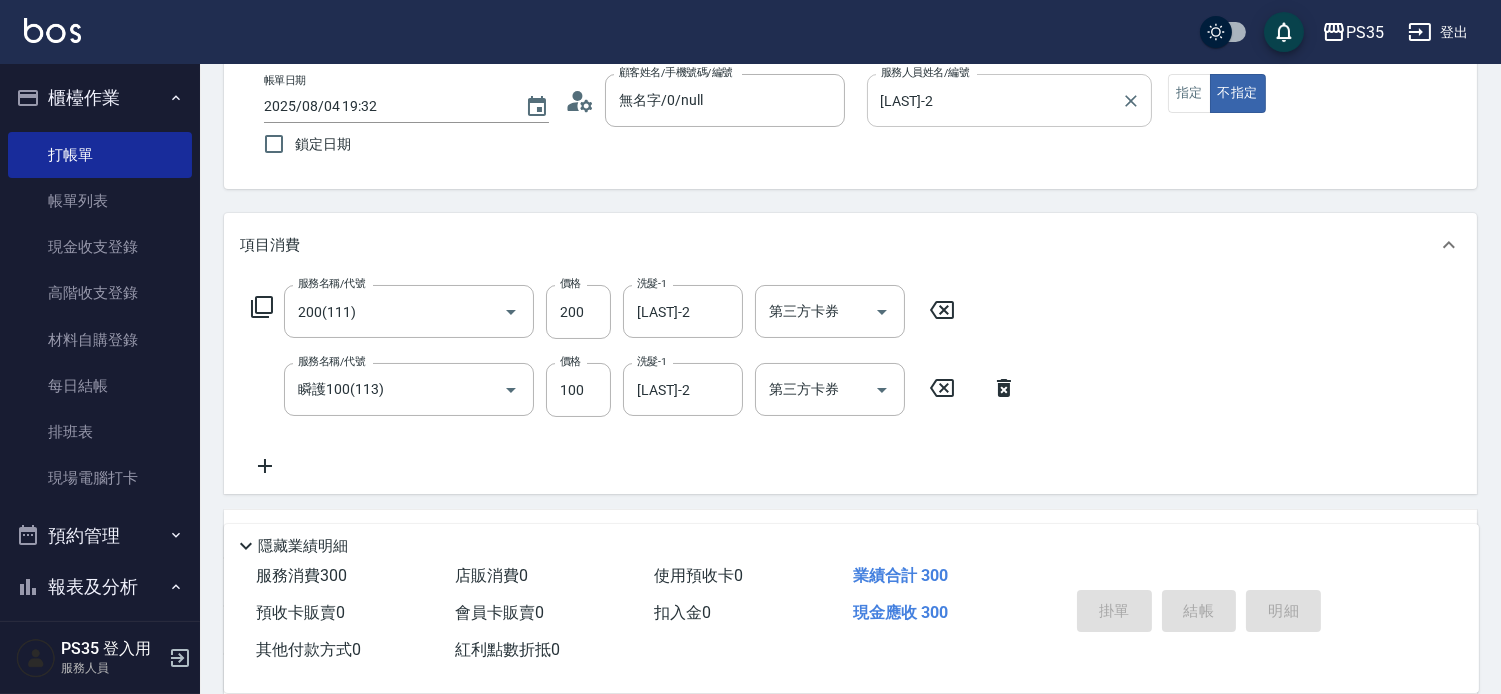 type on "2025/08/04 19:33" 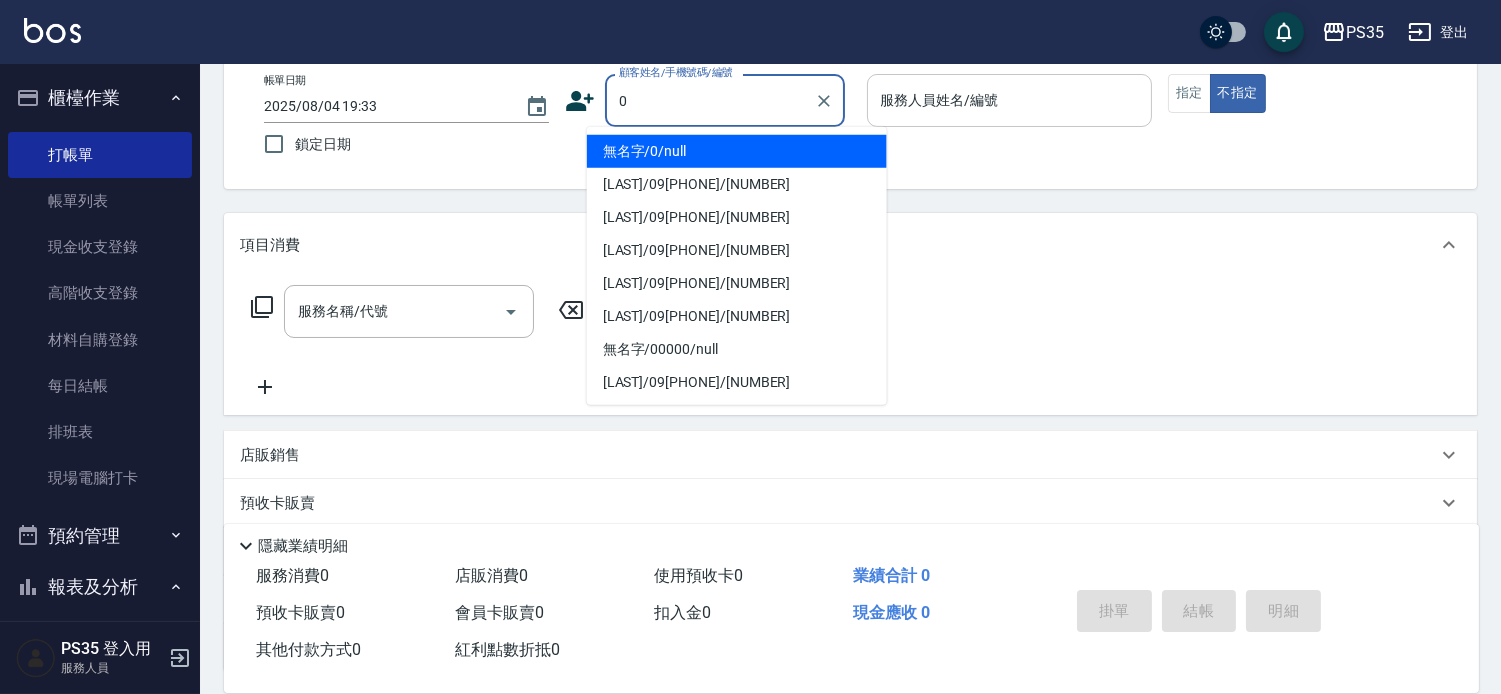 type on "0" 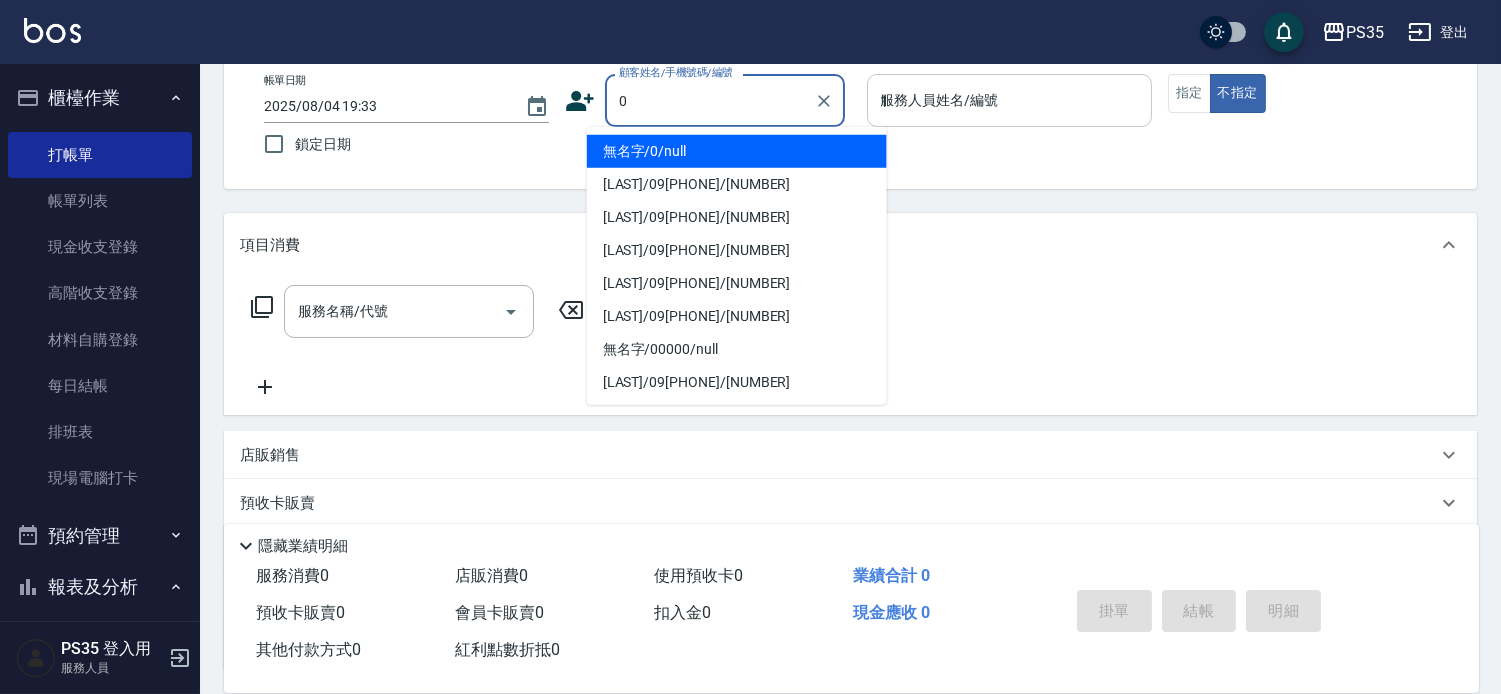 type on "無名字/0/null" 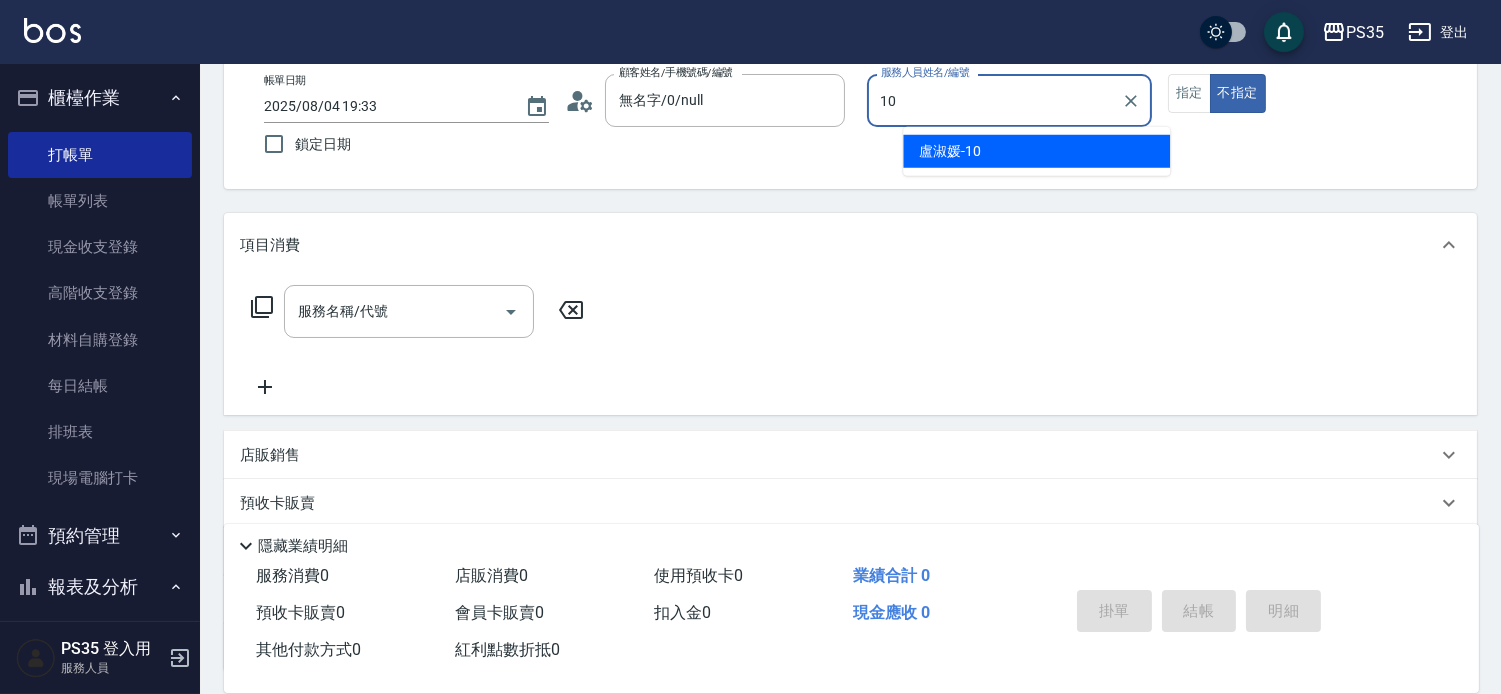 type on "盧淑媛-10" 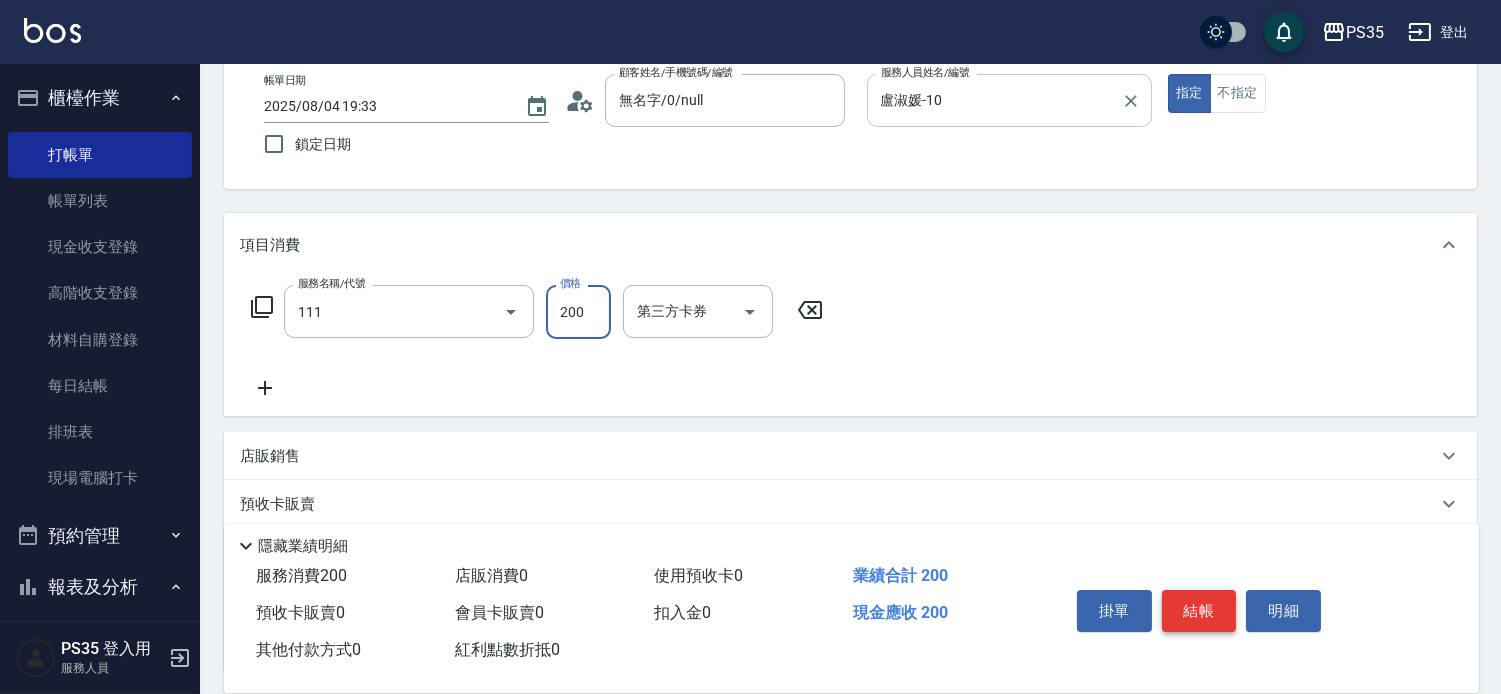 type on "200(111)" 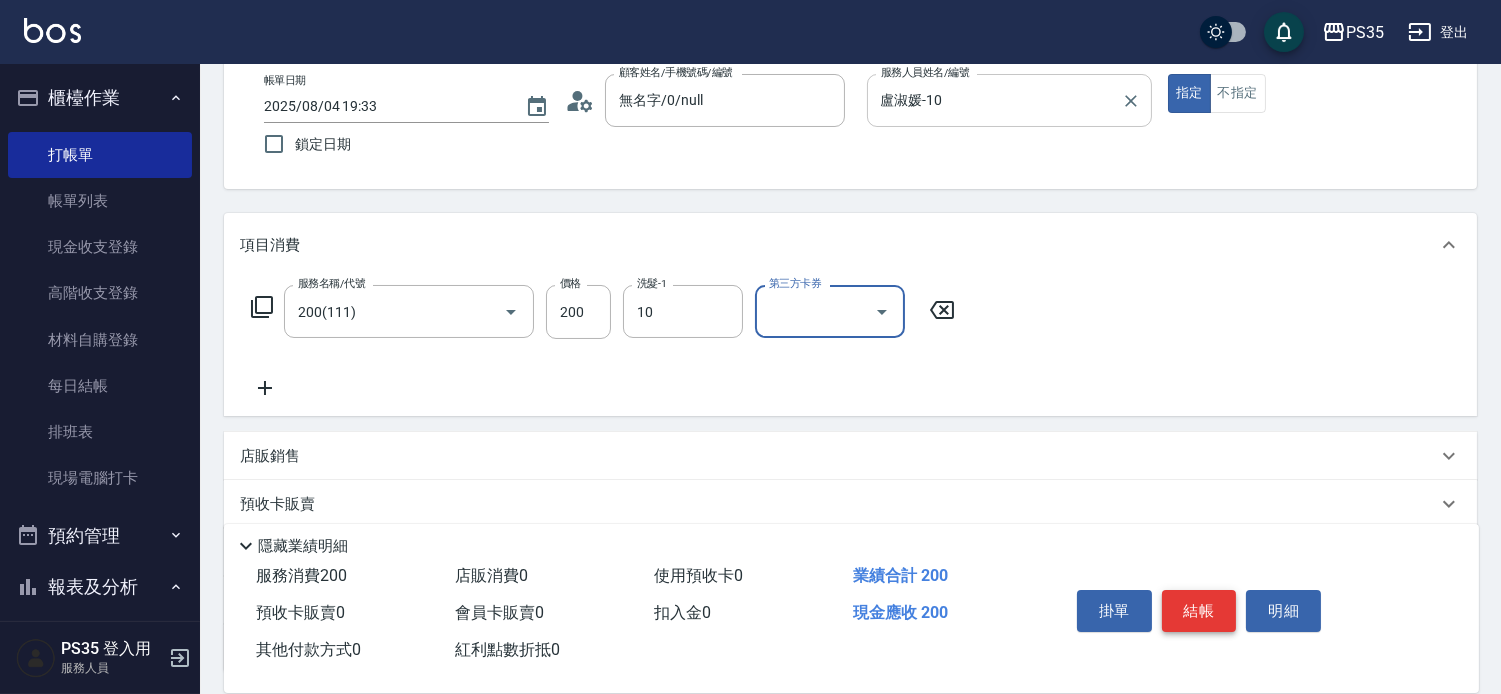 type on "盧淑媛-10" 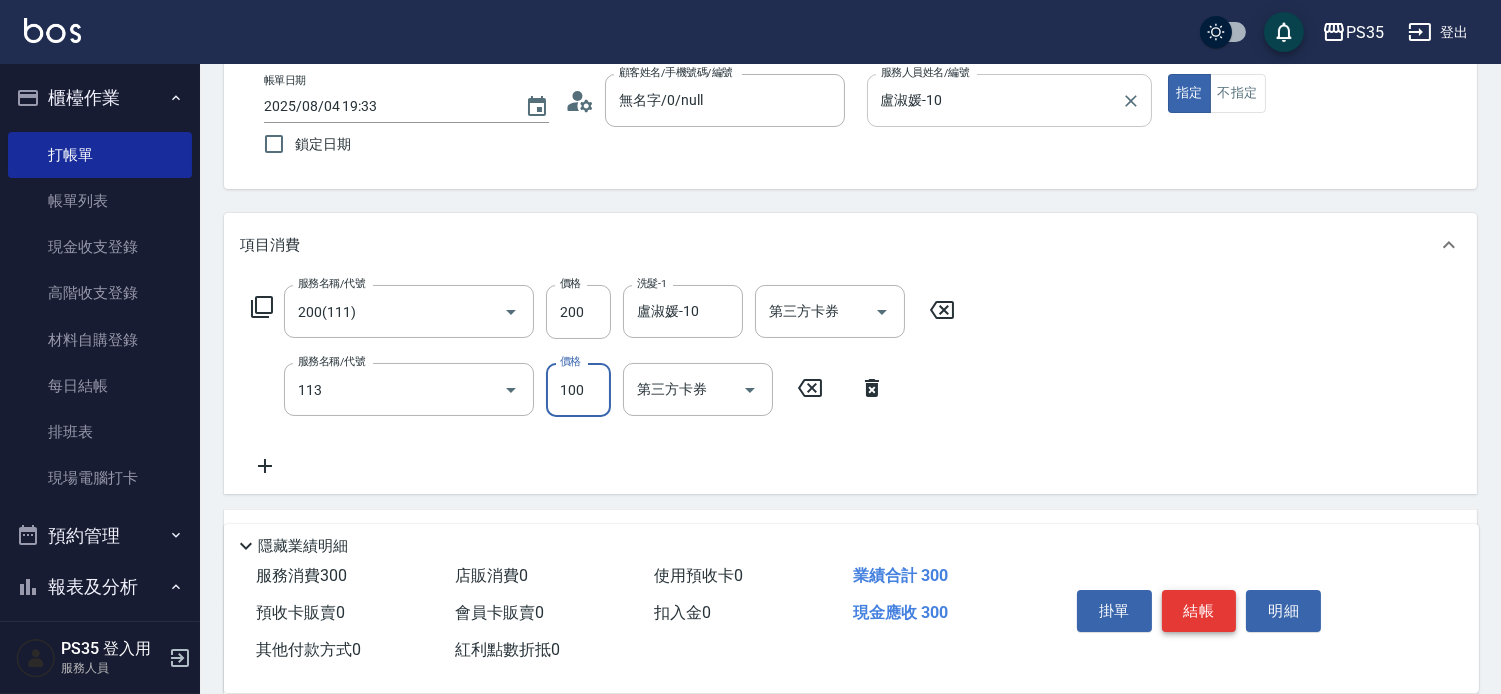 type on "瞬護100(113)" 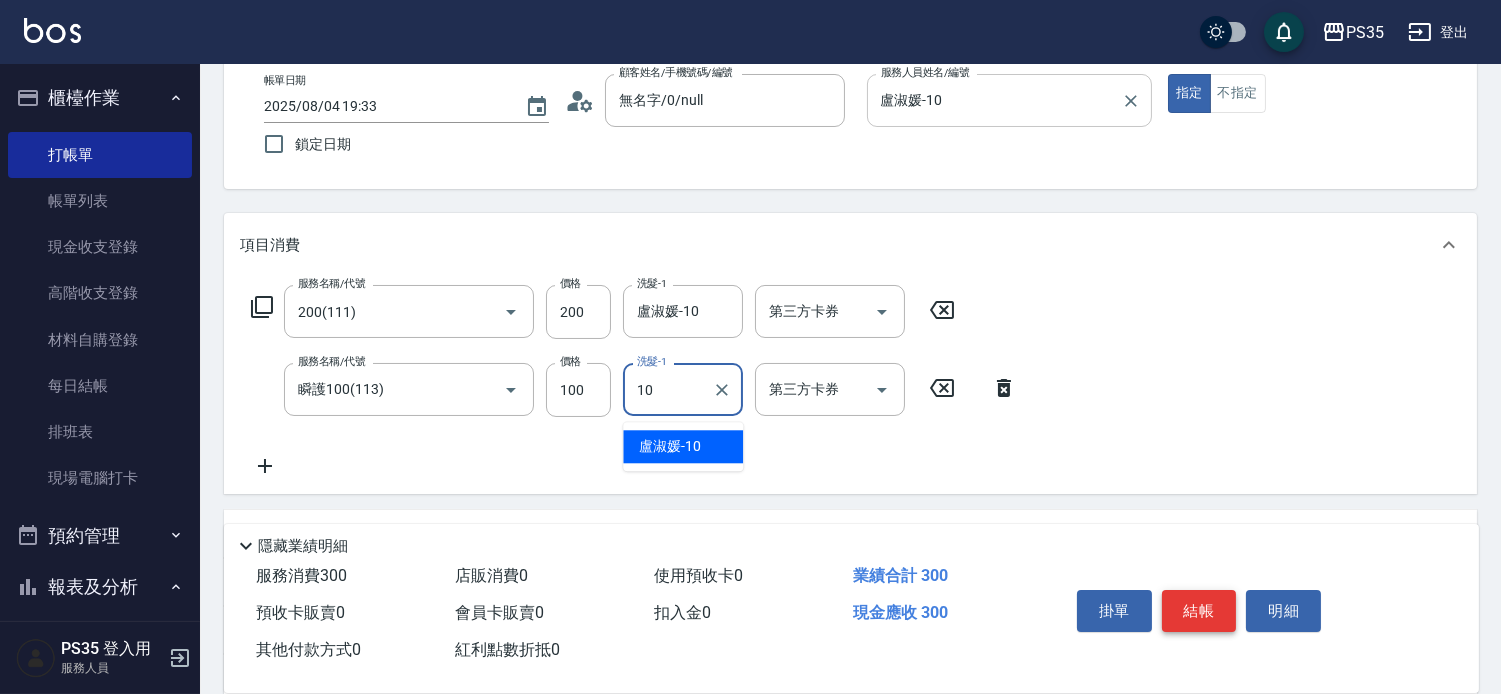 type on "盧淑媛-10" 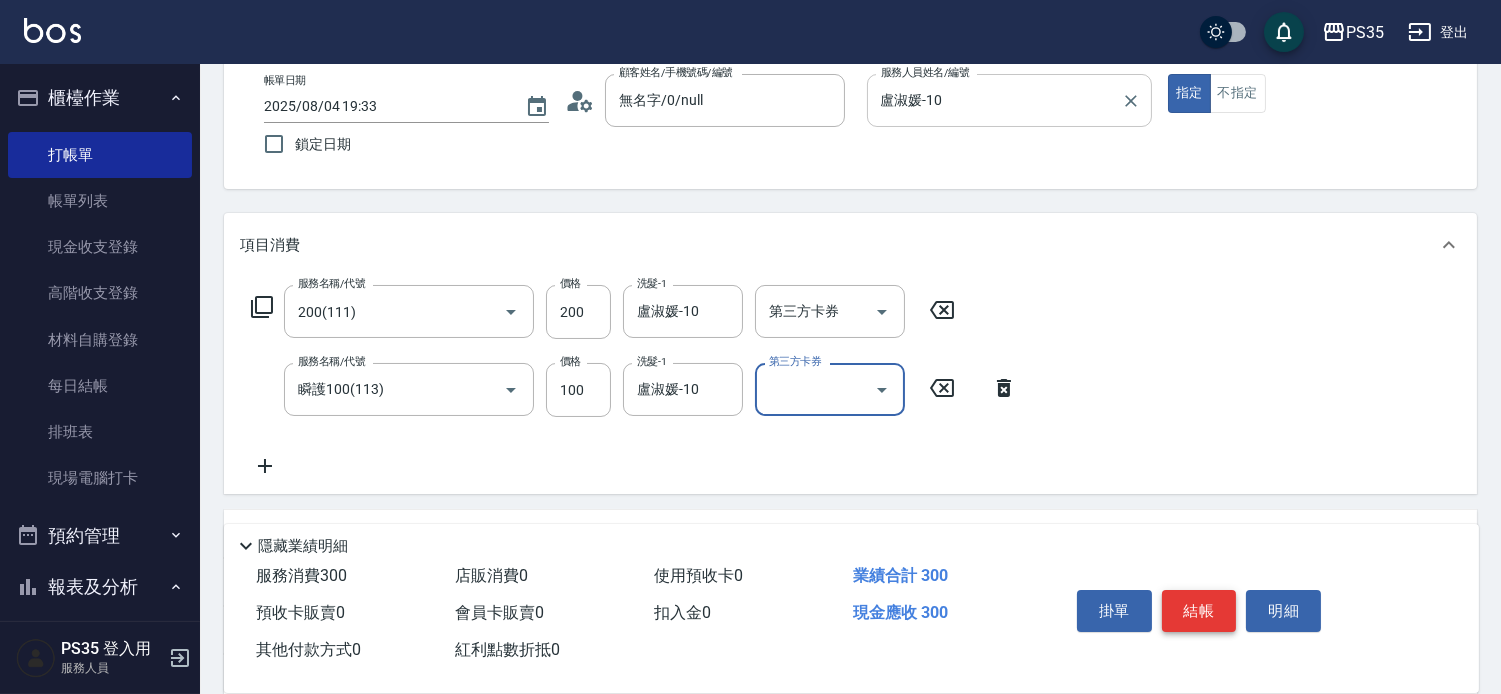 click on "結帳" at bounding box center (1199, 611) 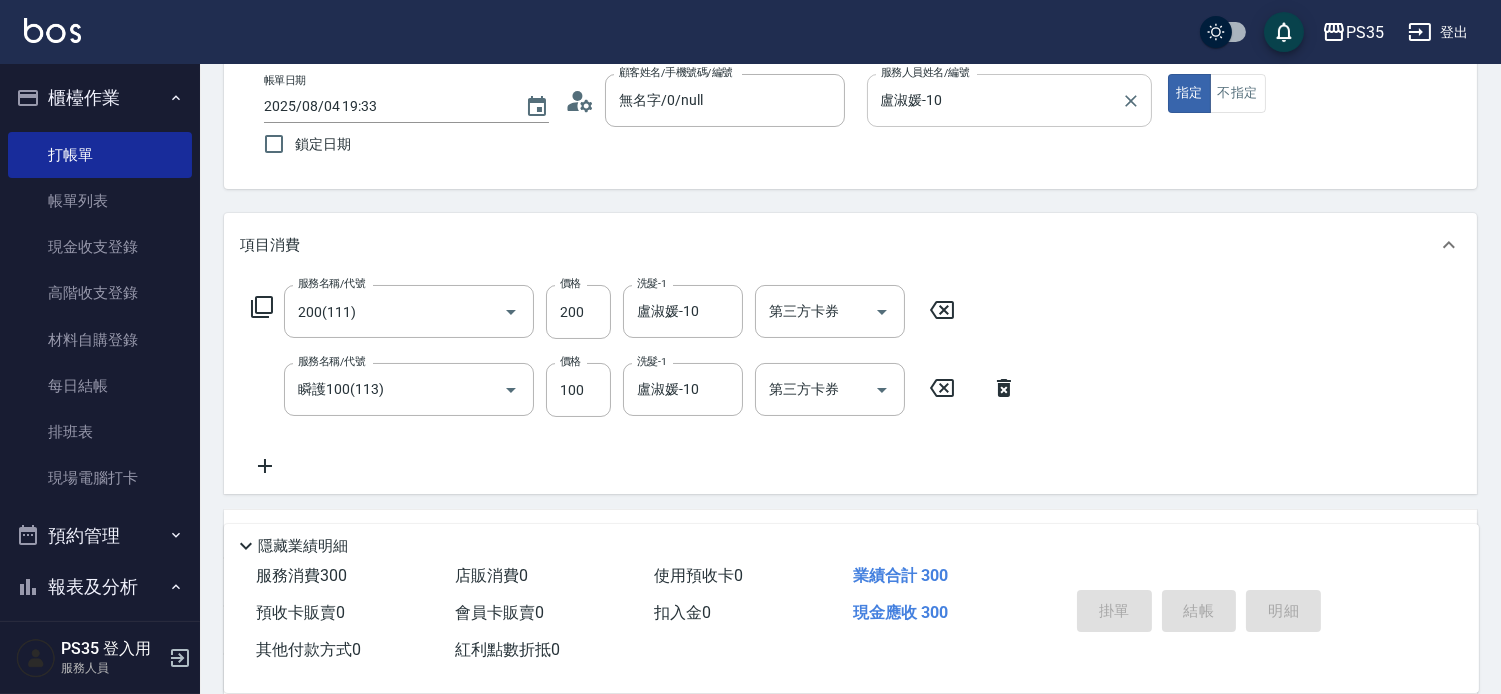type 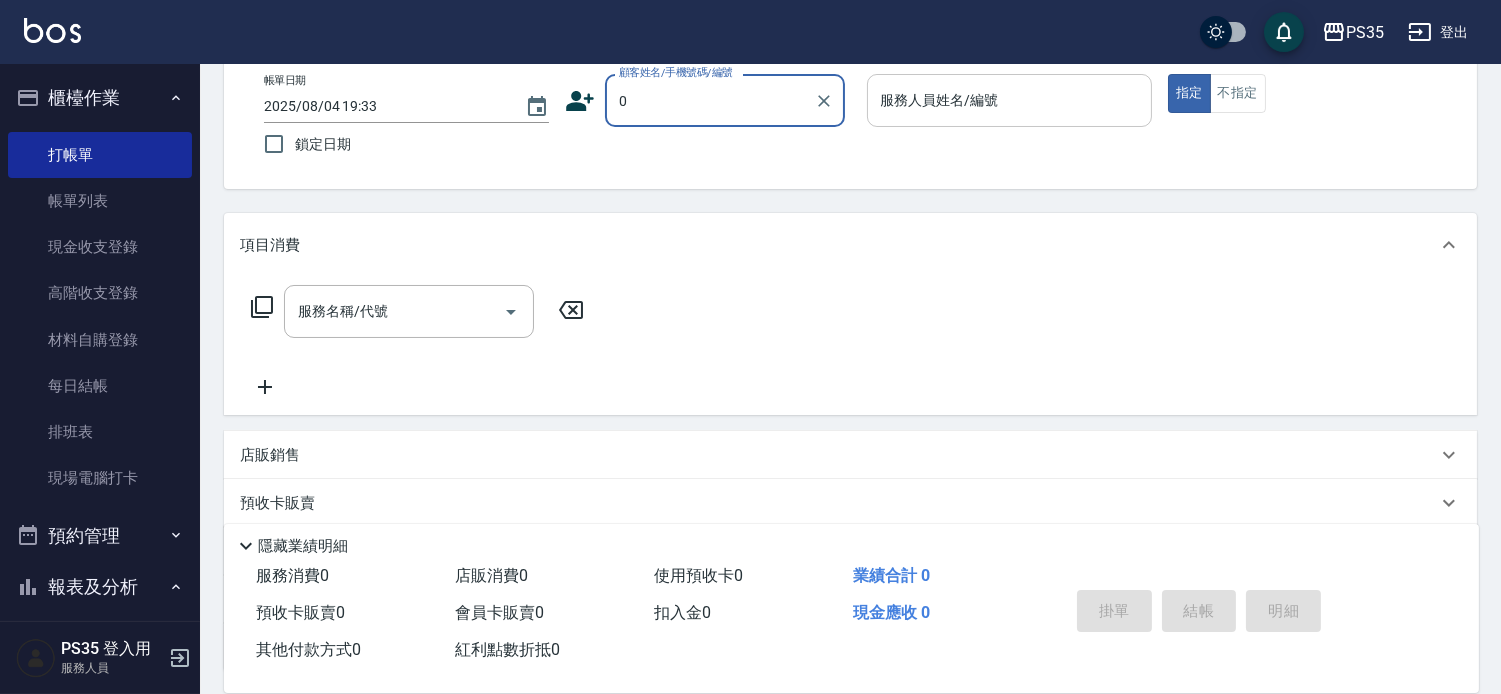 type on "0" 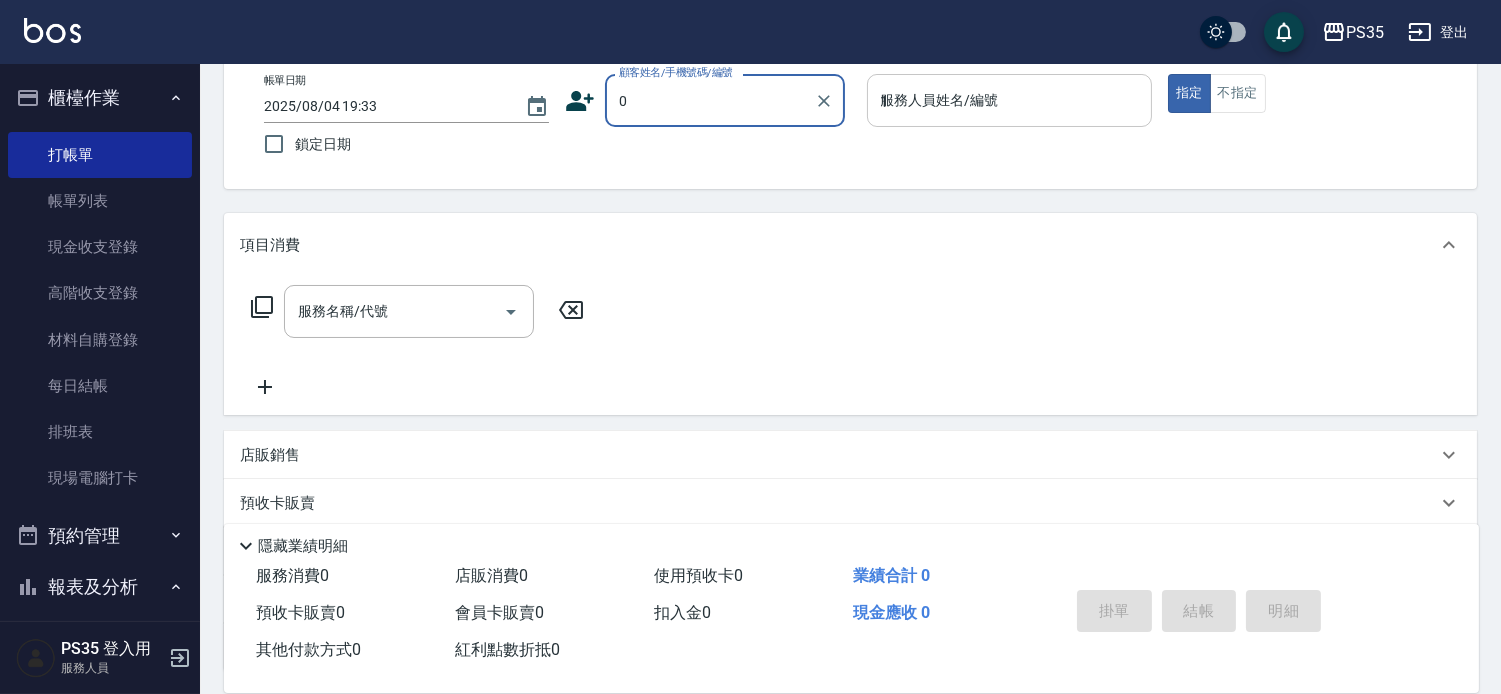 type on "無名字/0/null" 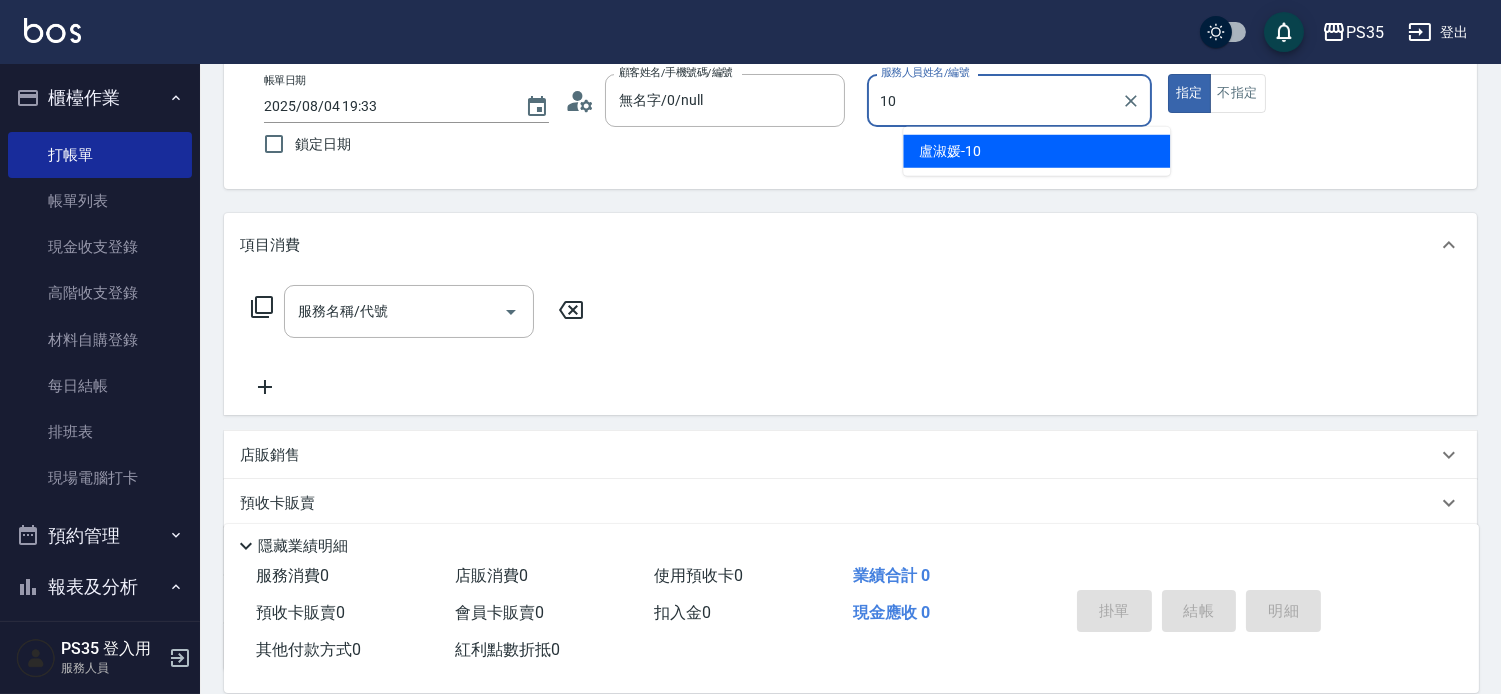 type on "盧淑媛-10" 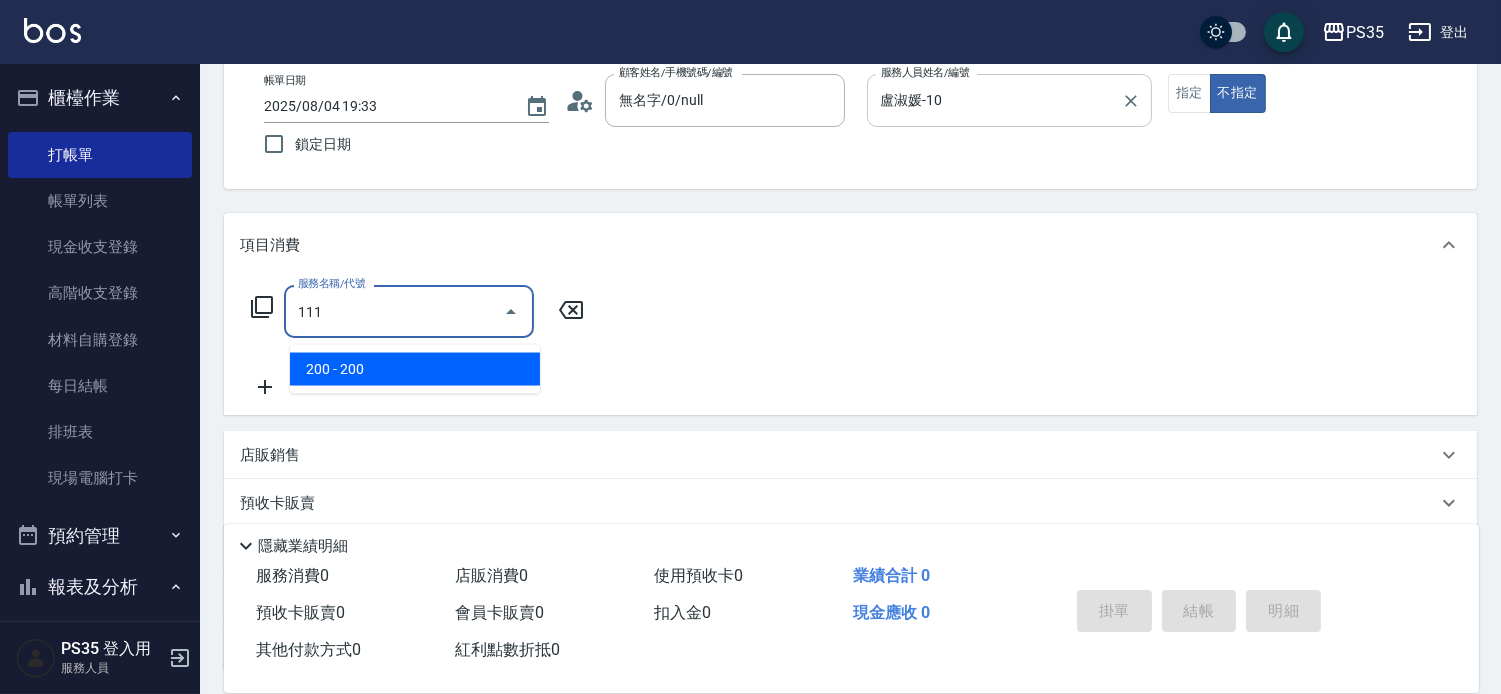 type on "200(111)" 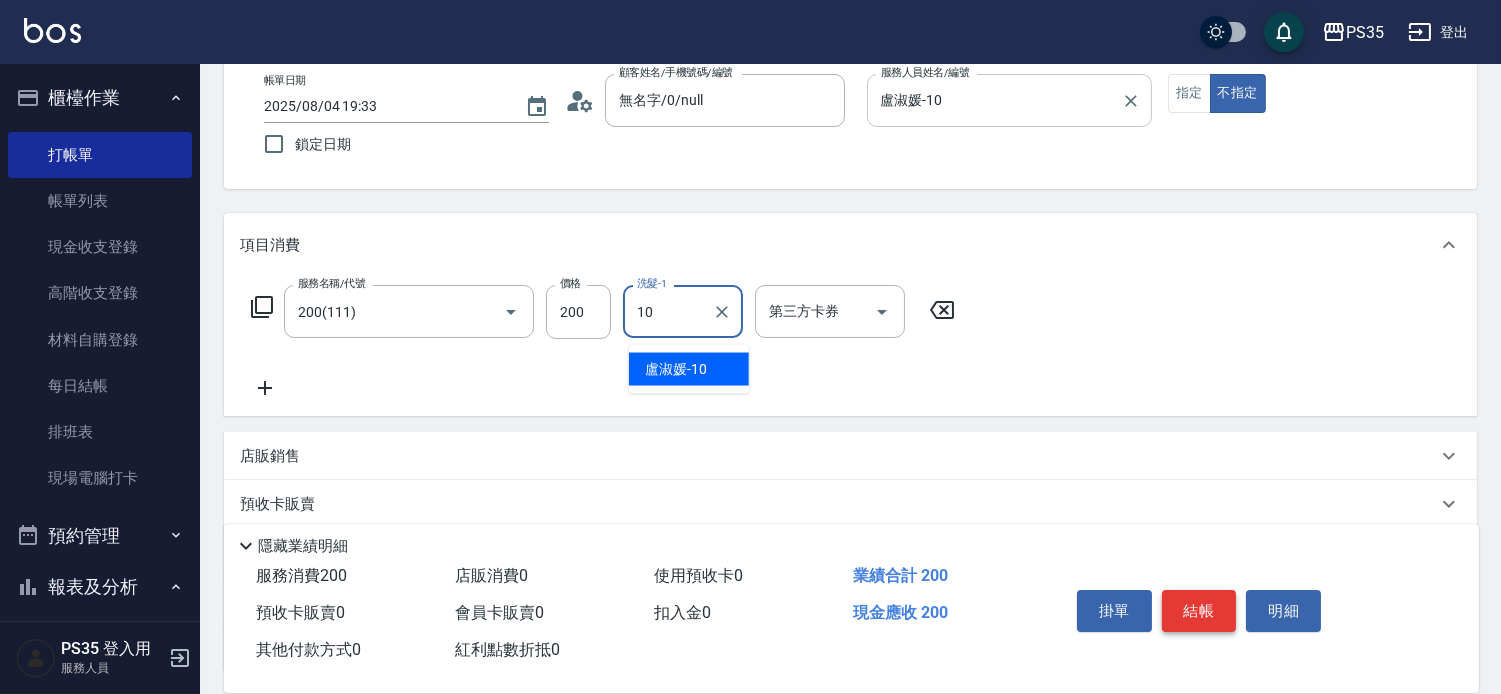 type on "盧淑媛-10" 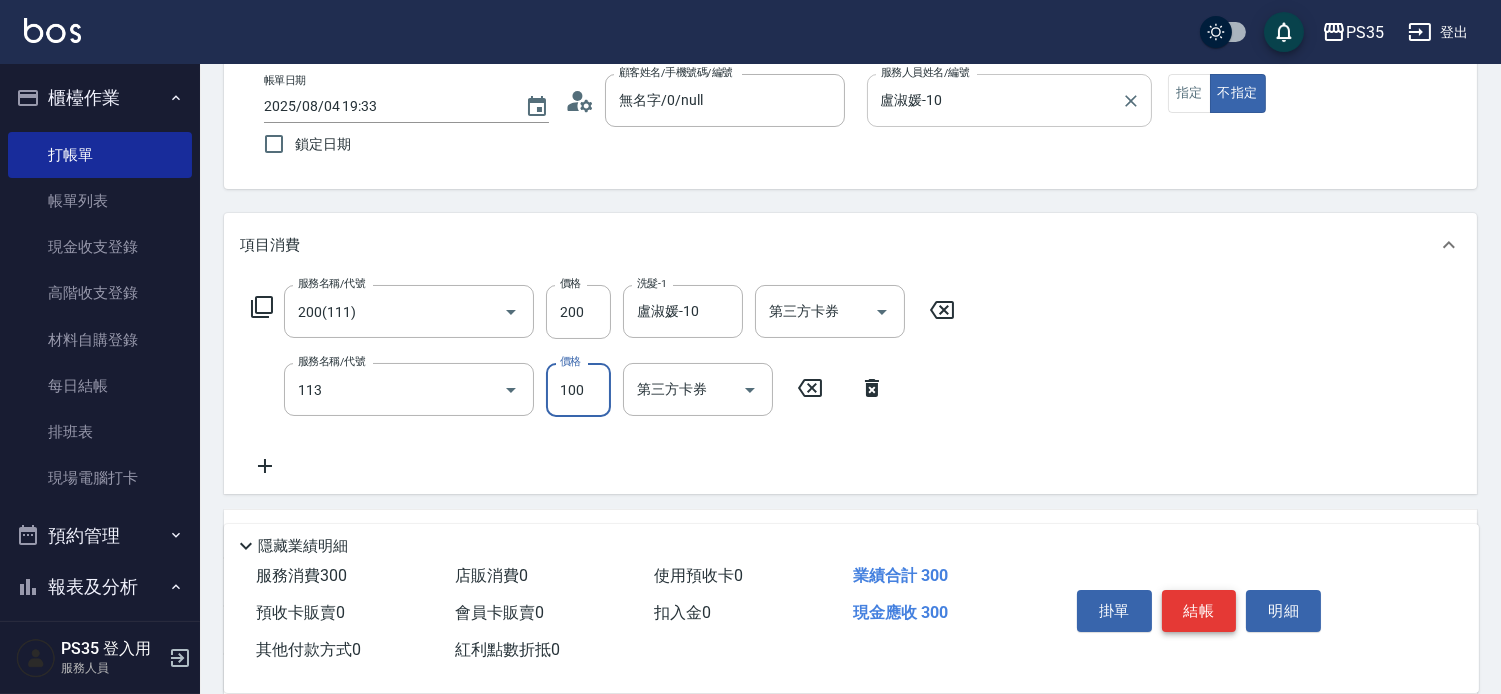 type on "瞬護100(113)" 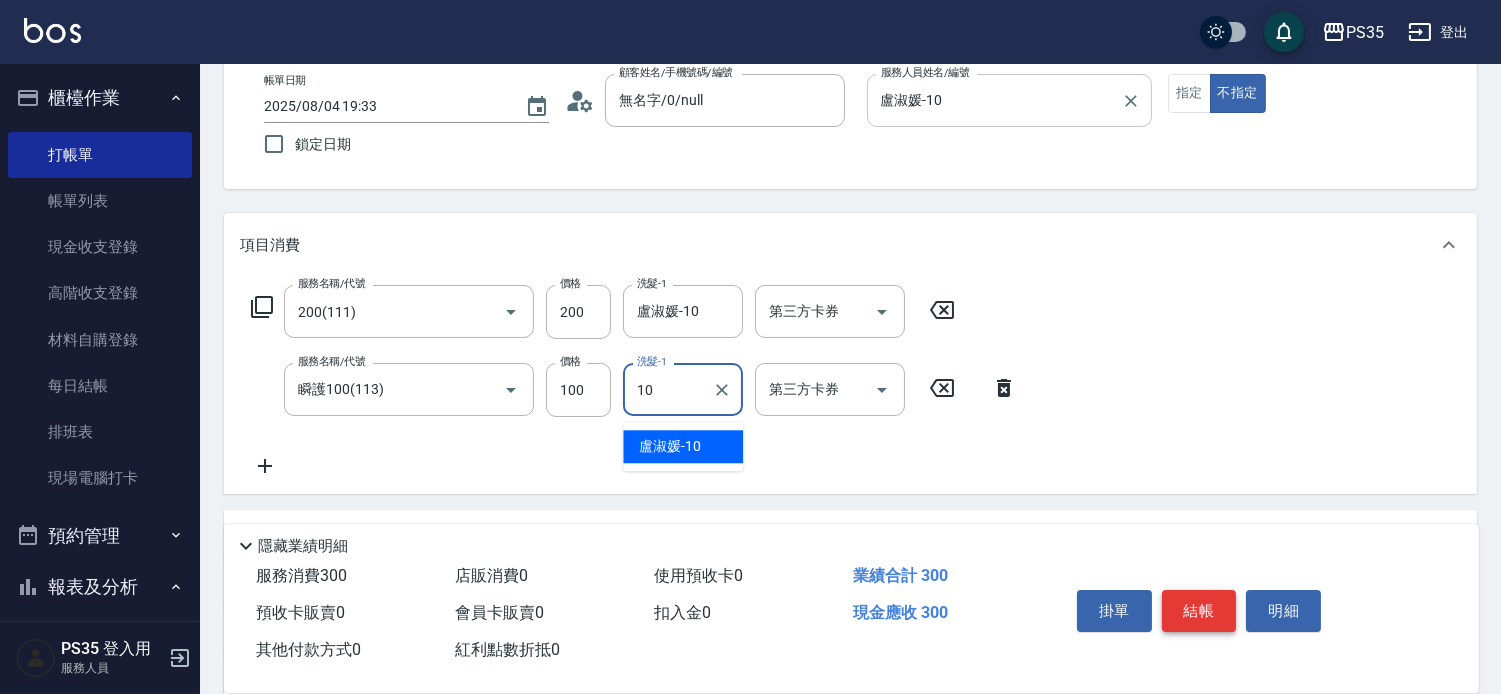 type on "盧淑媛-10" 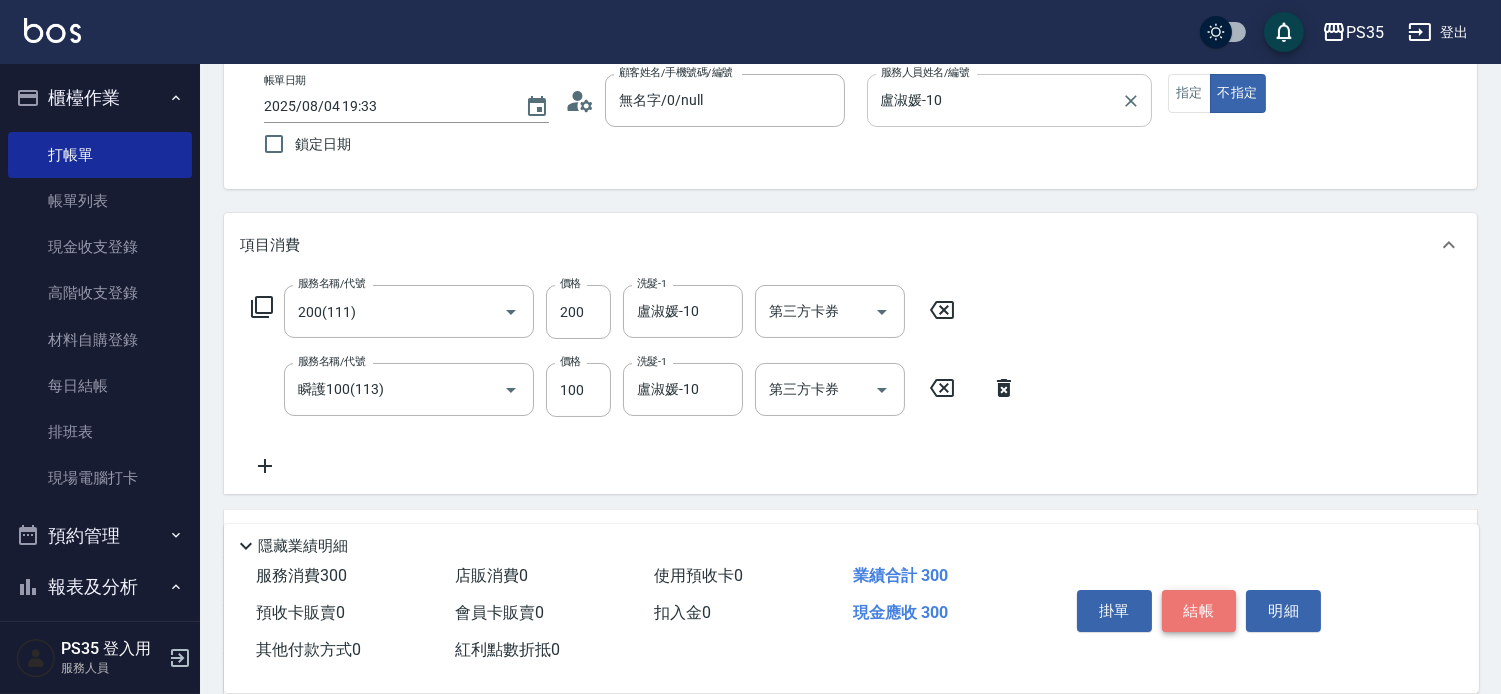 click on "結帳" at bounding box center [1199, 611] 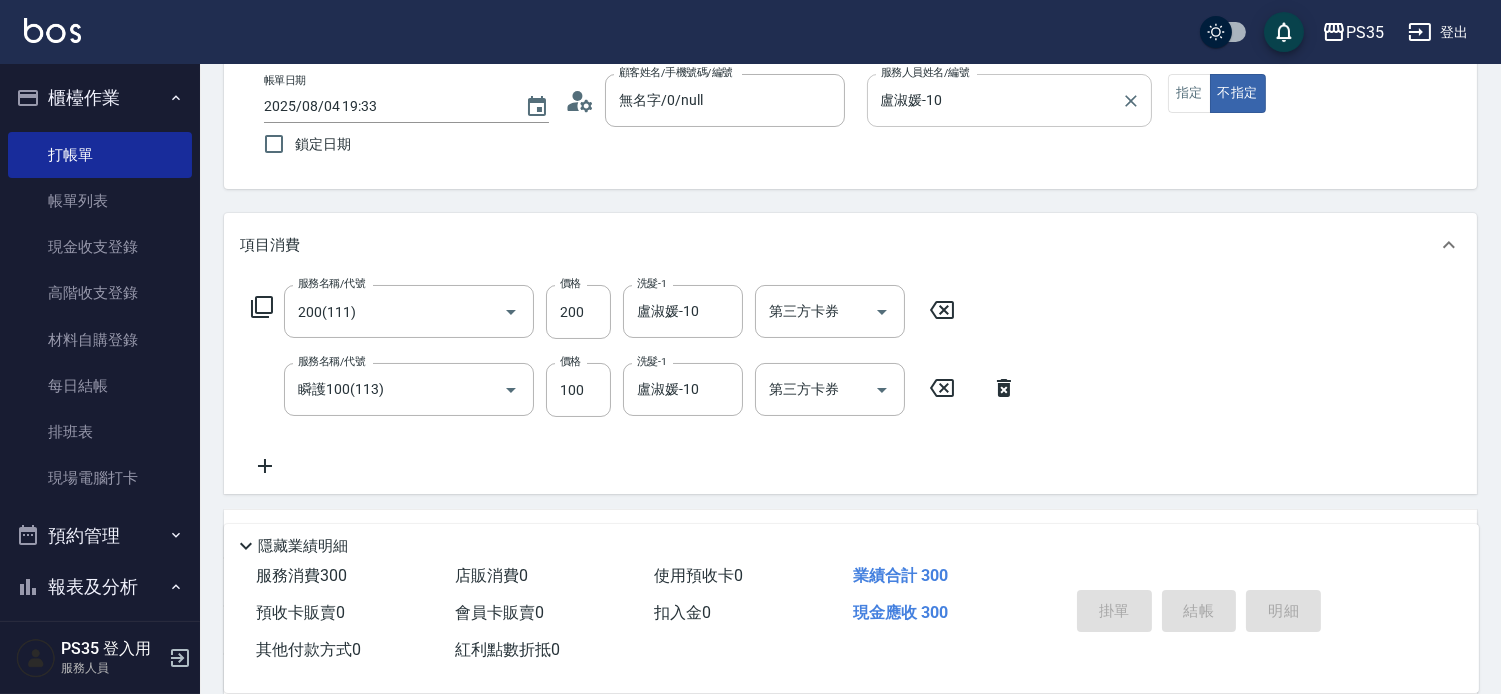 type 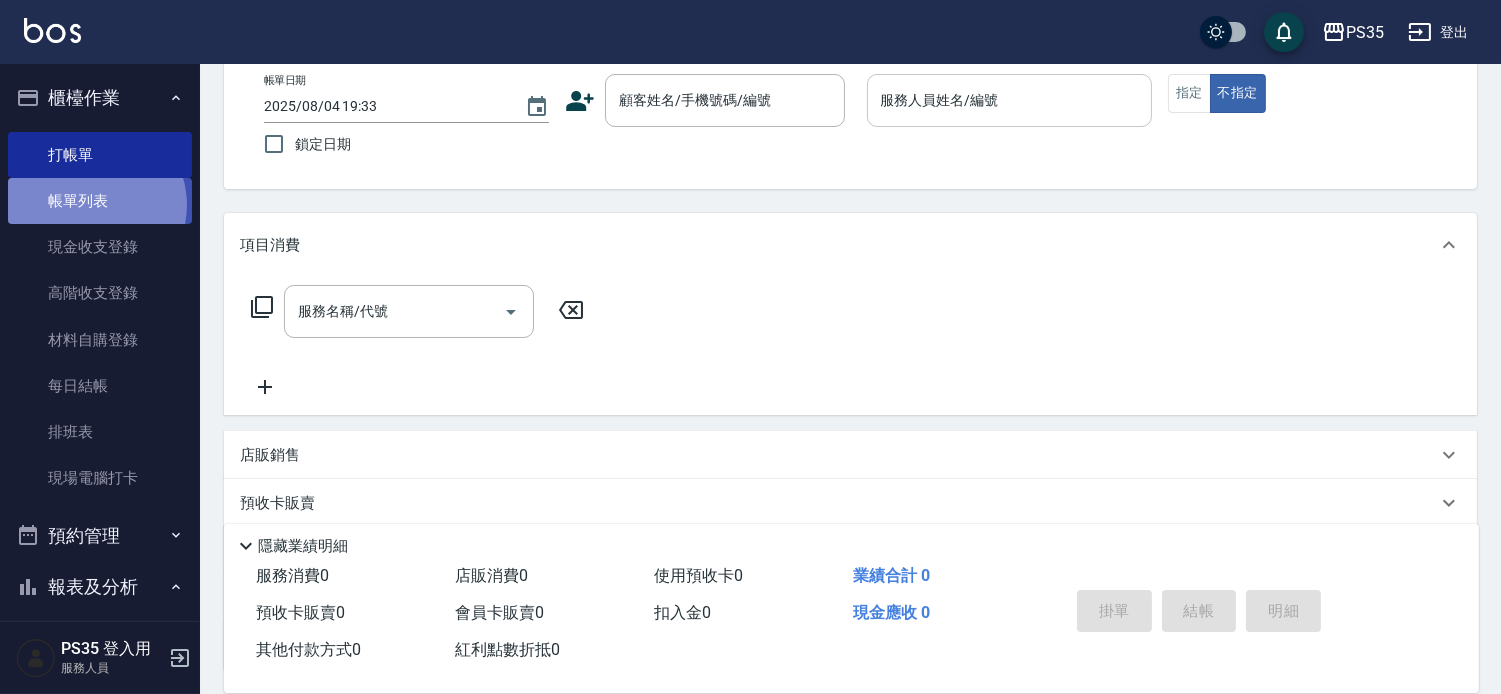 click on "帳單列表" at bounding box center [100, 201] 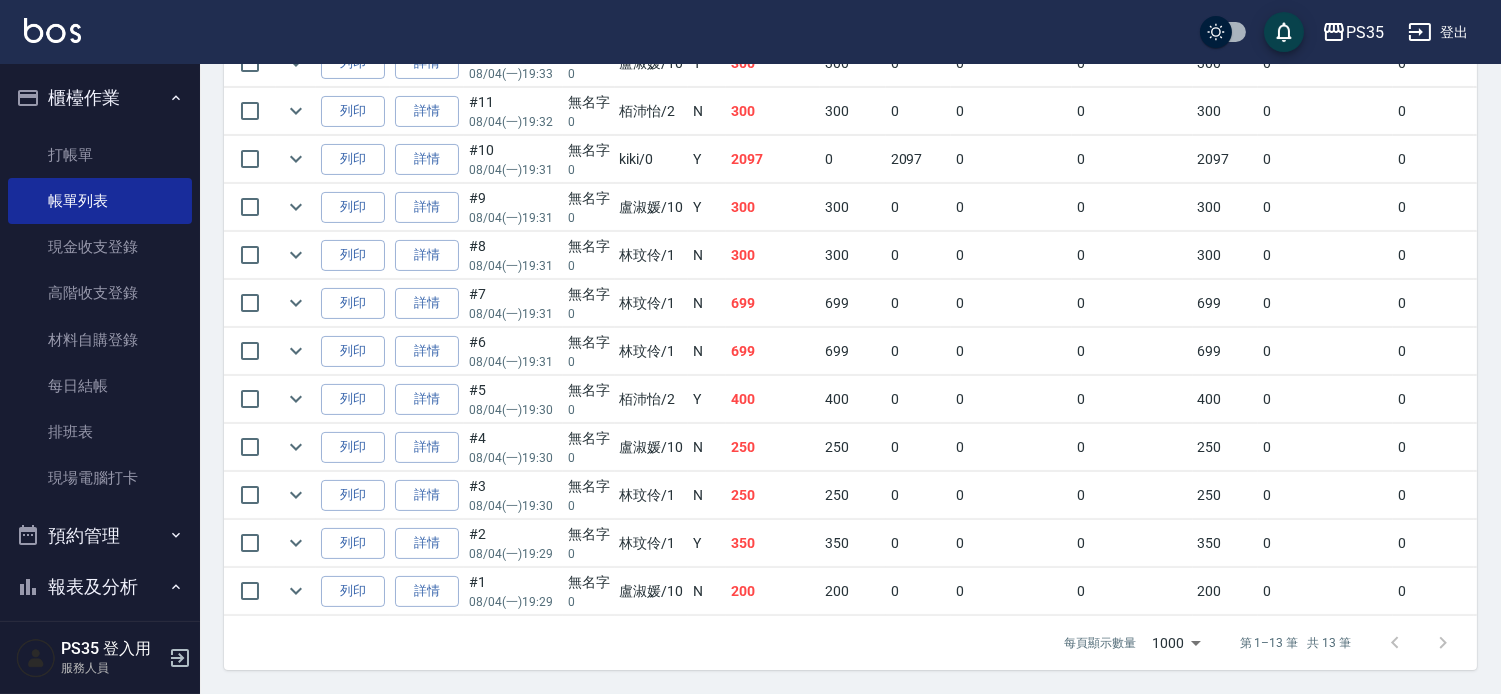 scroll, scrollTop: 794, scrollLeft: 0, axis: vertical 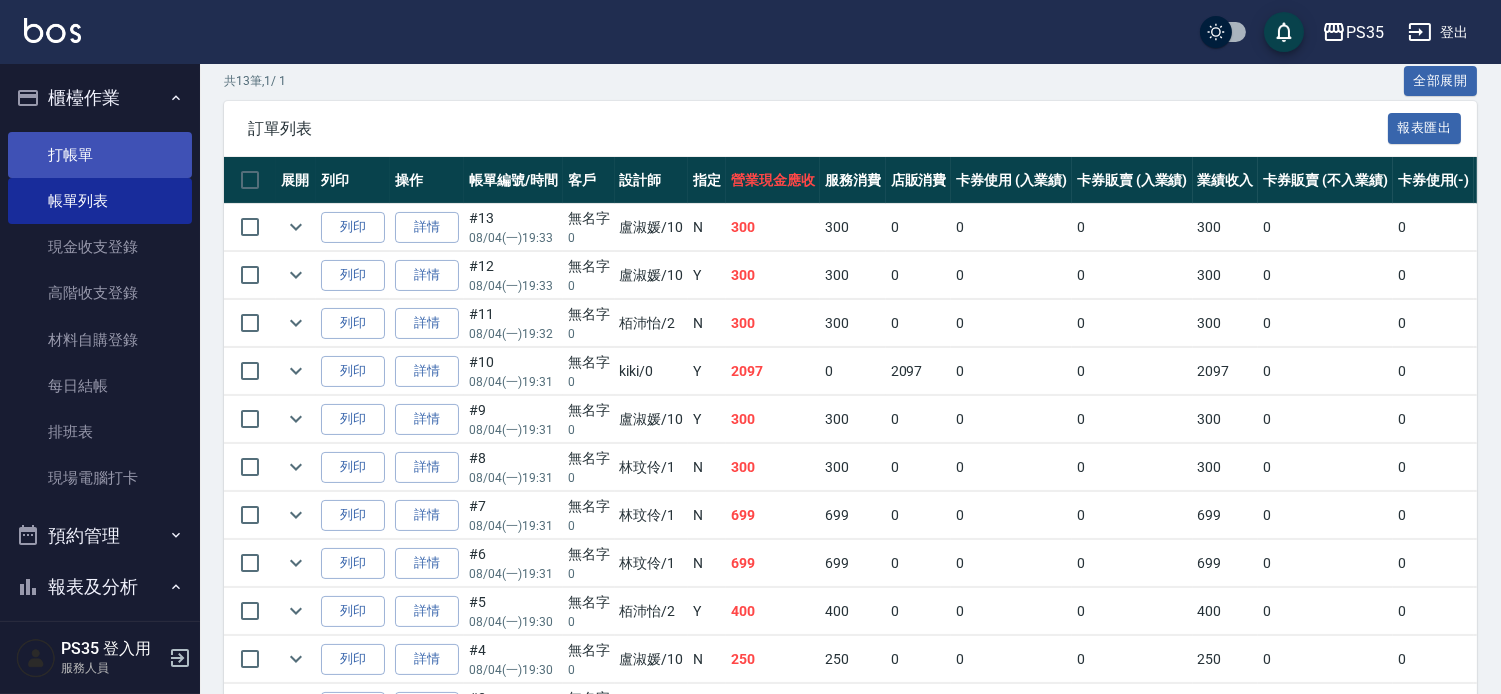 click on "打帳單" at bounding box center (100, 155) 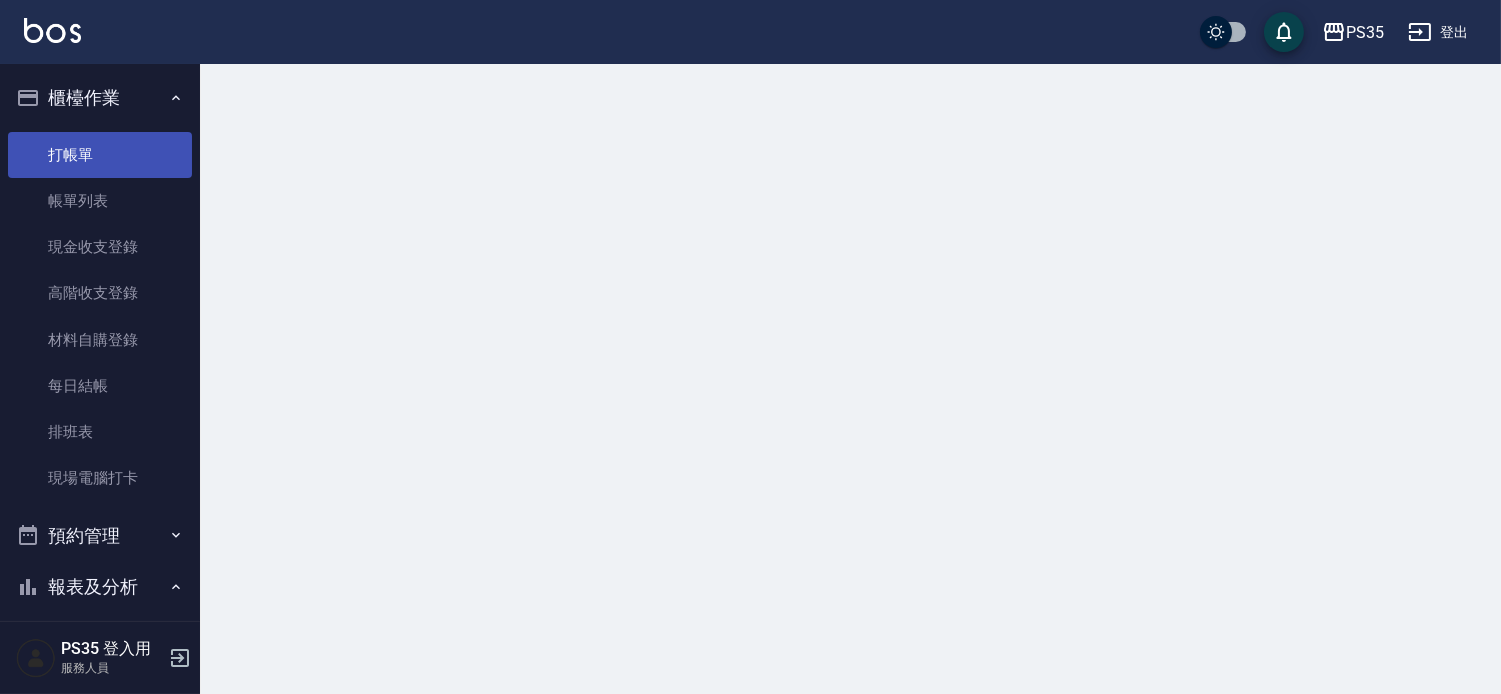 scroll, scrollTop: 0, scrollLeft: 0, axis: both 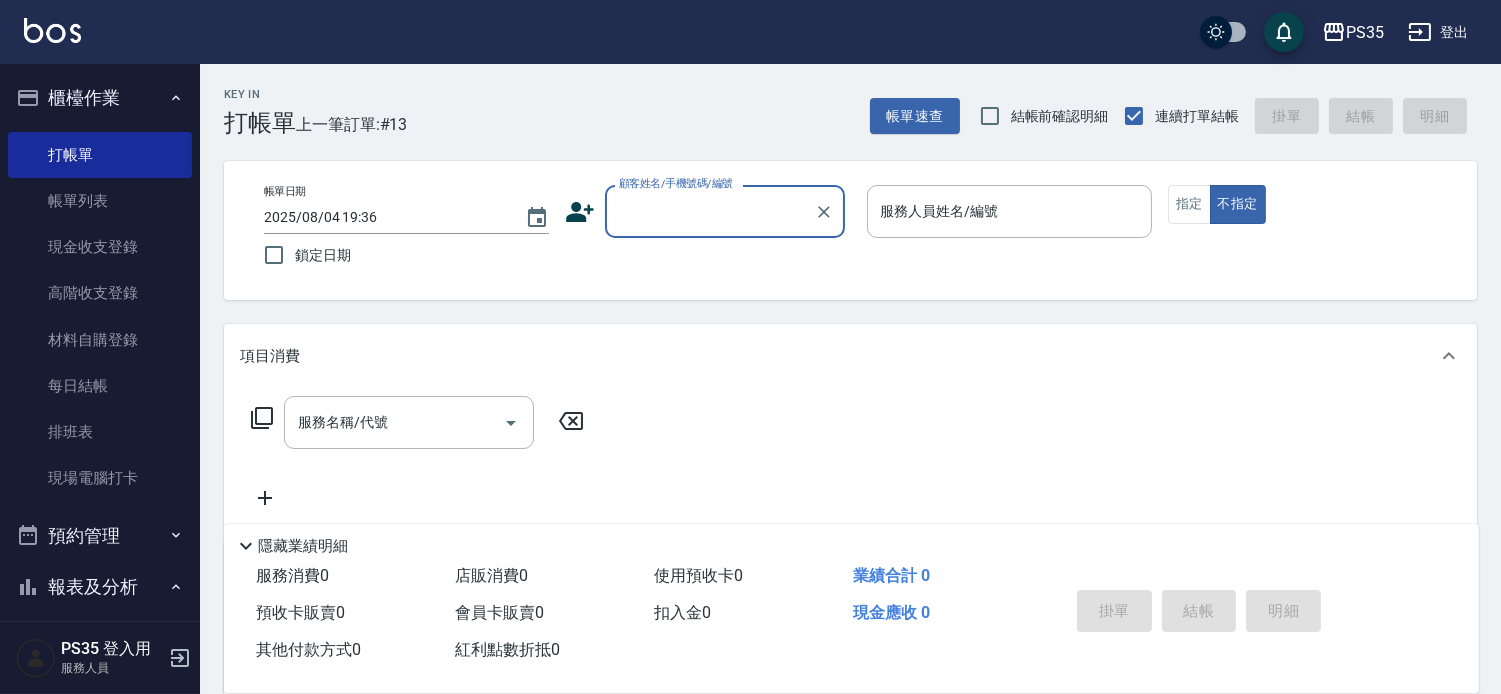 click on "顧客姓名/手機號碼/編號" at bounding box center [710, 211] 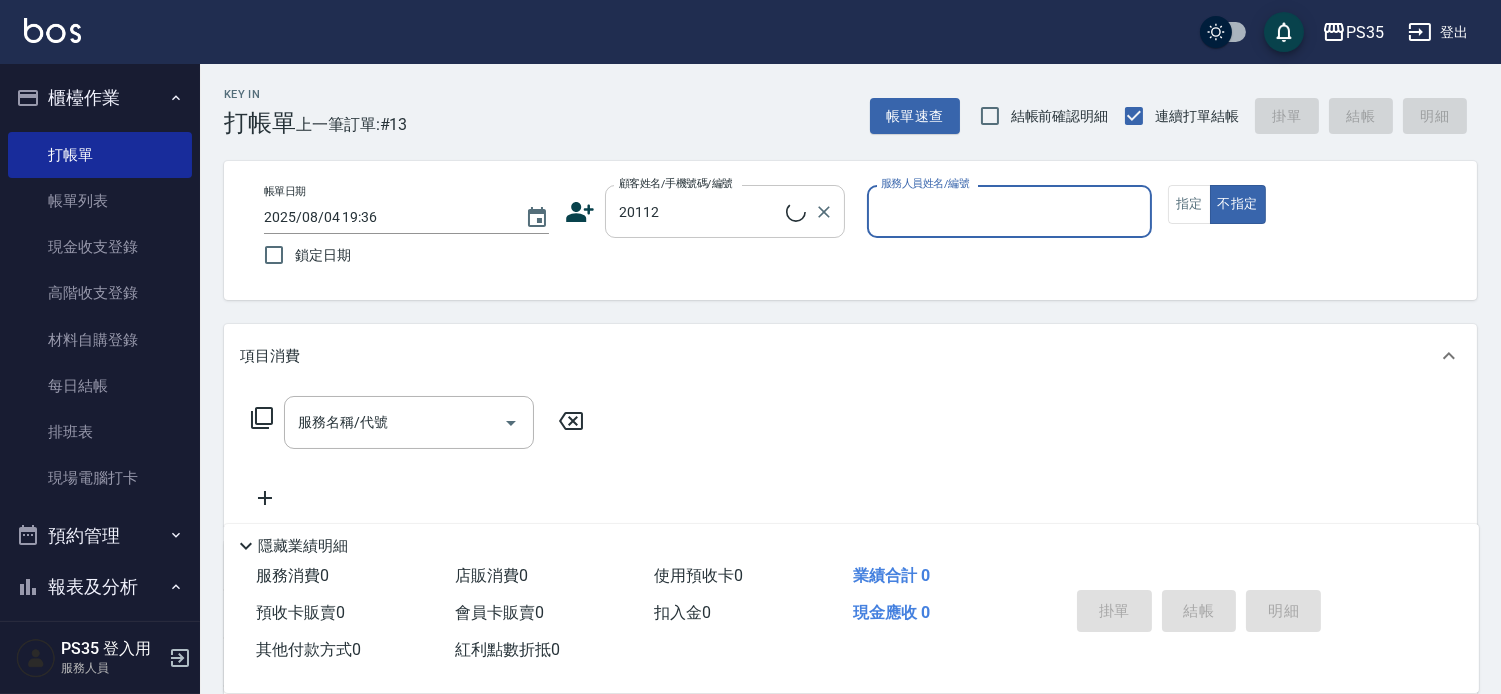 type on "[LAST]/09[PHONE]/[NUMBER]" 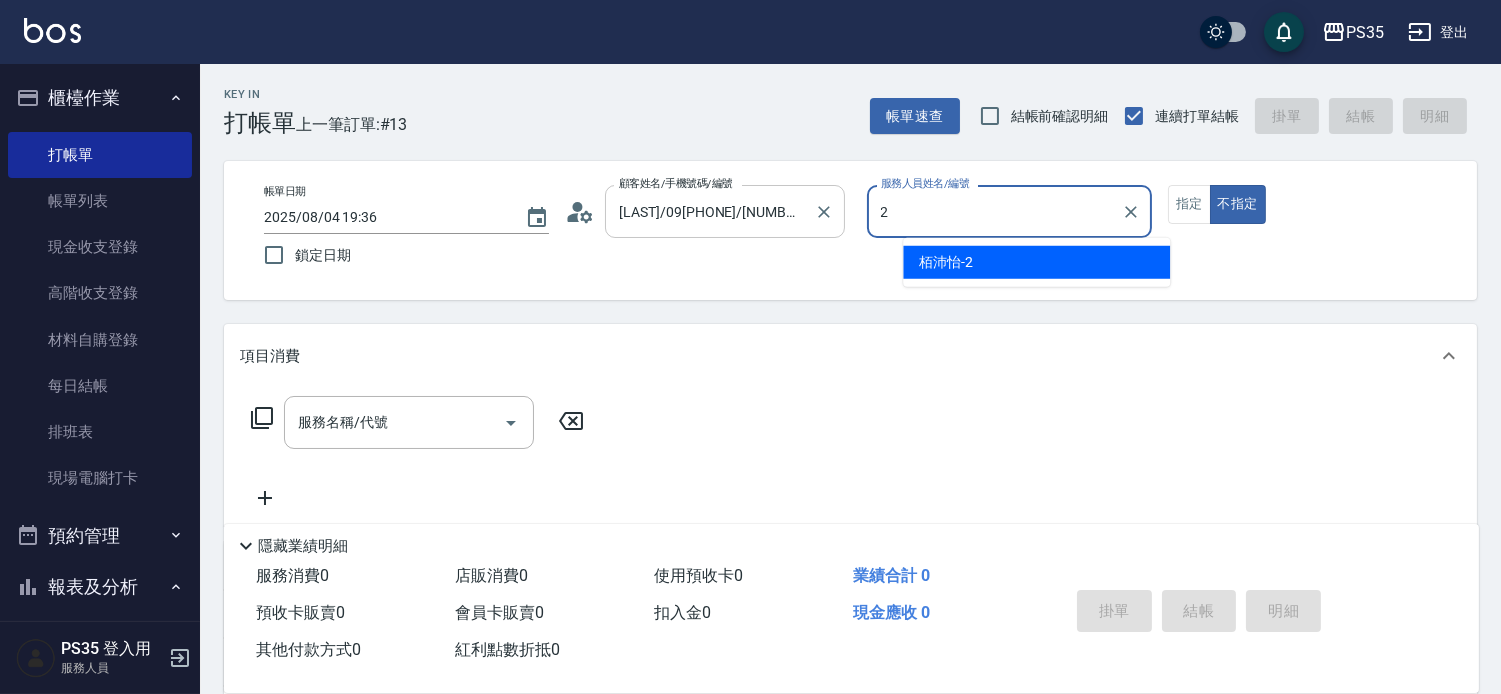 type on "[LAST]-2" 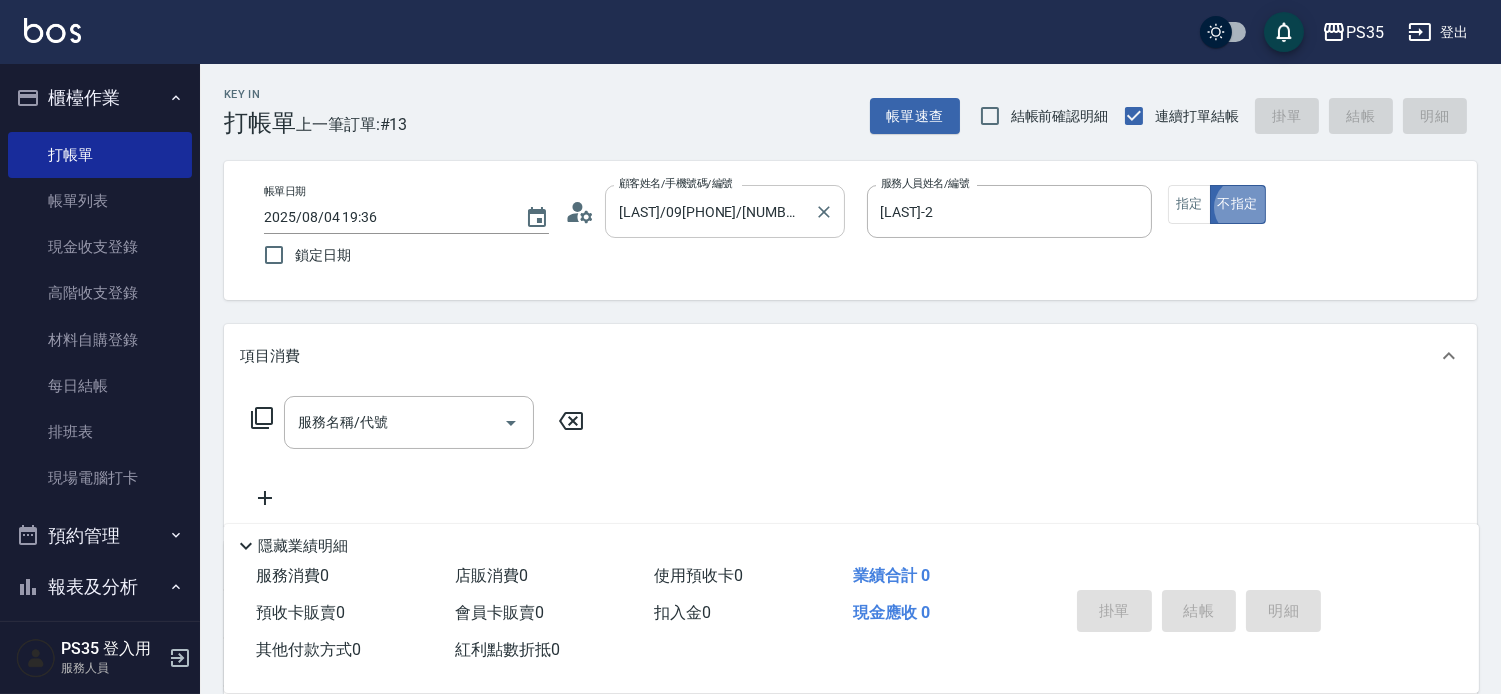 type on "false" 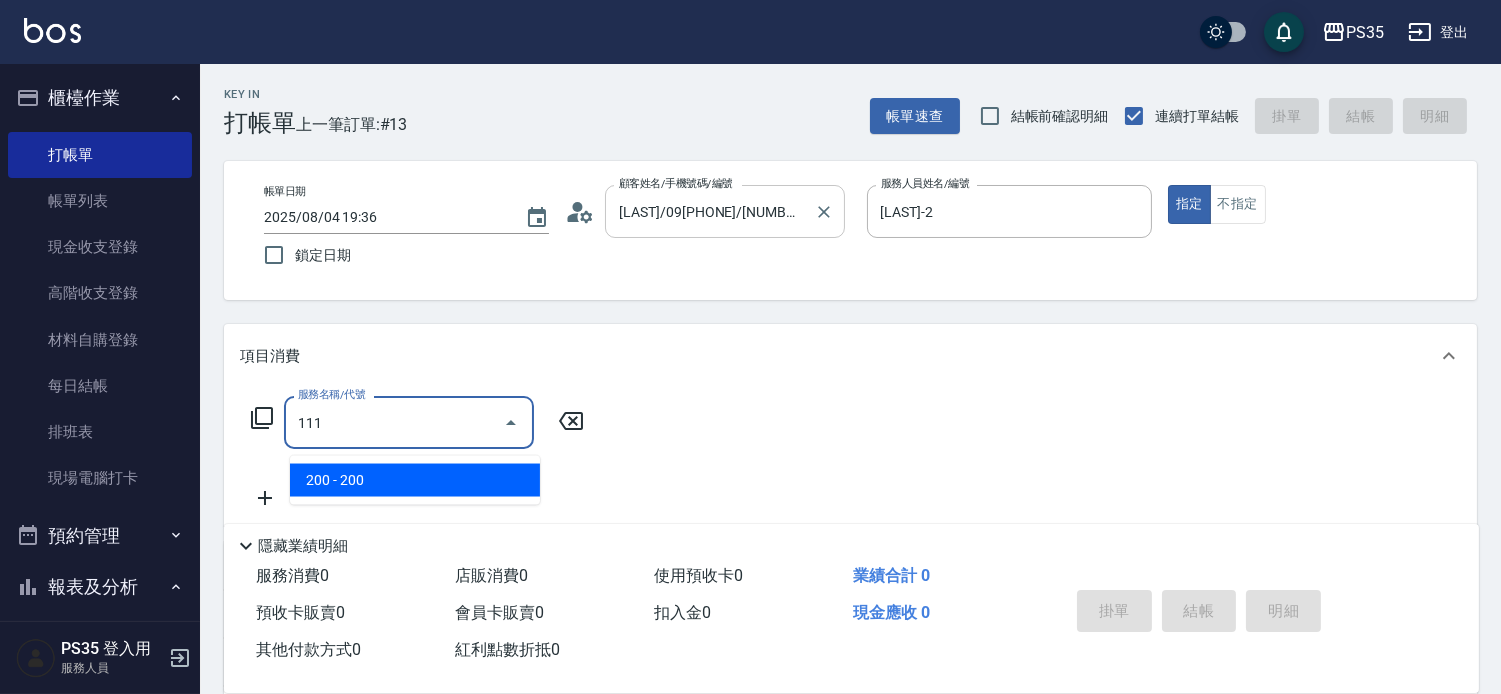 type on "200(111)" 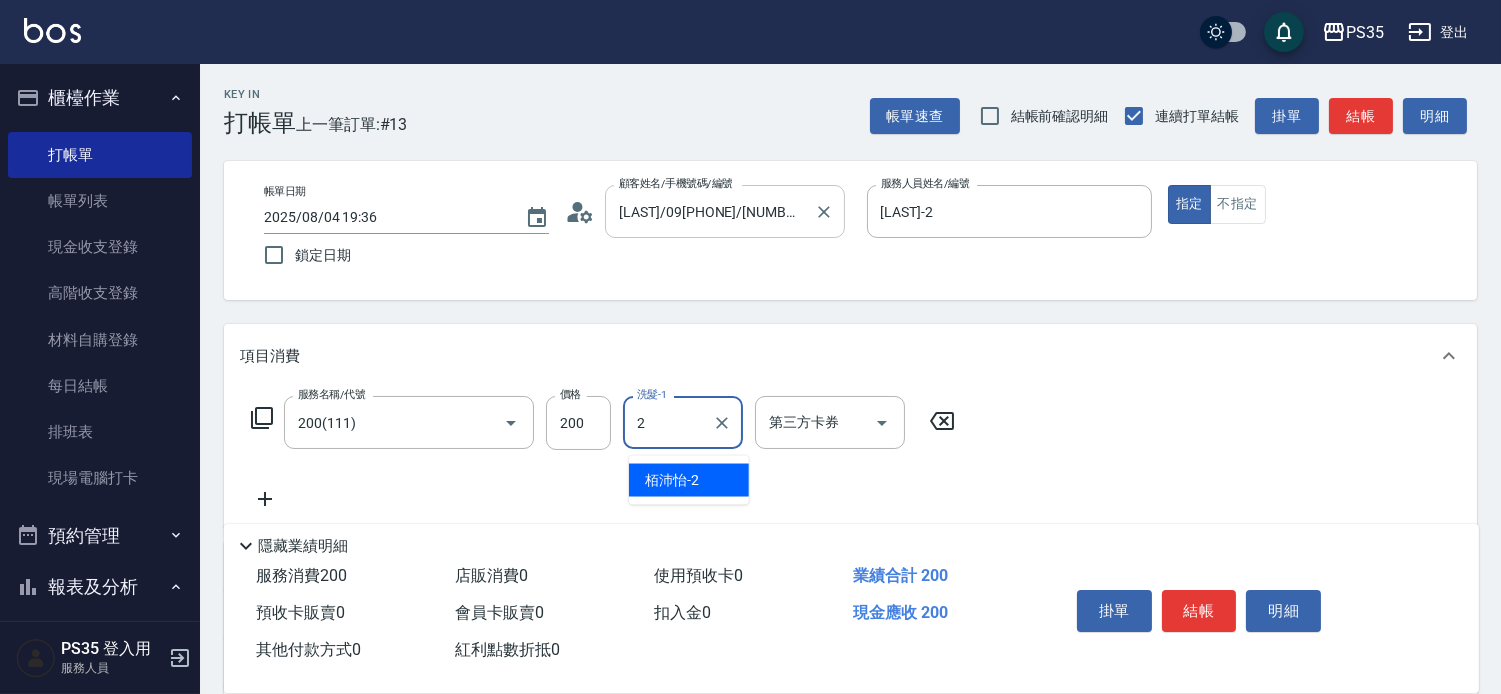 type on "[LAST]-2" 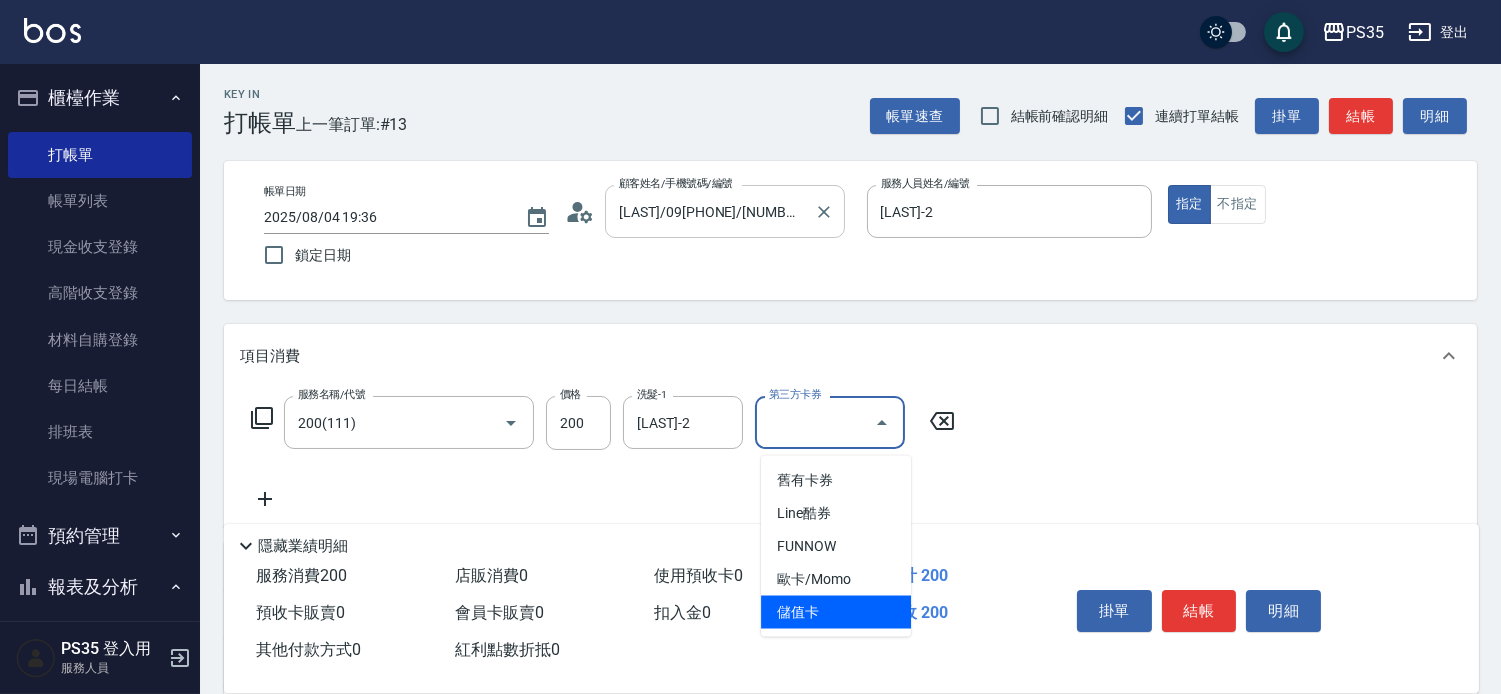 type on "儲值卡" 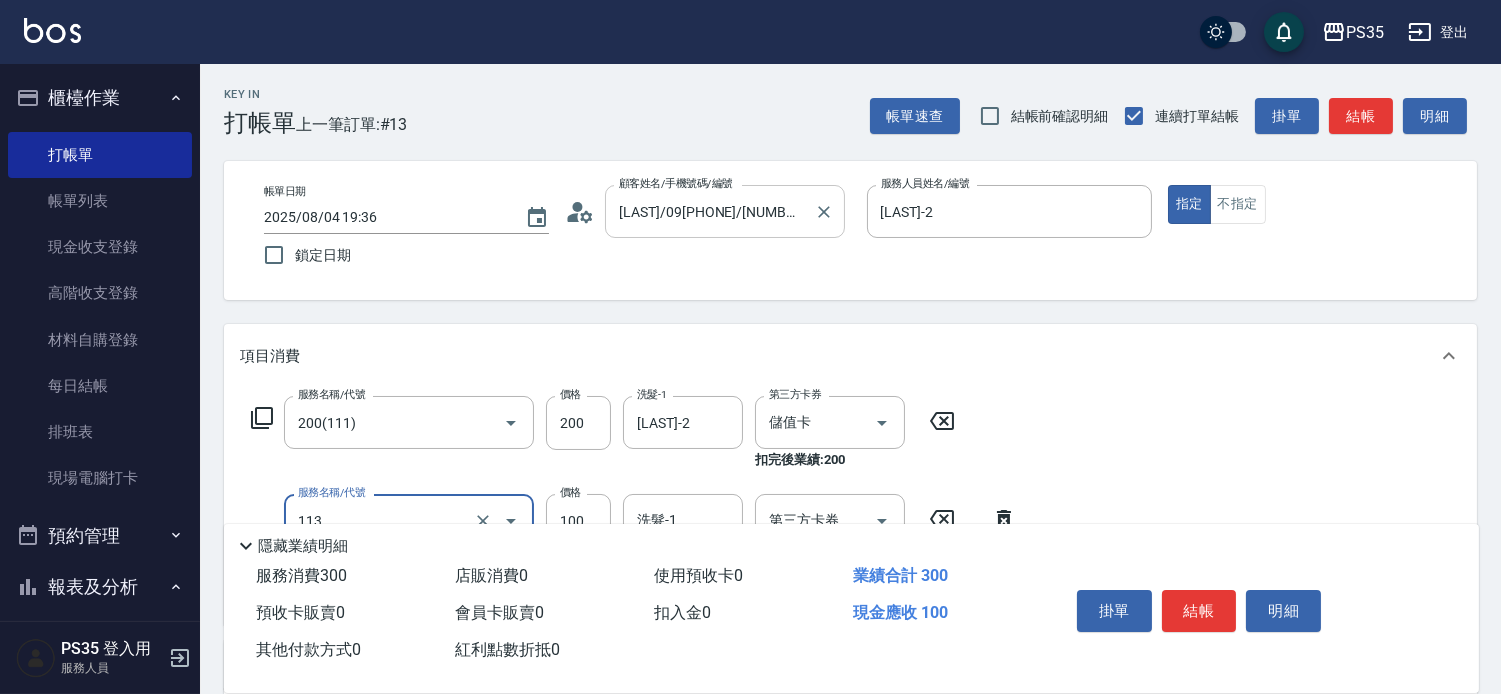 scroll, scrollTop: 111, scrollLeft: 0, axis: vertical 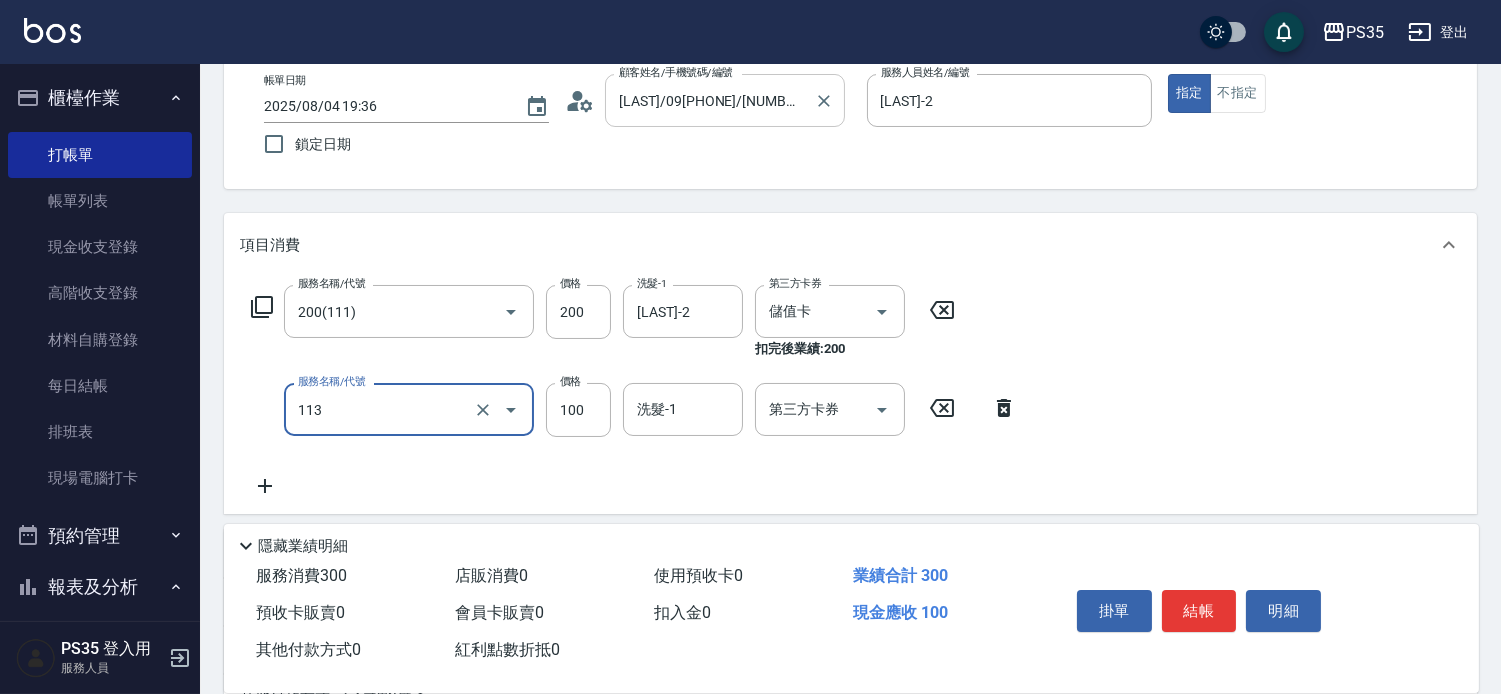 type on "瞬護100(113)" 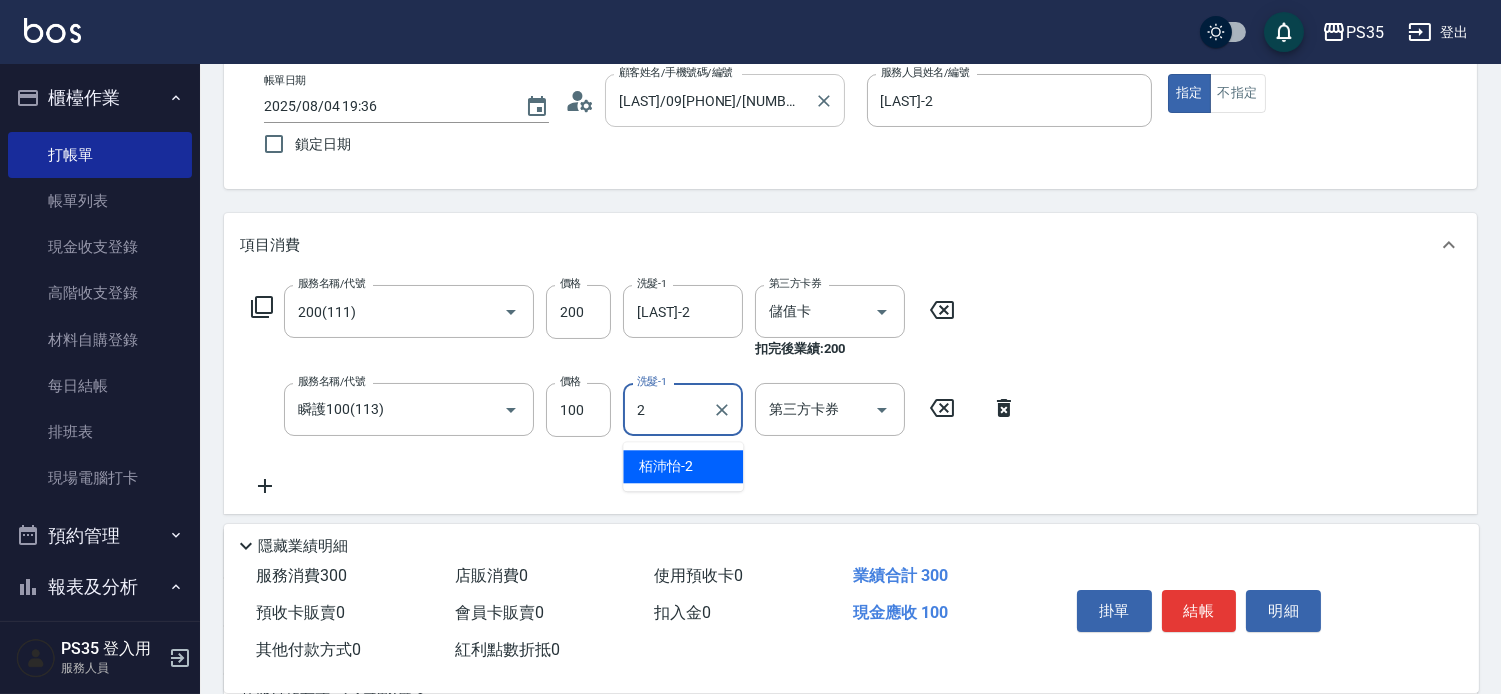 type on "[LAST]-2" 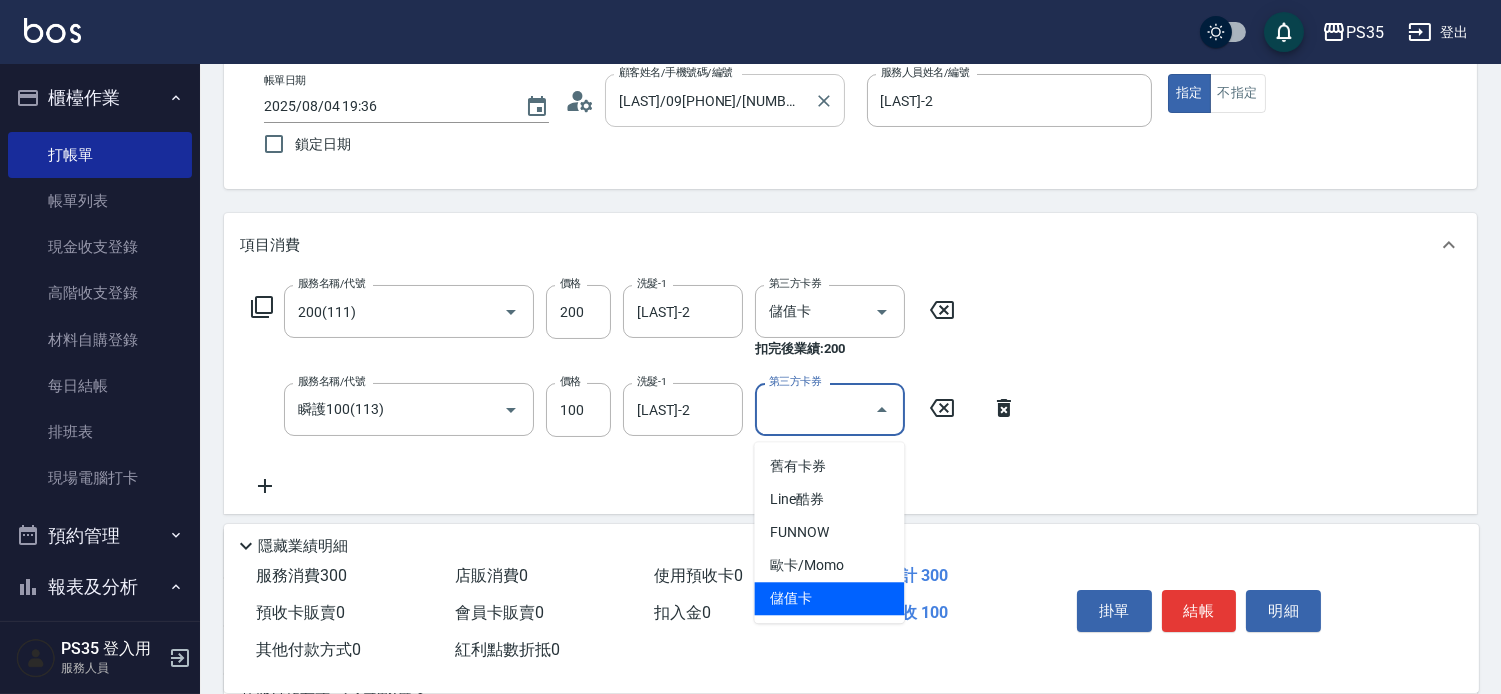 type on "儲值卡" 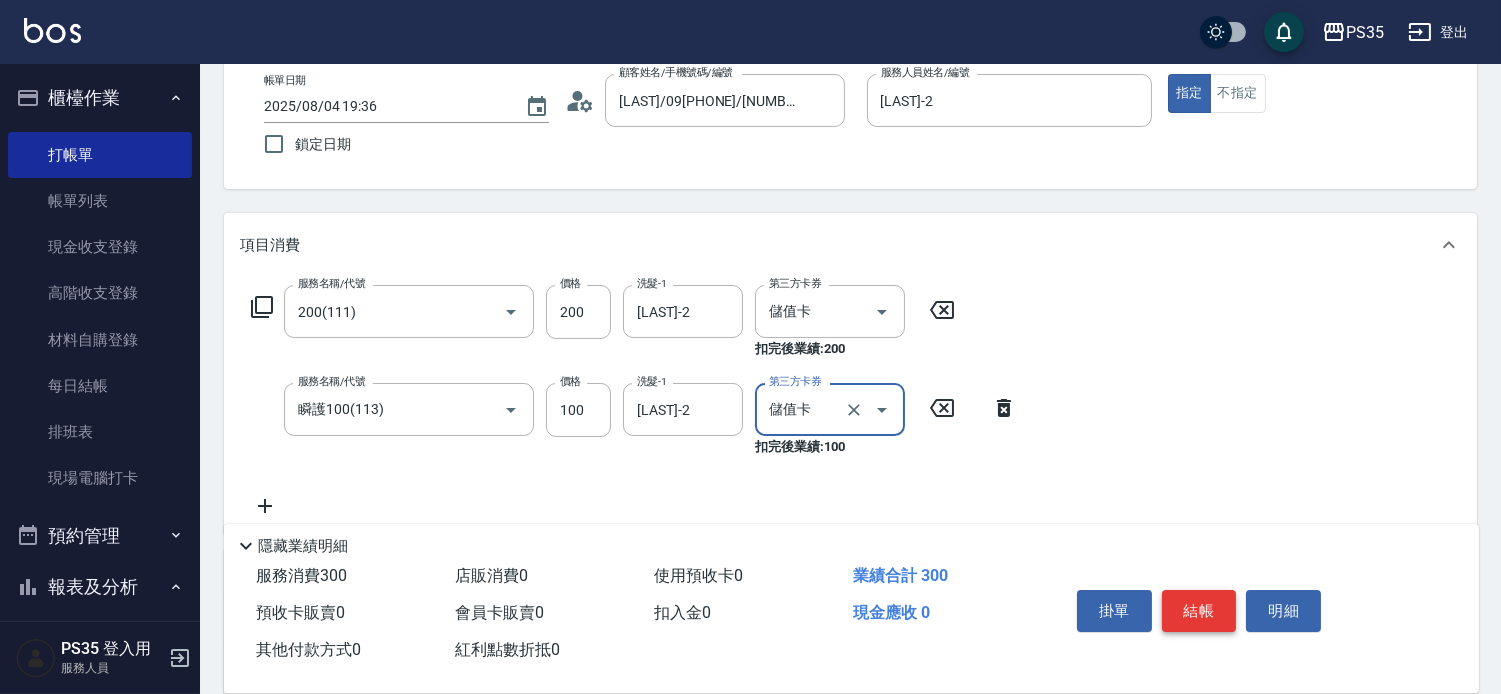 click on "結帳" at bounding box center (1199, 611) 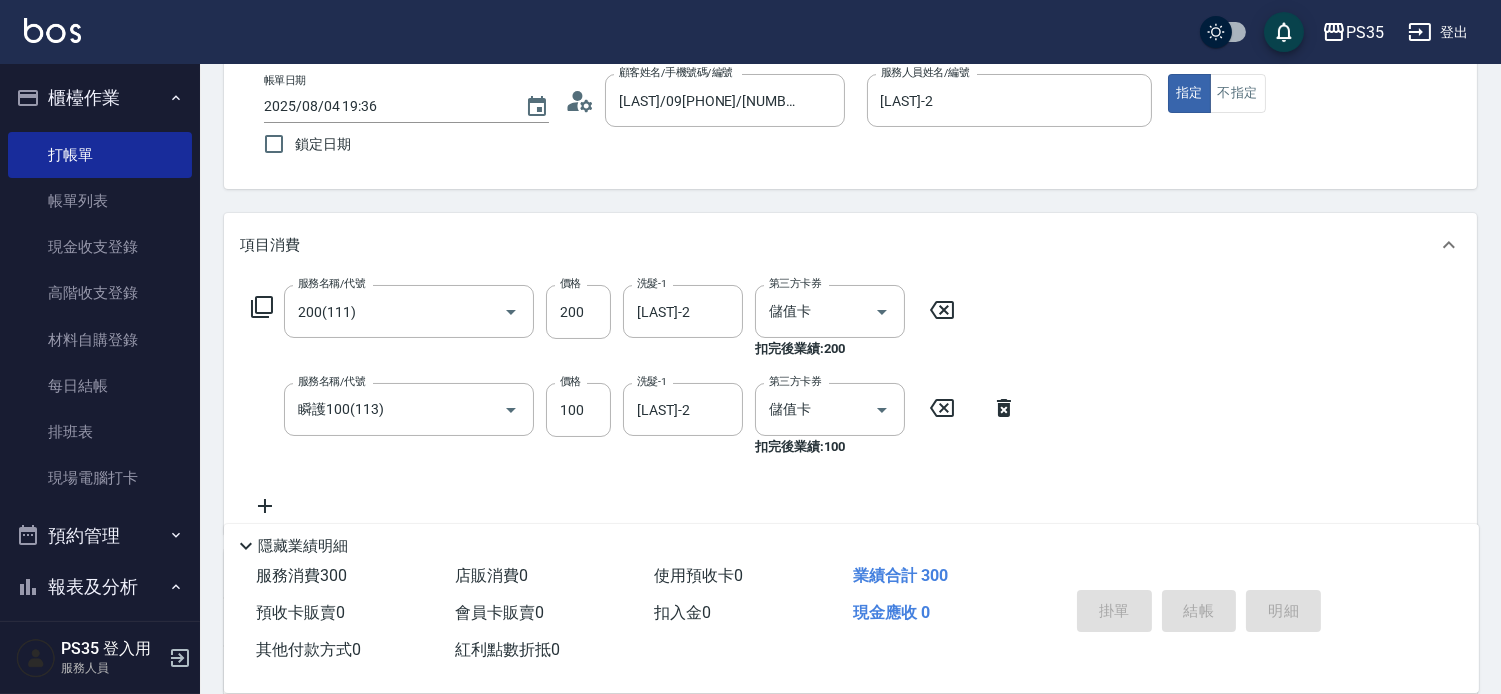 type on "2025/08/04 19:37" 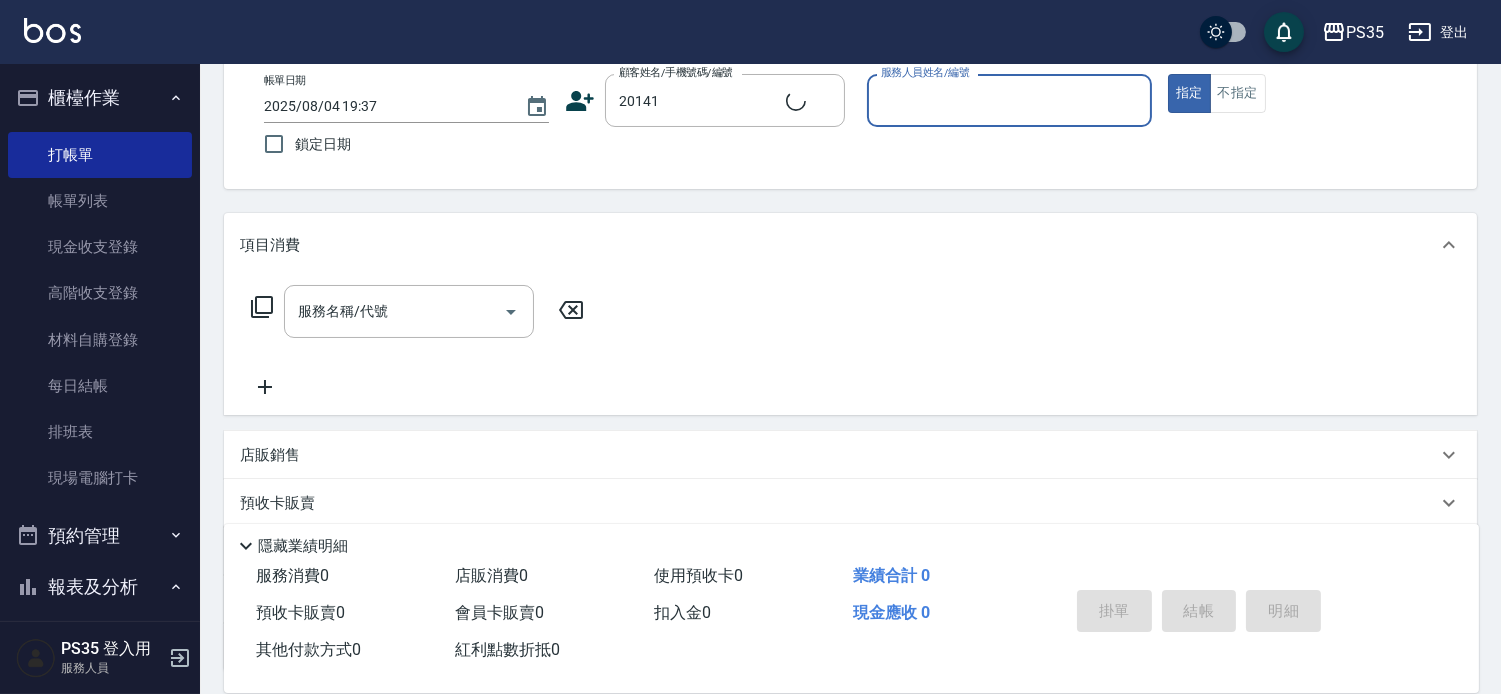 type on "[LAST]/09[PHONE]/[NUMBER]" 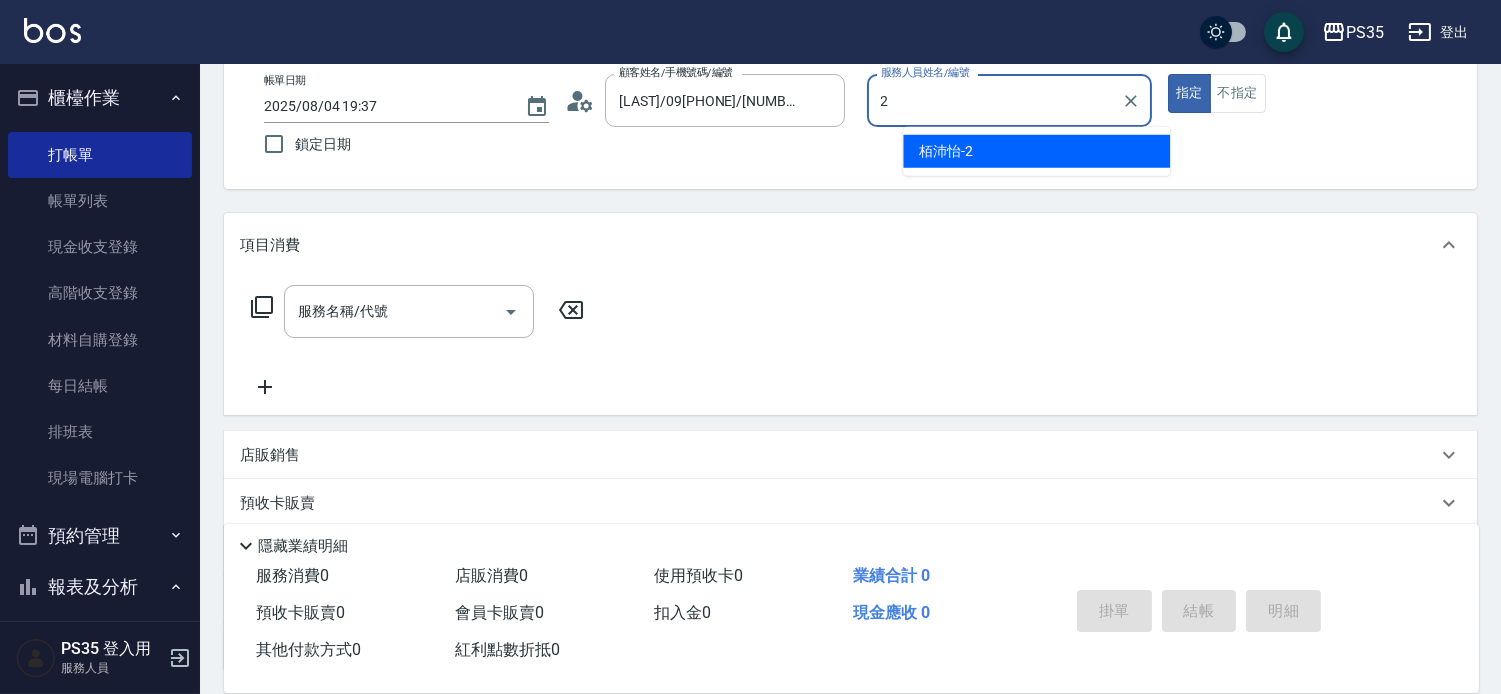type on "2" 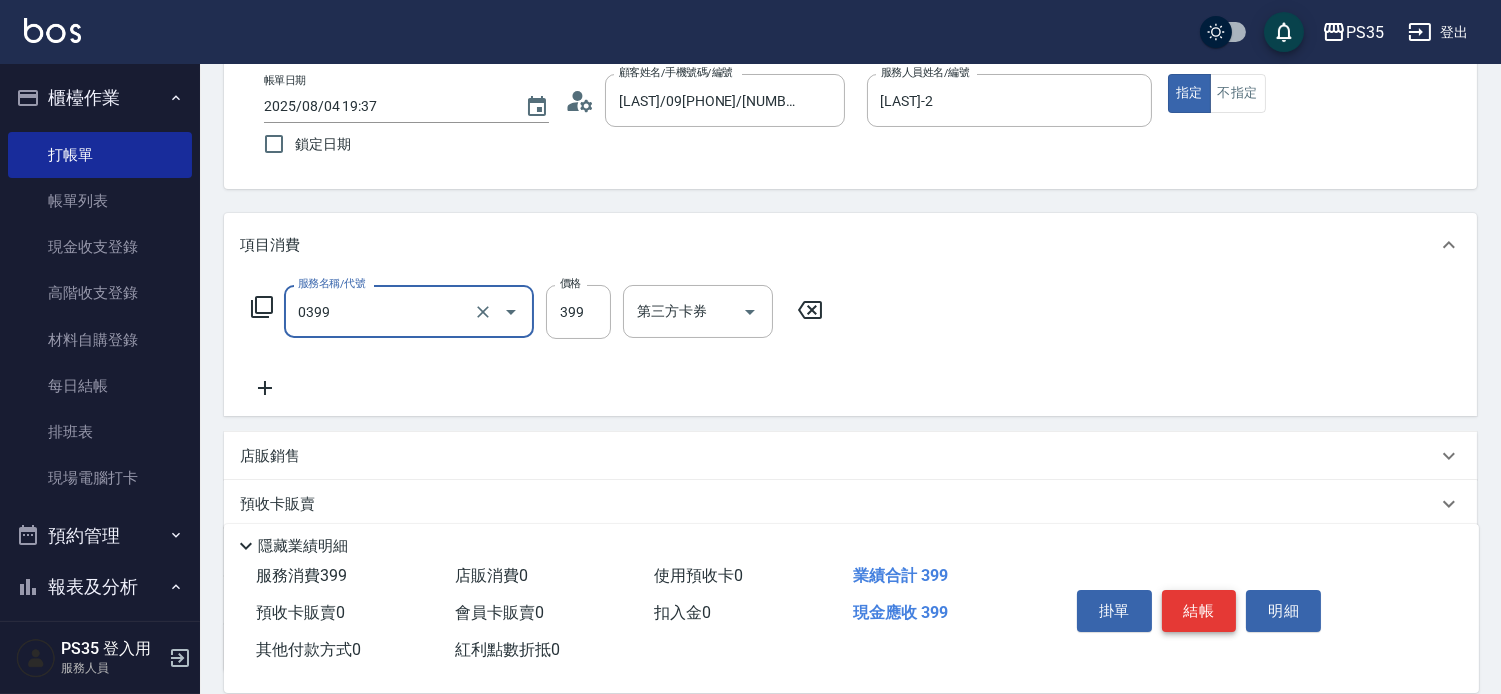 type on "海鹽399(0399)" 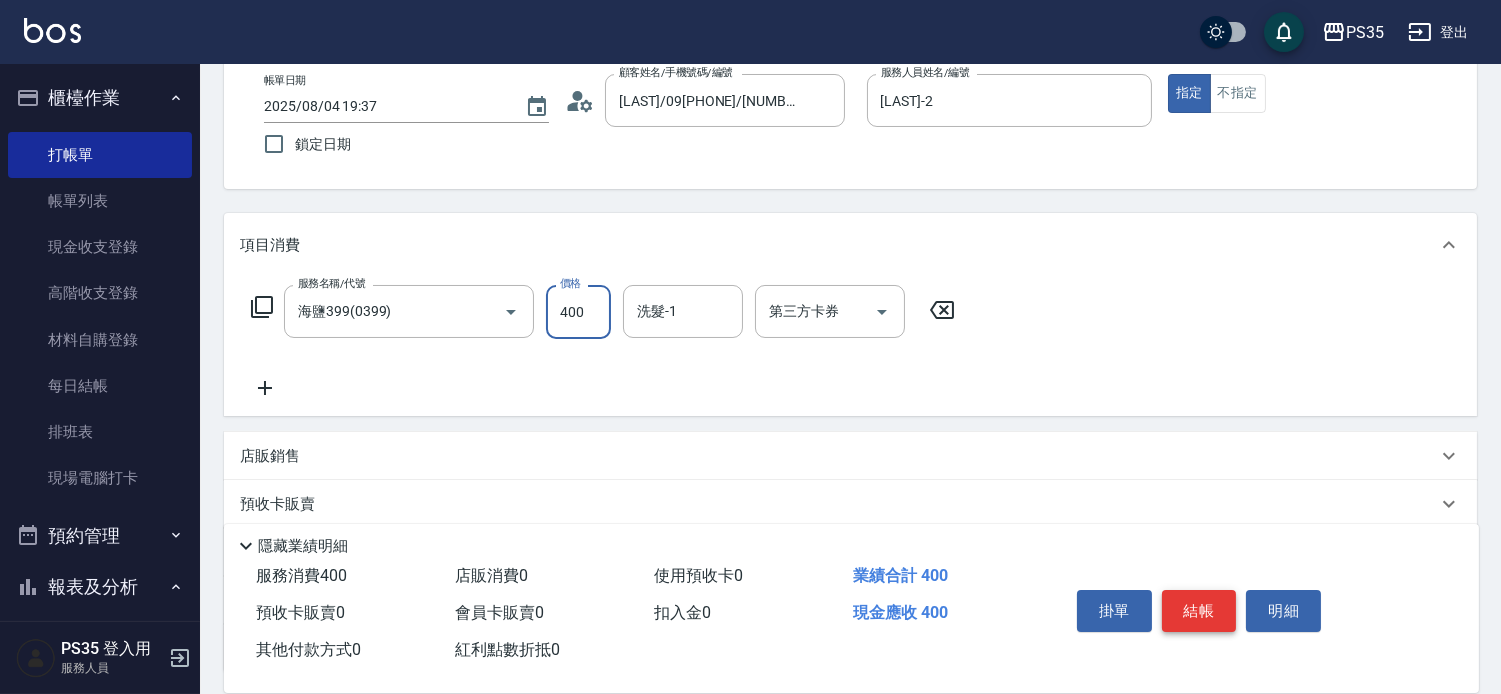 type on "400" 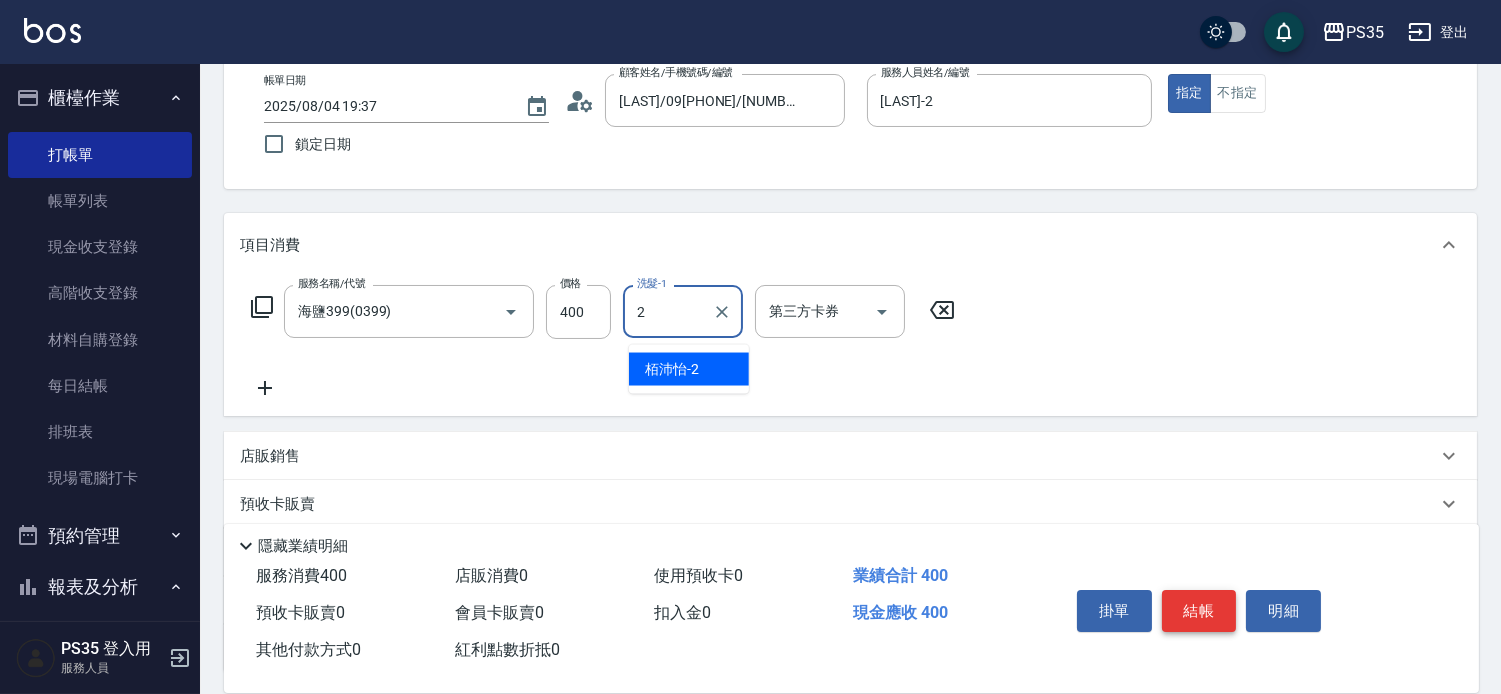 type on "[LAST]-2" 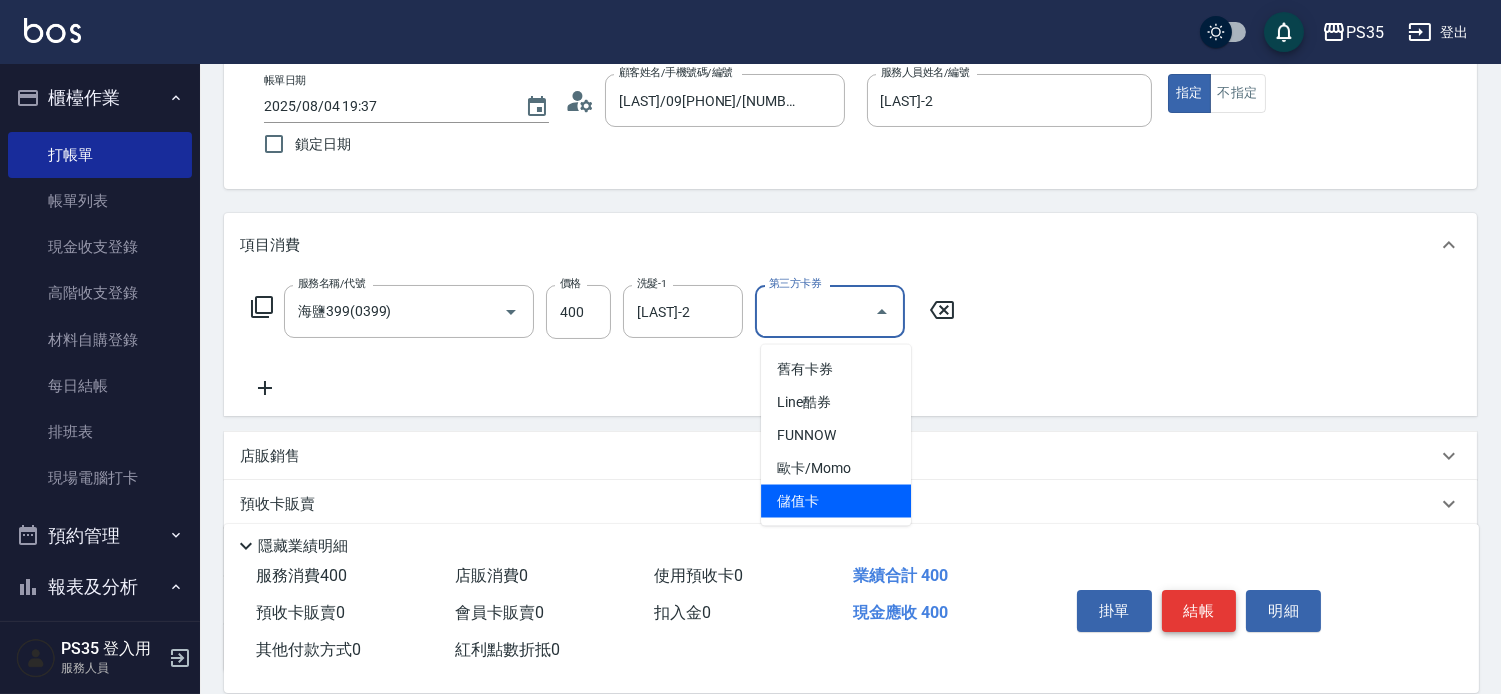 type on "儲值卡" 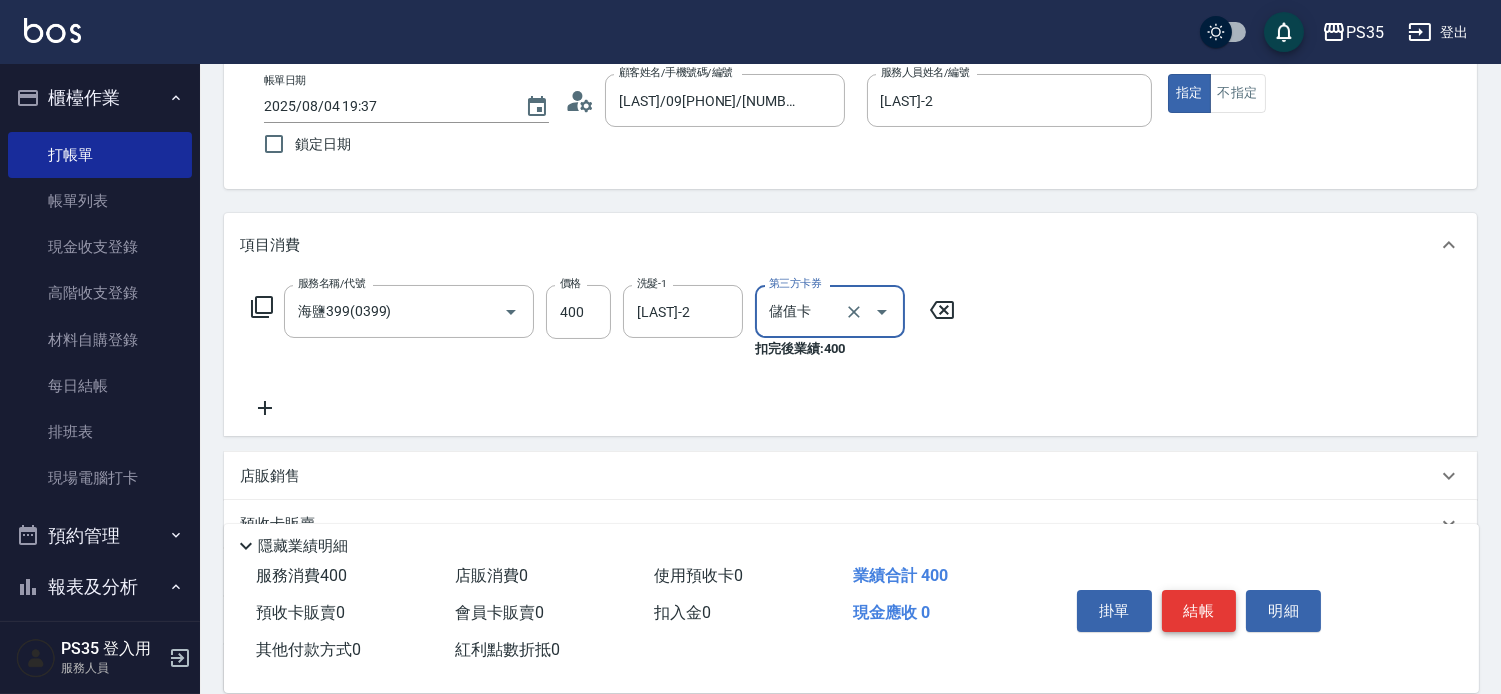 click on "結帳" at bounding box center [1199, 611] 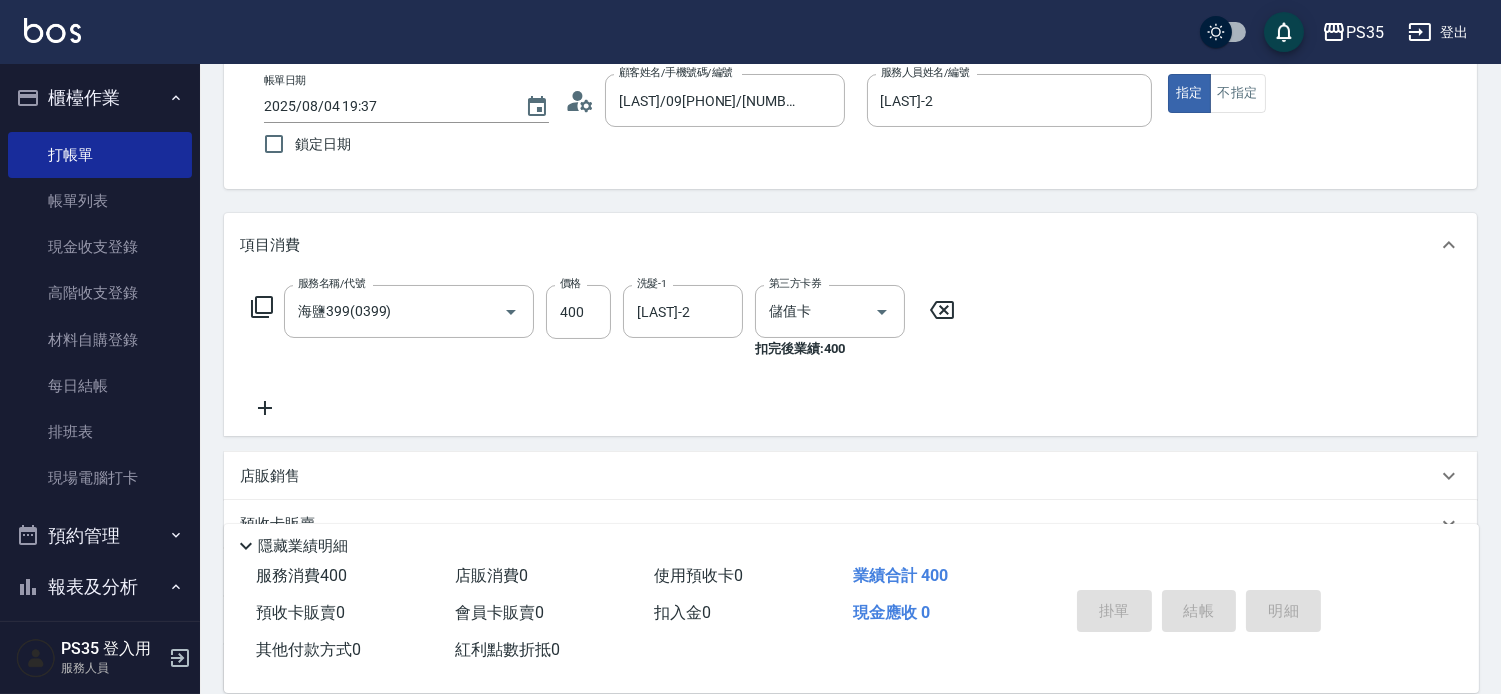 type 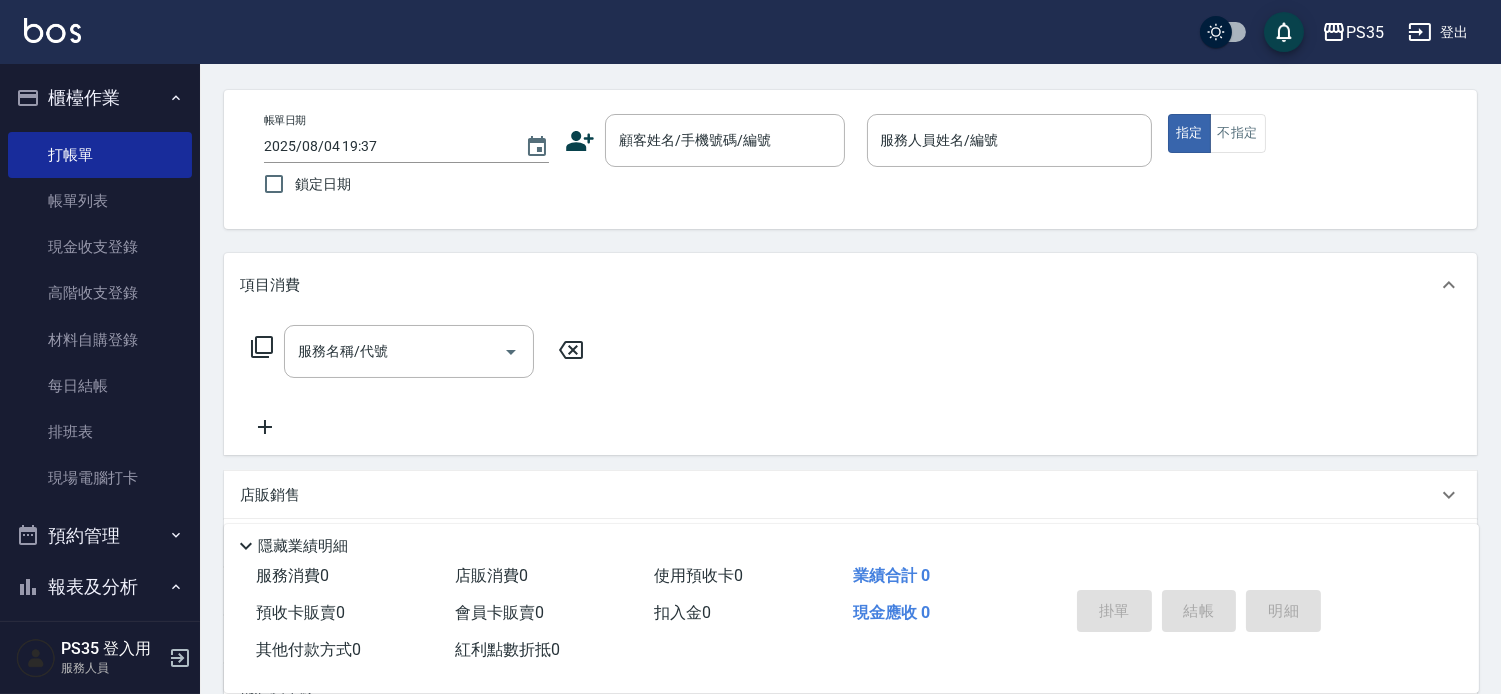 scroll, scrollTop: 0, scrollLeft: 0, axis: both 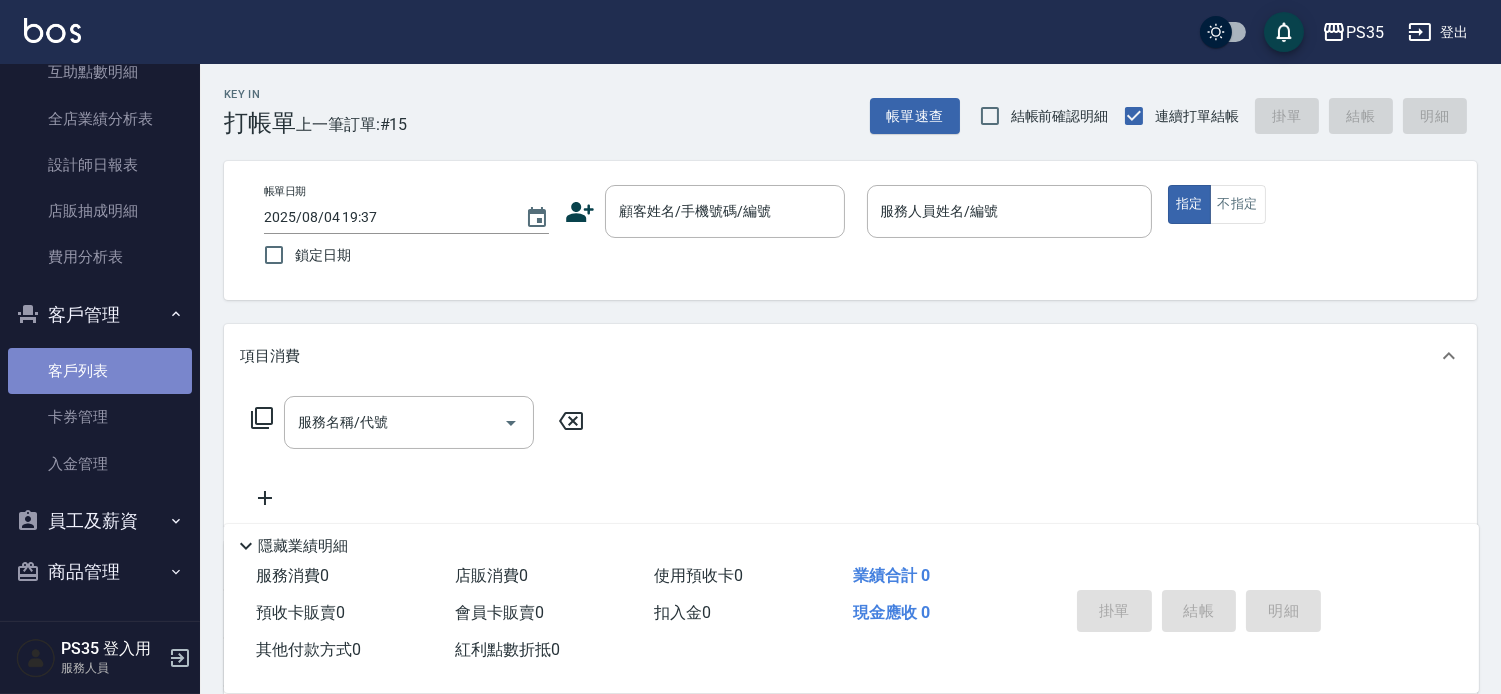 click on "客戶列表" at bounding box center [100, 371] 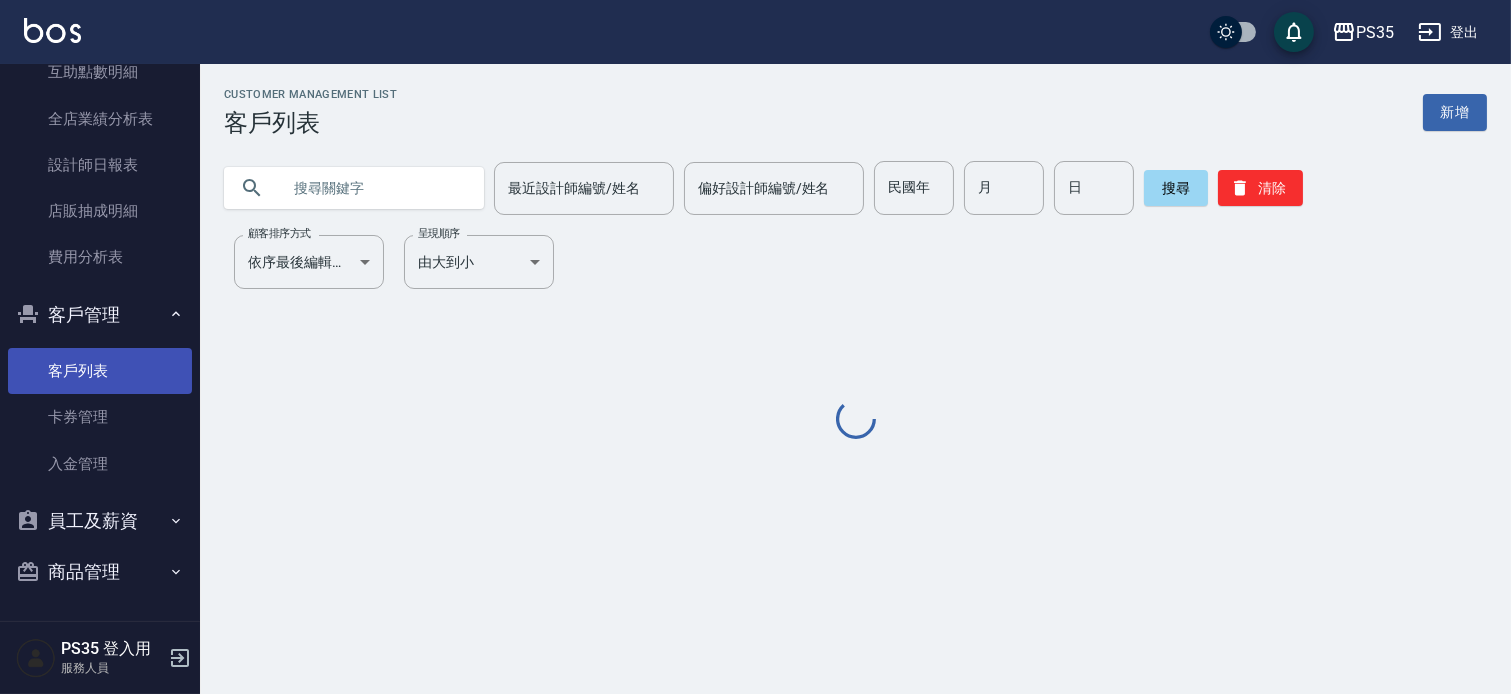 click at bounding box center (374, 188) 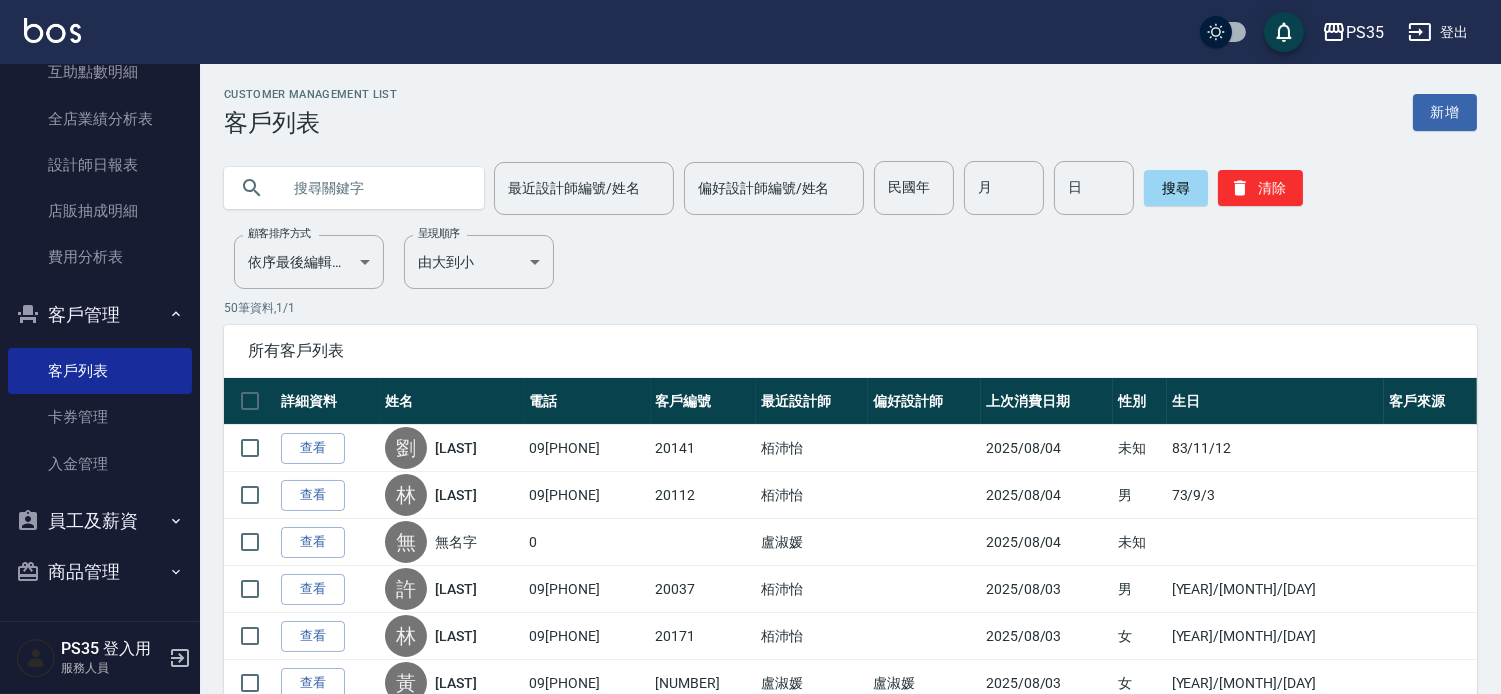click at bounding box center [374, 188] 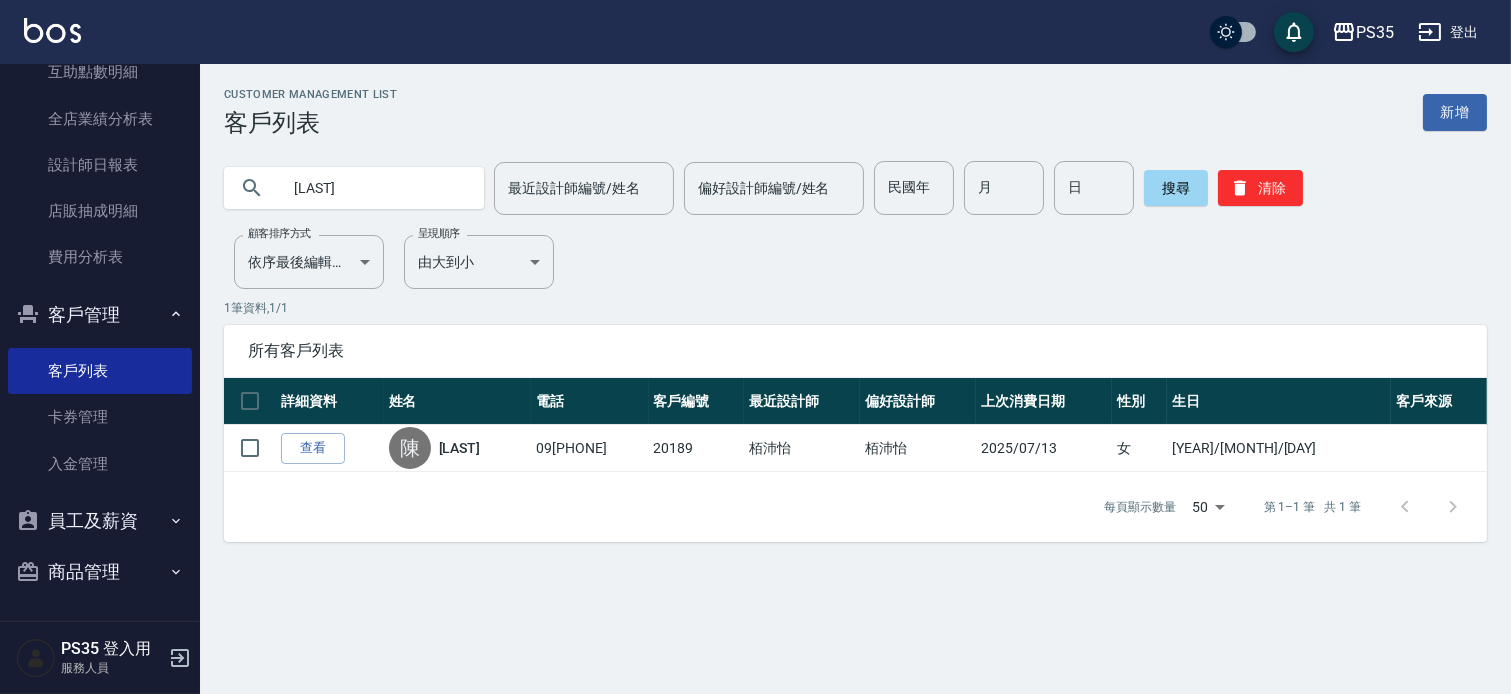 type on "陳" 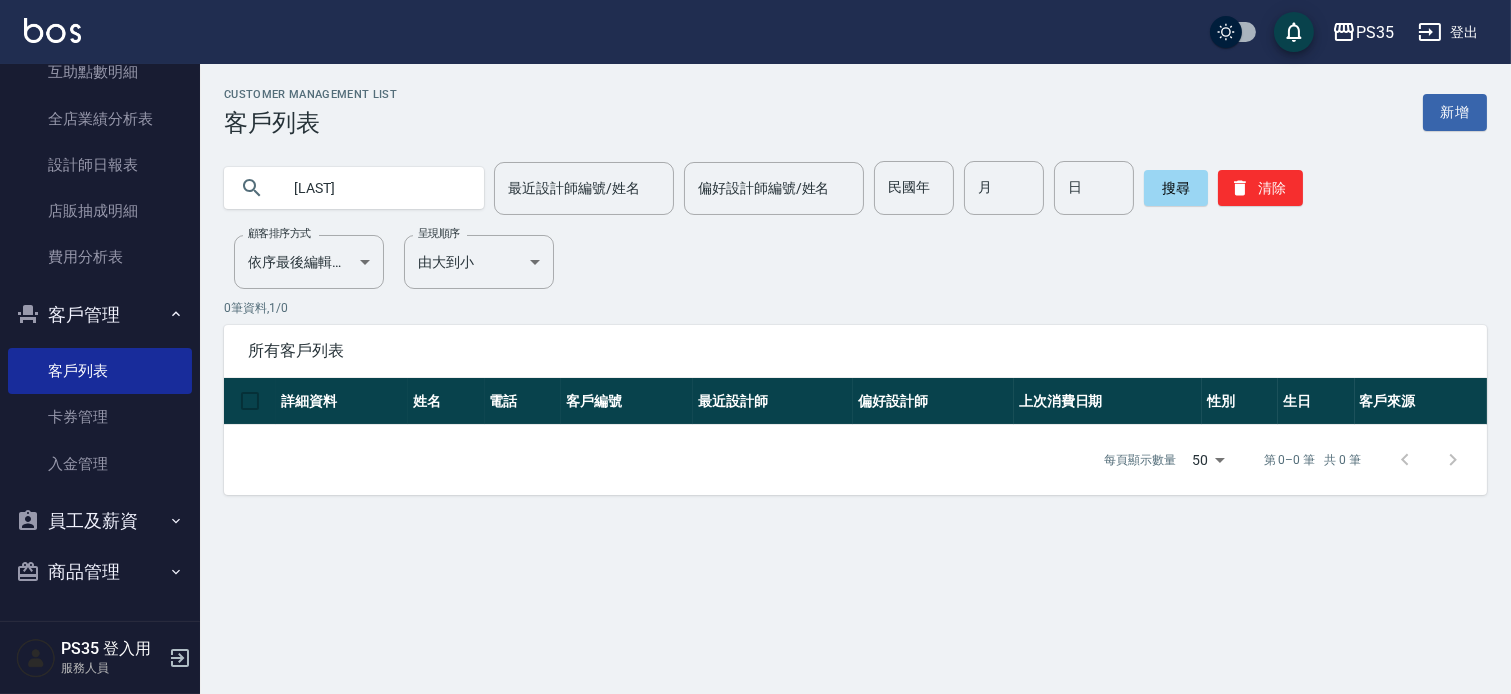 type on "葉" 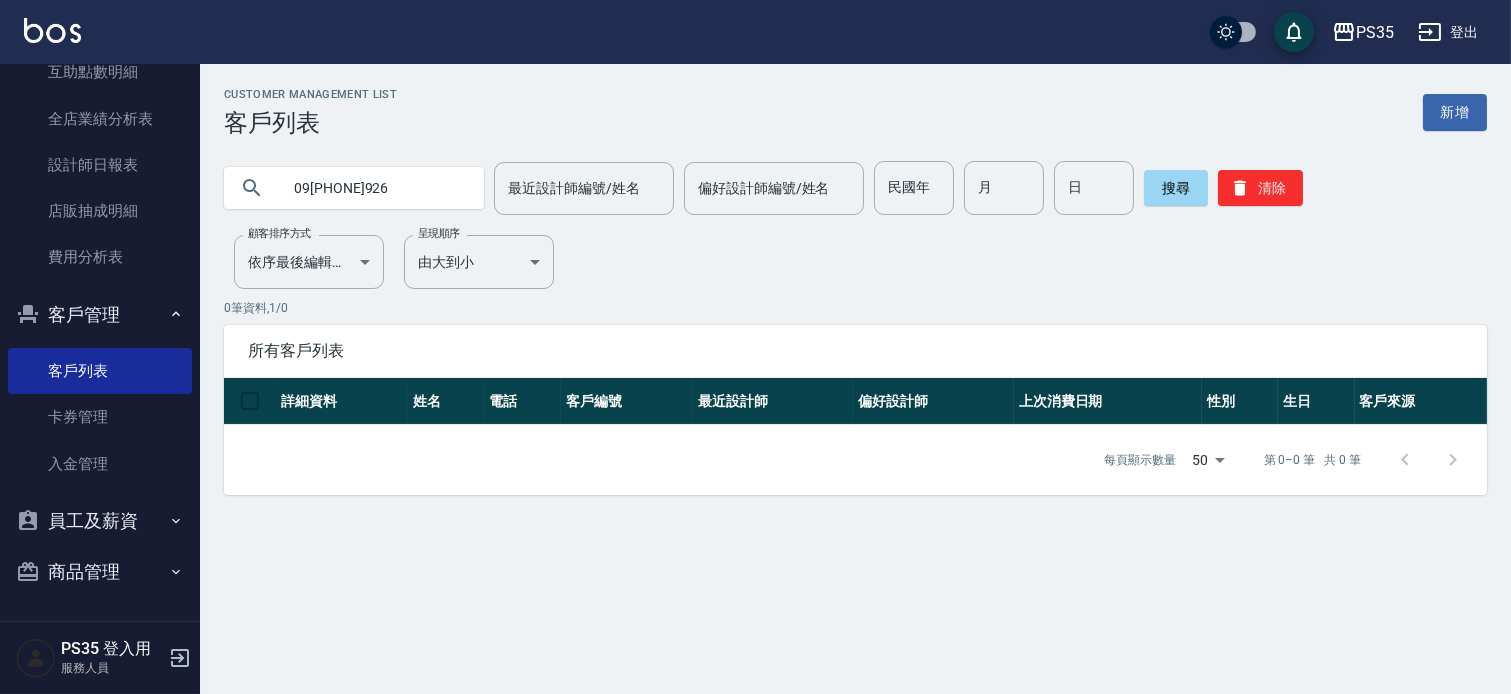 type on "09[PHONE]926" 